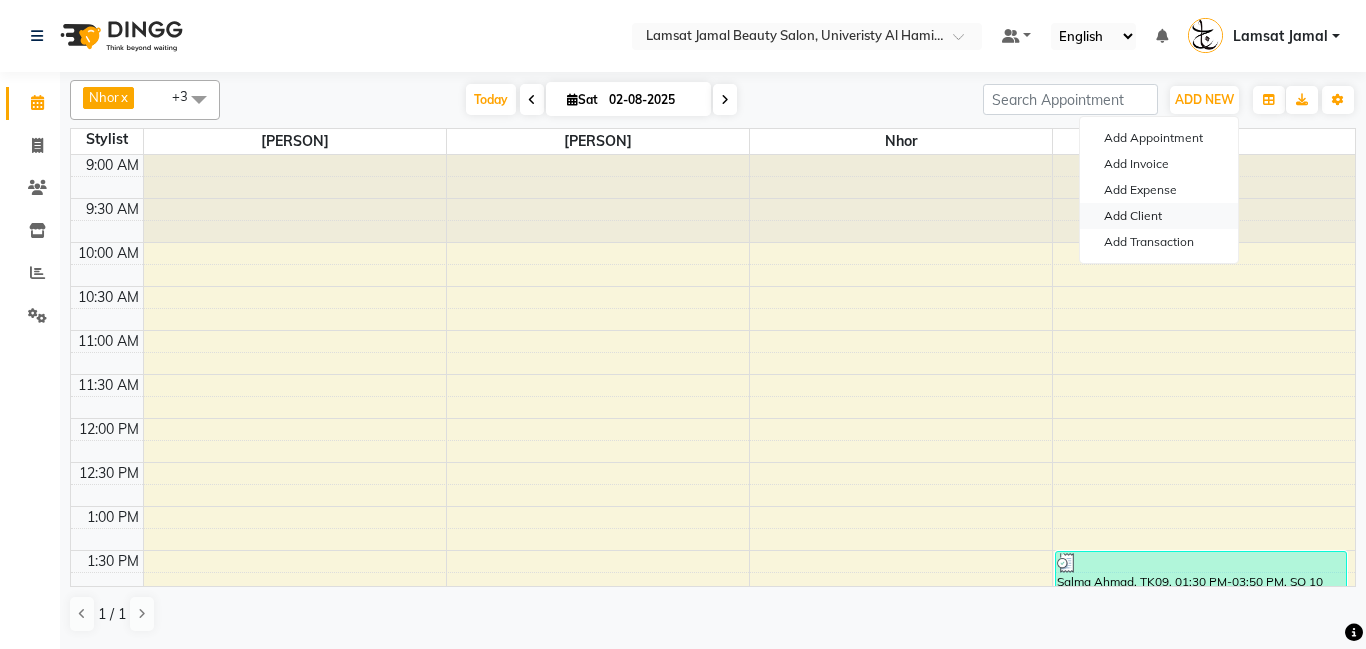 scroll, scrollTop: 0, scrollLeft: 0, axis: both 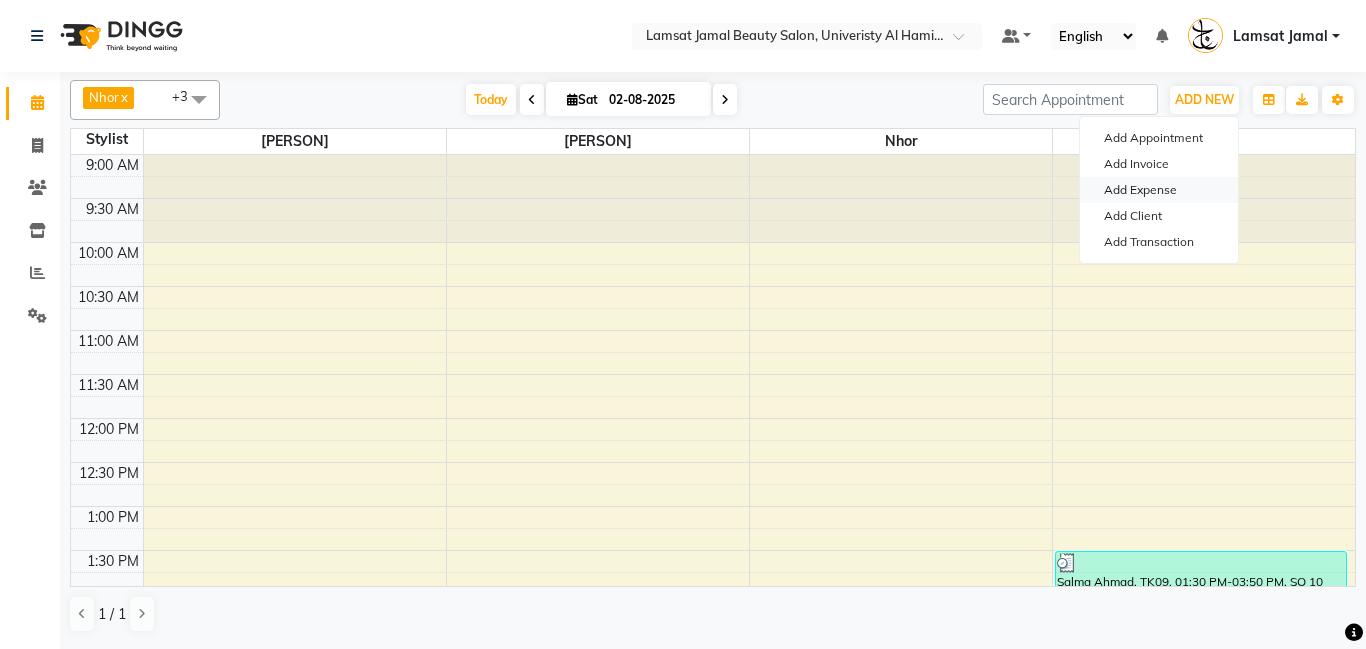 click on "Add Expense" at bounding box center [1159, 190] 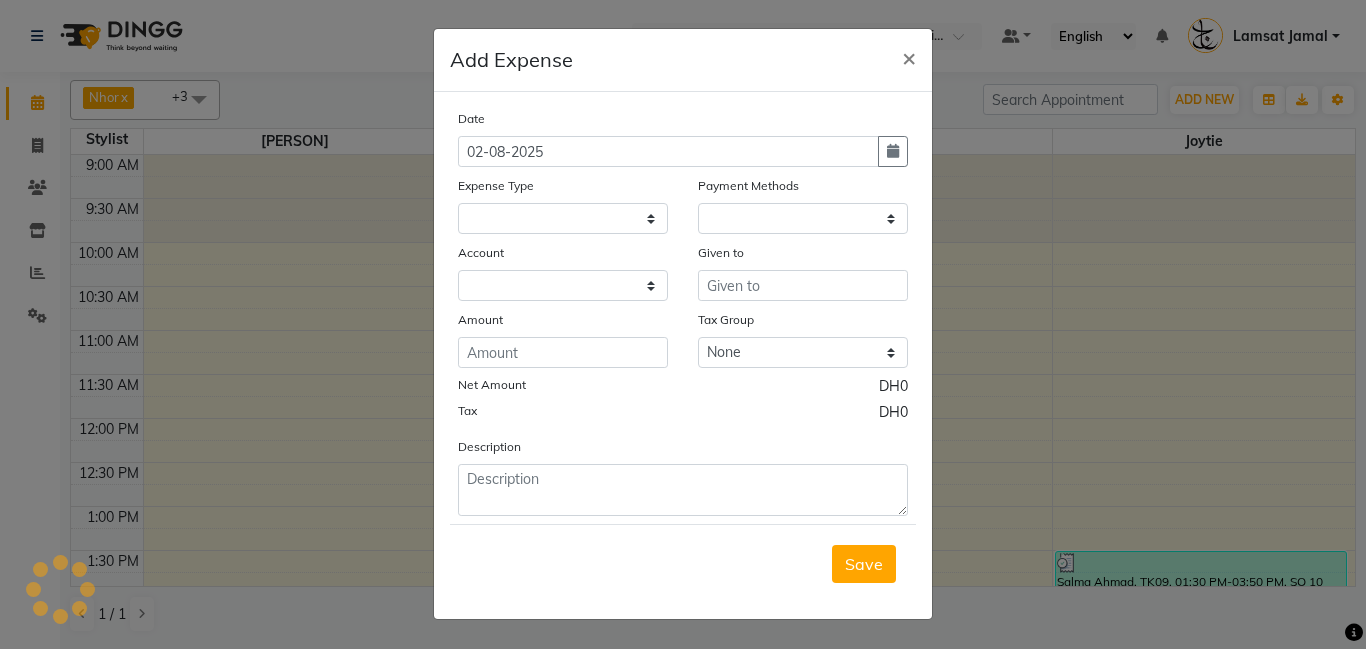 select 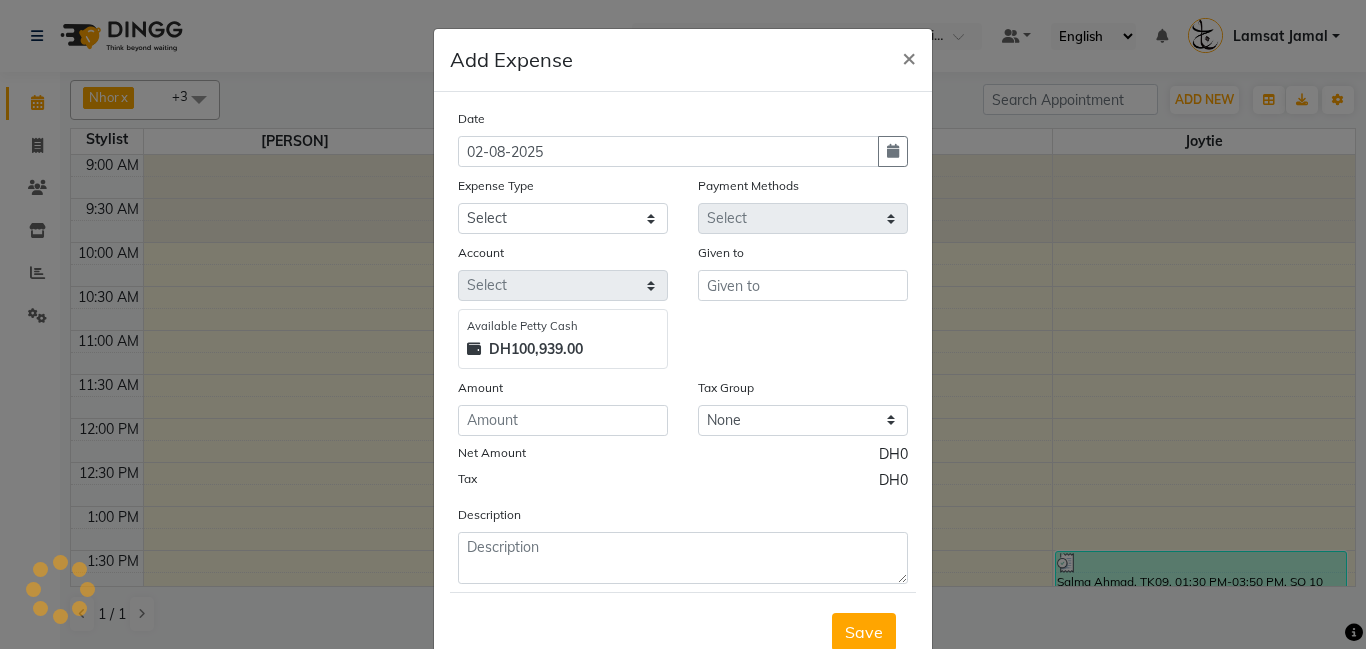 select on "1" 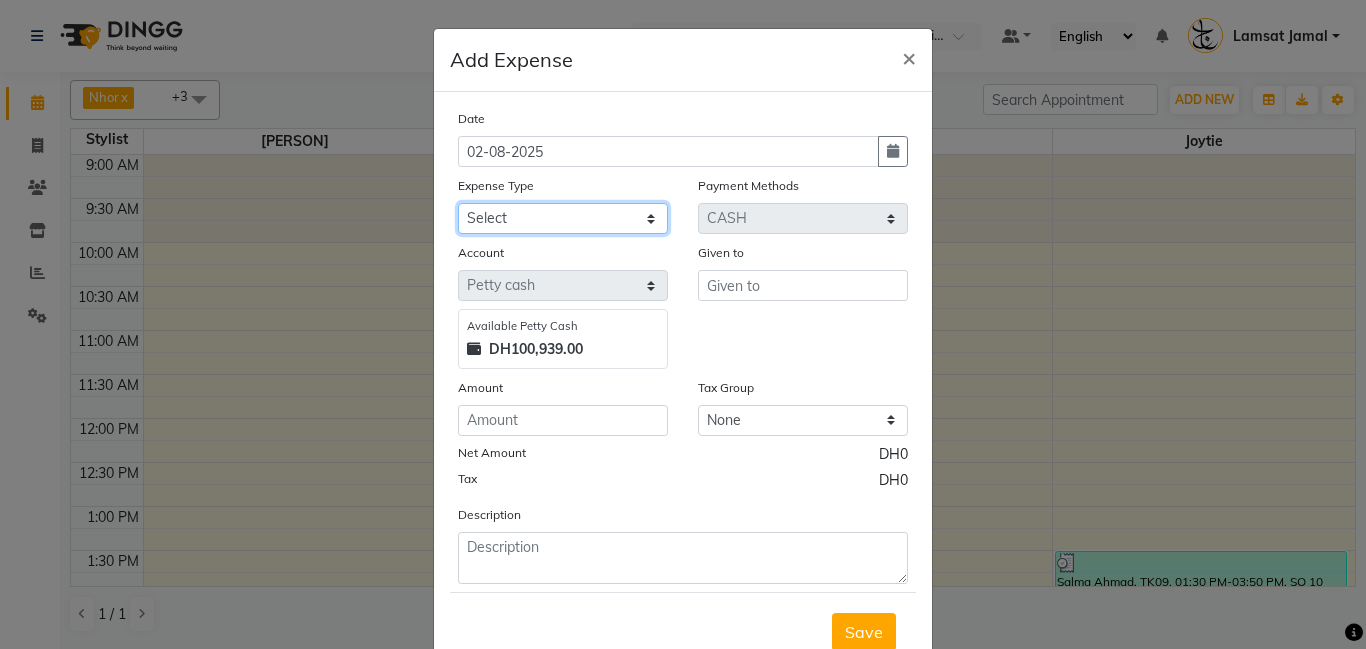 click on "Select Advance Salary Bank charges Car maintenance  Cash transfer to bank Cash transfer to hub Client Snacks Clinical charges Equipment Fuel Govt fee Incentive Insurance International purchase Loan Repayment Maintenance Marketing Miscellaneous MRA Other Pantry Product Rent Salary Staff Snacks Tax Tea & Refreshment Tips Utilities" 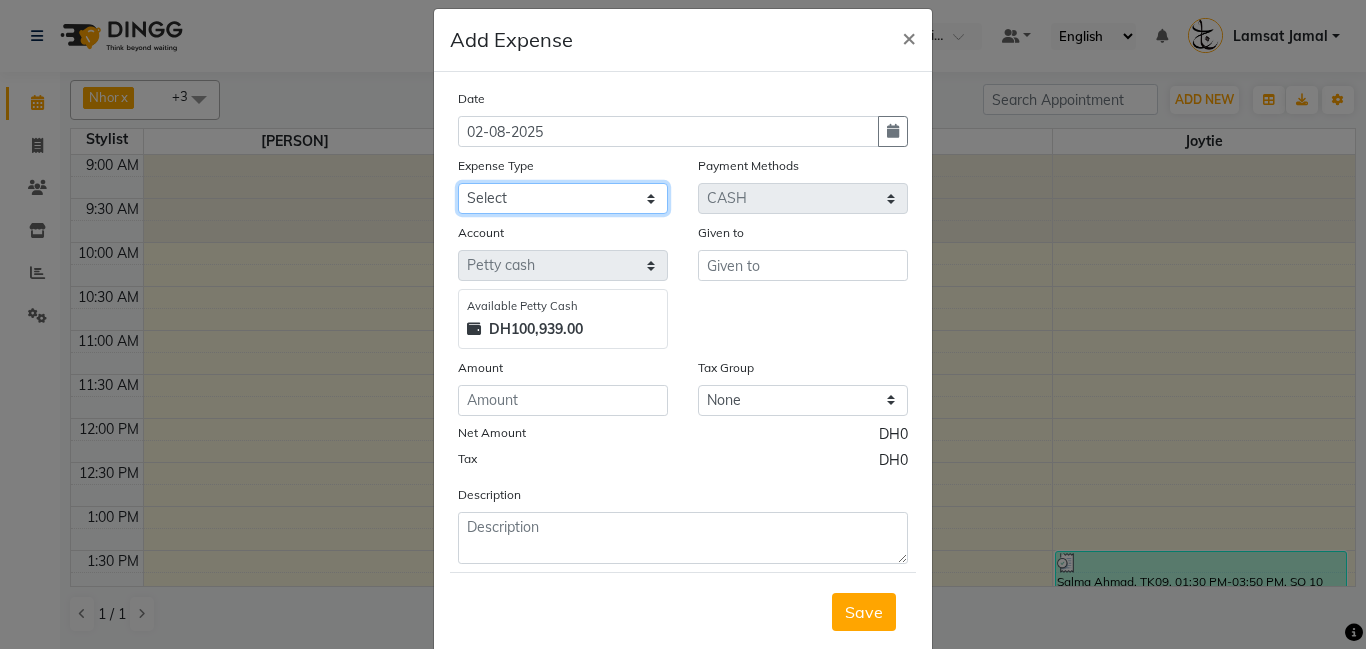 scroll, scrollTop: 22, scrollLeft: 0, axis: vertical 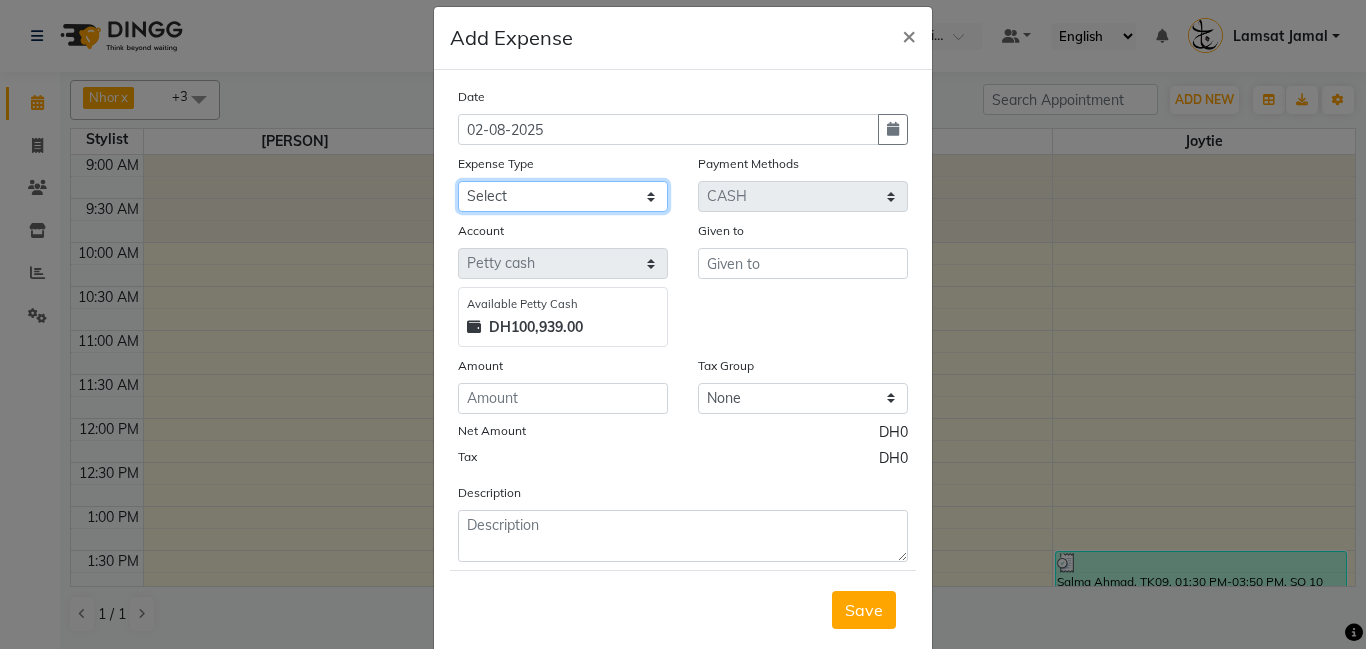 click on "Select Advance Salary Bank charges Car maintenance  Cash transfer to bank Cash transfer to hub Client Snacks Clinical charges Equipment Fuel Govt fee Incentive Insurance International purchase Loan Repayment Maintenance Marketing Miscellaneous MRA Other Pantry Product Rent Salary Staff Snacks Tax Tea & Refreshment Tips Utilities" 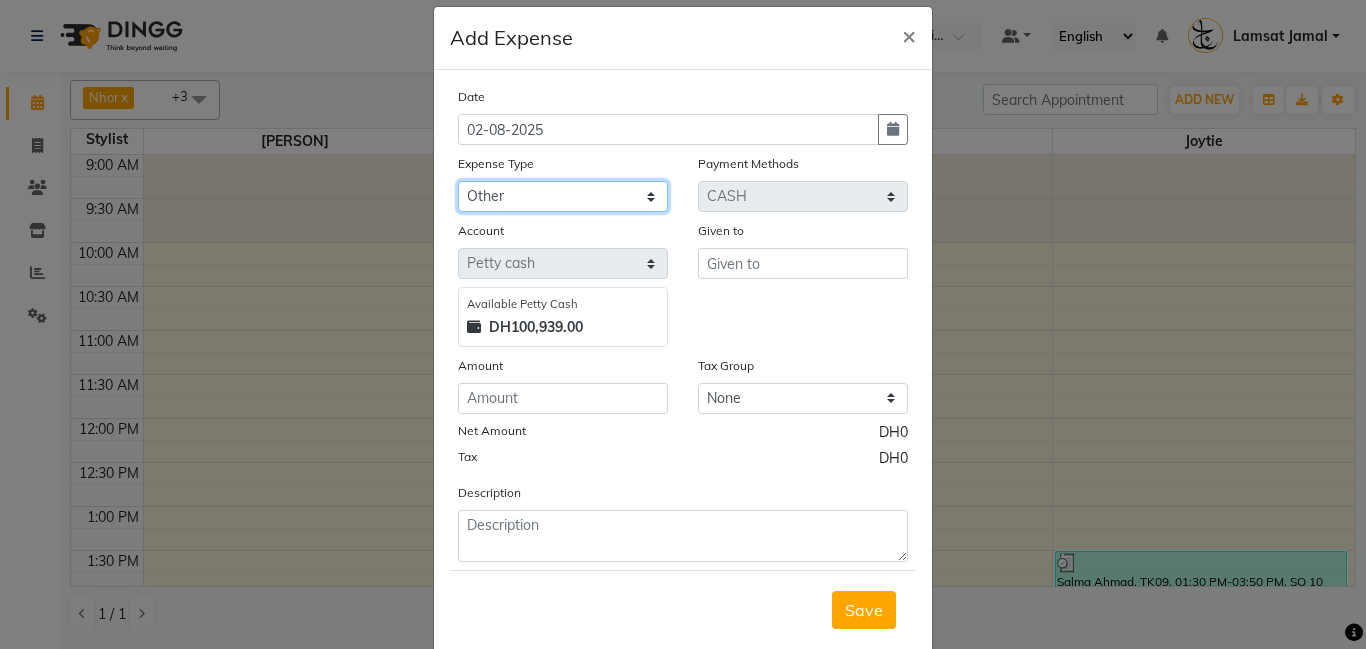 click on "Select Advance Salary Bank charges Car maintenance  Cash transfer to bank Cash transfer to hub Client Snacks Clinical charges Equipment Fuel Govt fee Incentive Insurance International purchase Loan Repayment Maintenance Marketing Miscellaneous MRA Other Pantry Product Rent Salary Staff Snacks Tax Tea & Refreshment Tips Utilities" 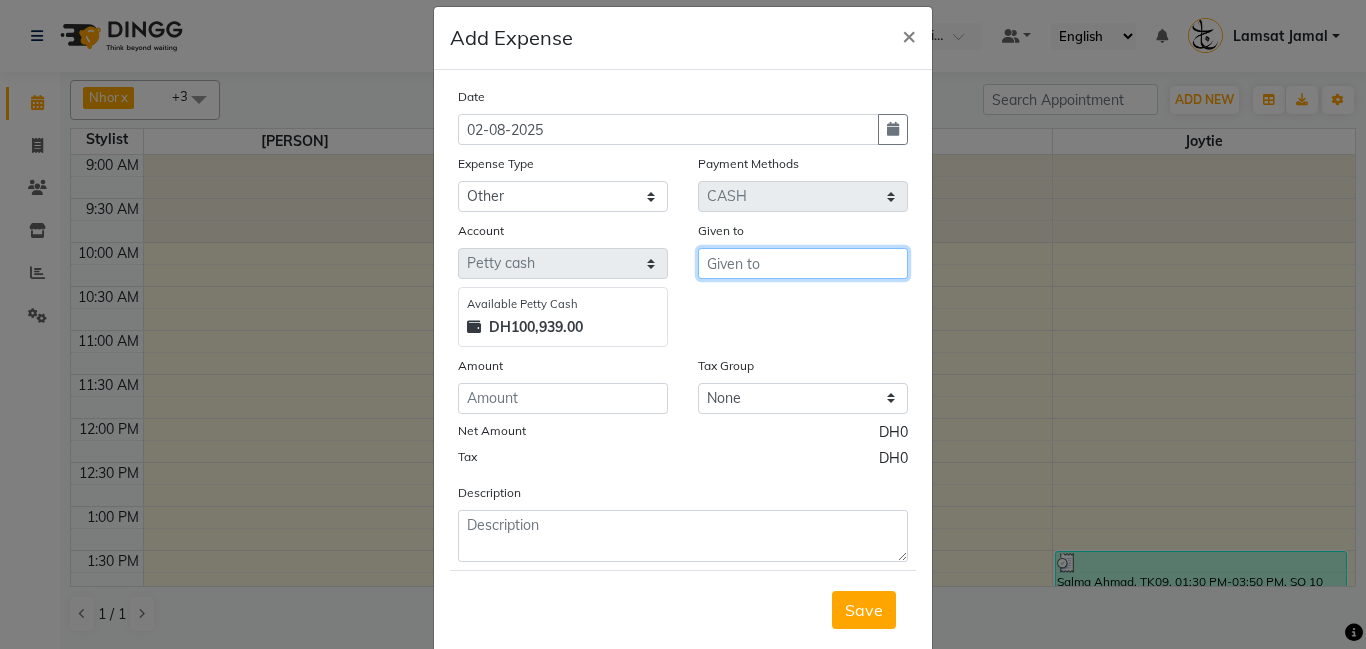 click at bounding box center [803, 263] 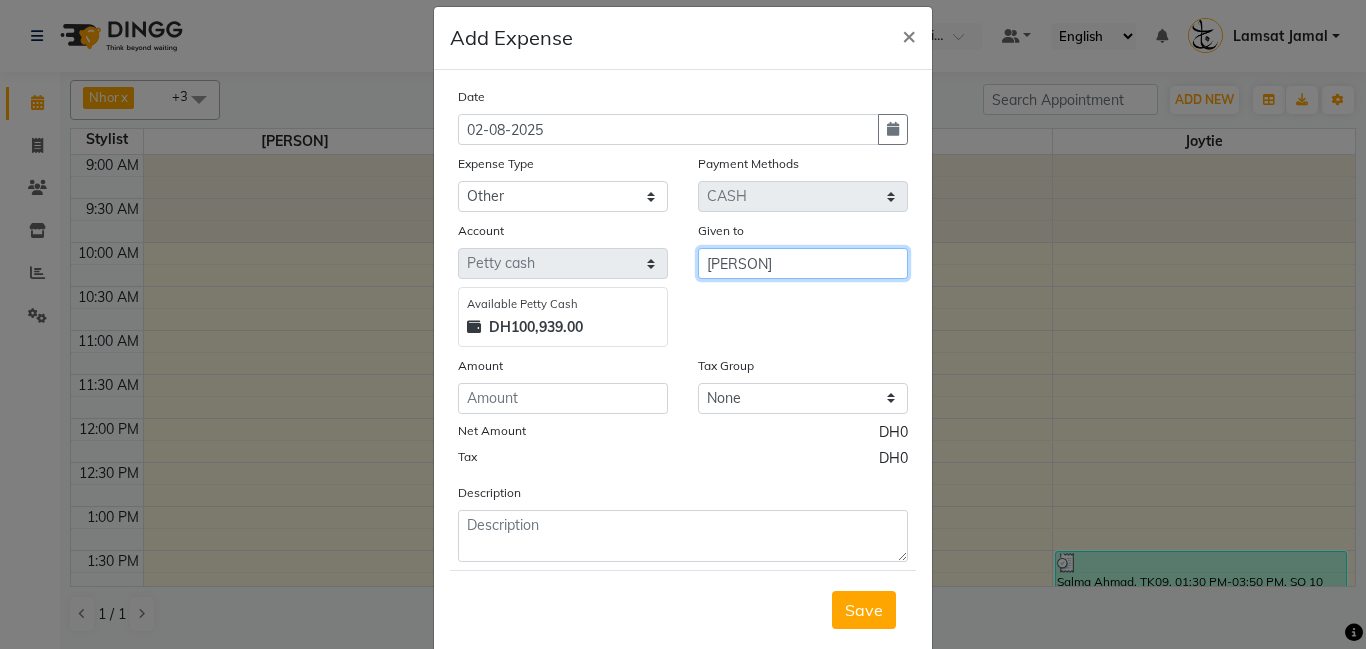 type on "[PERSON]" 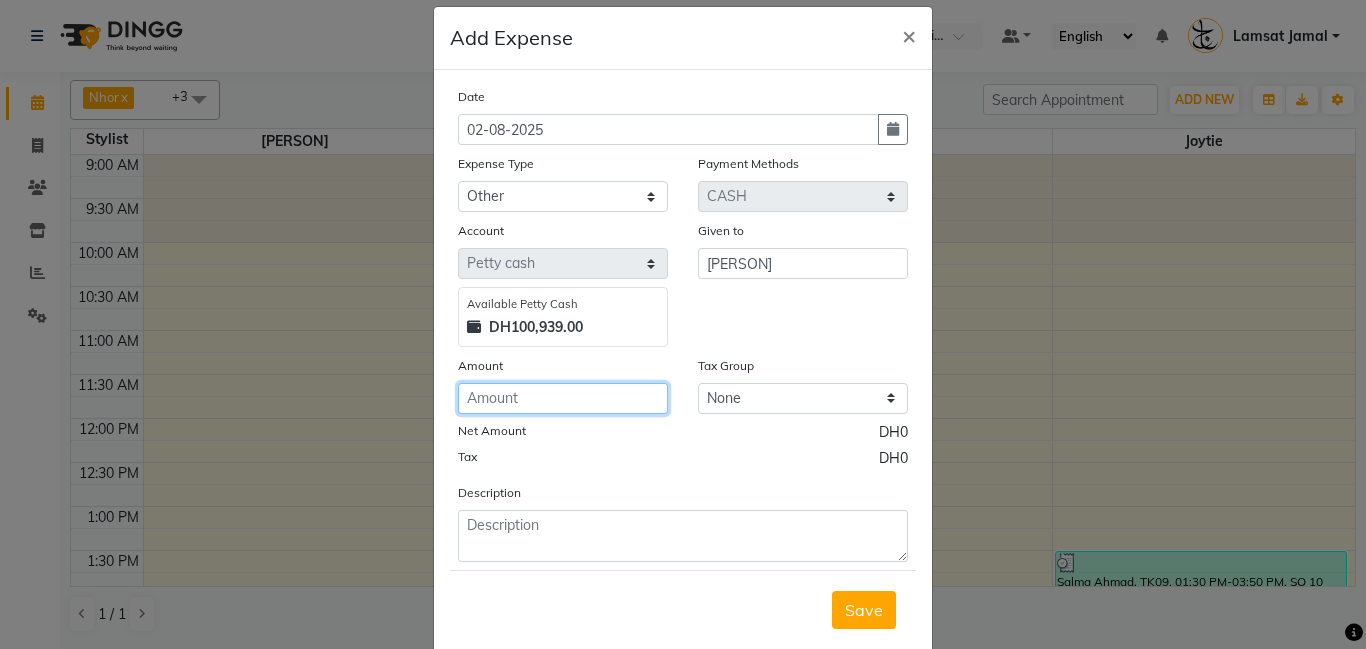 click 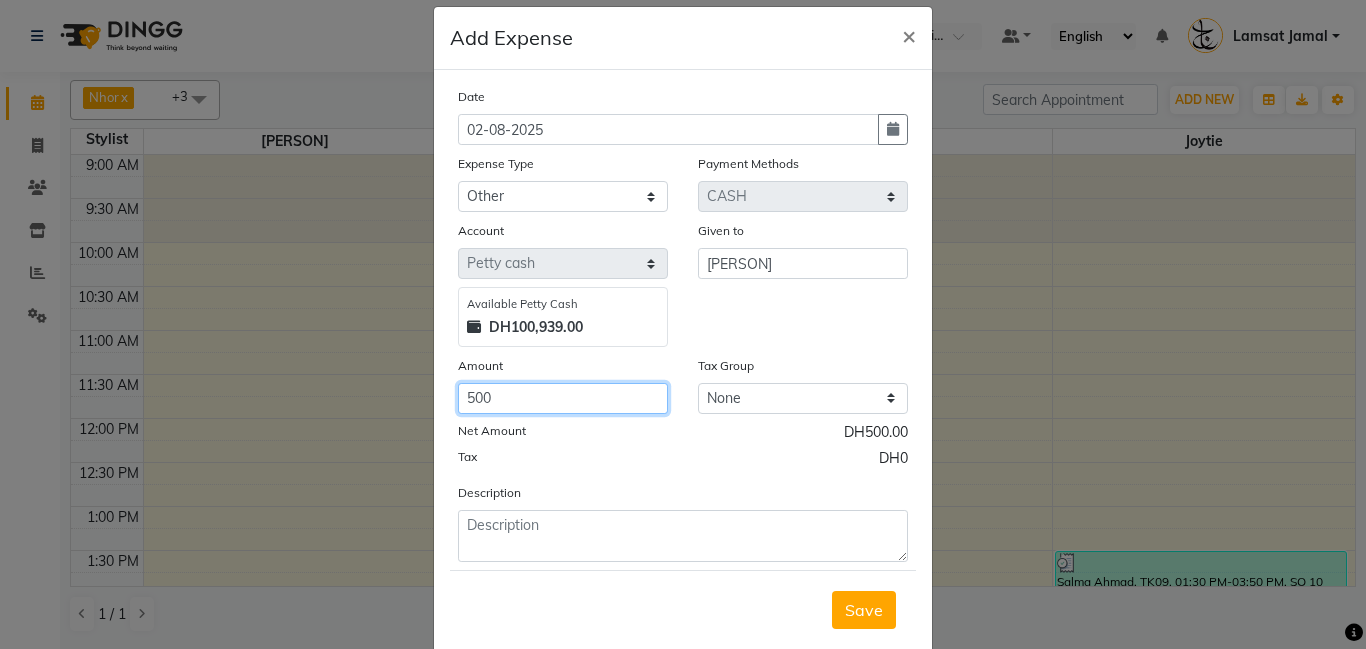 type on "500" 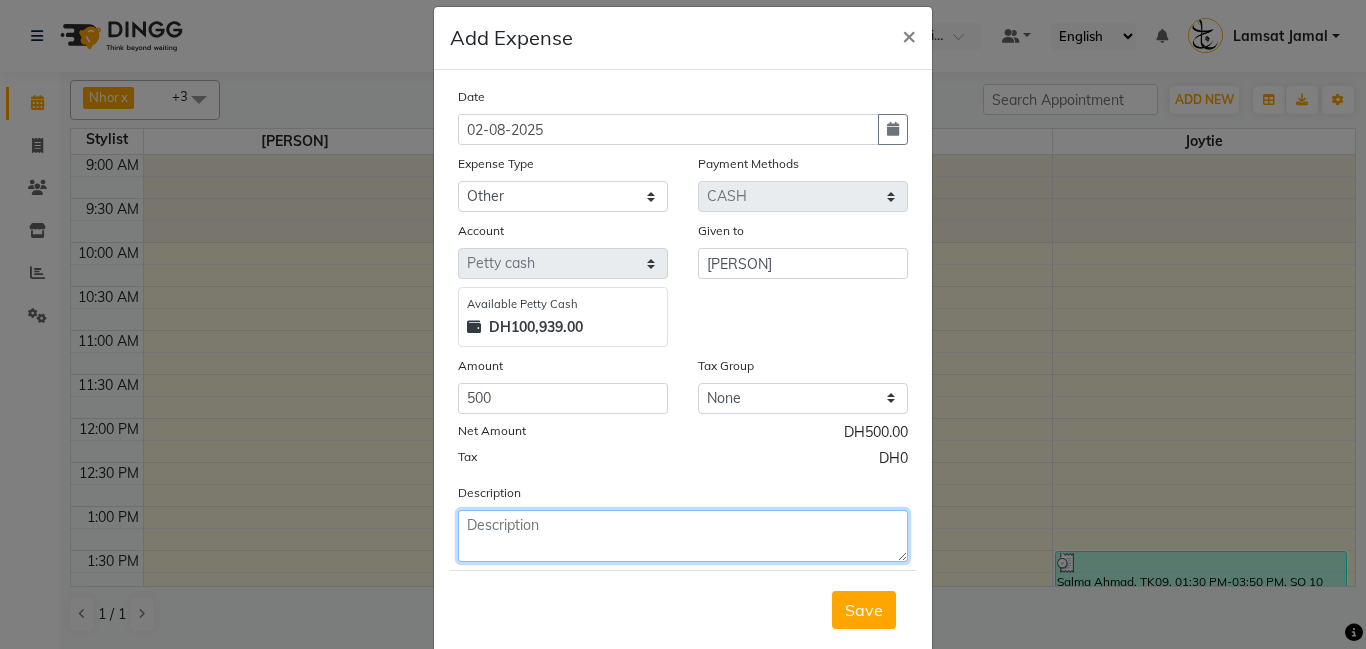 click 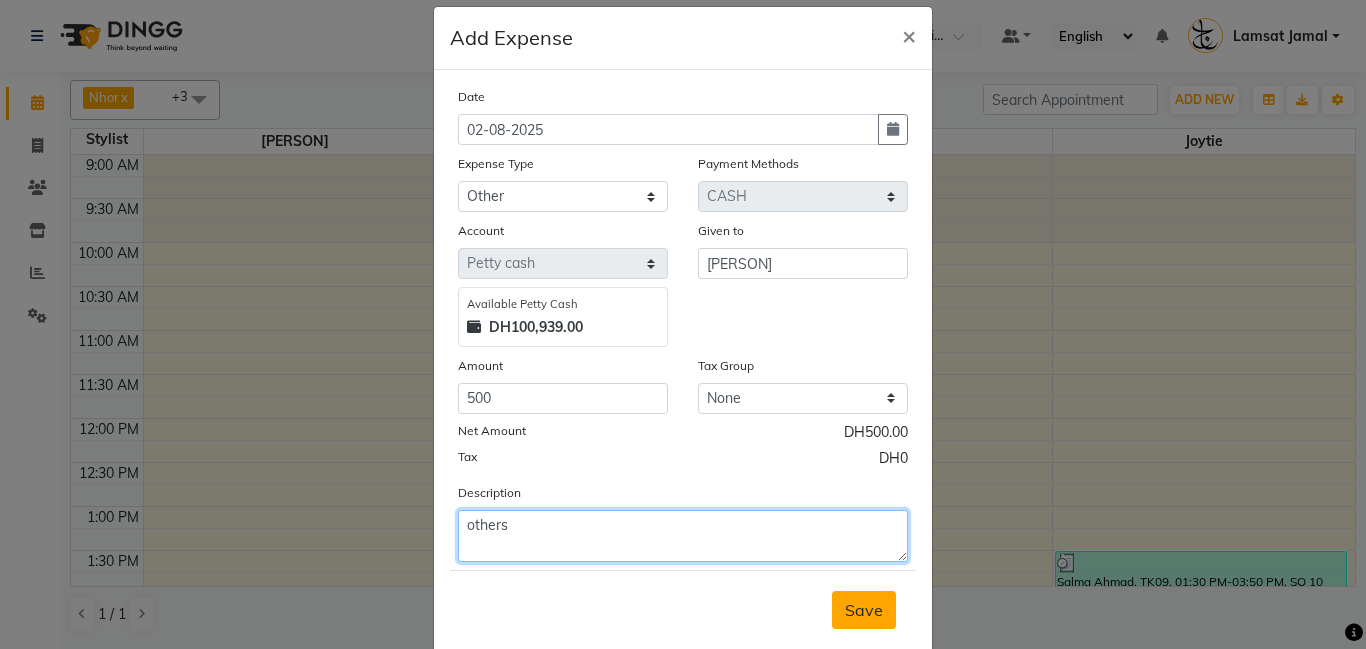 type on "others" 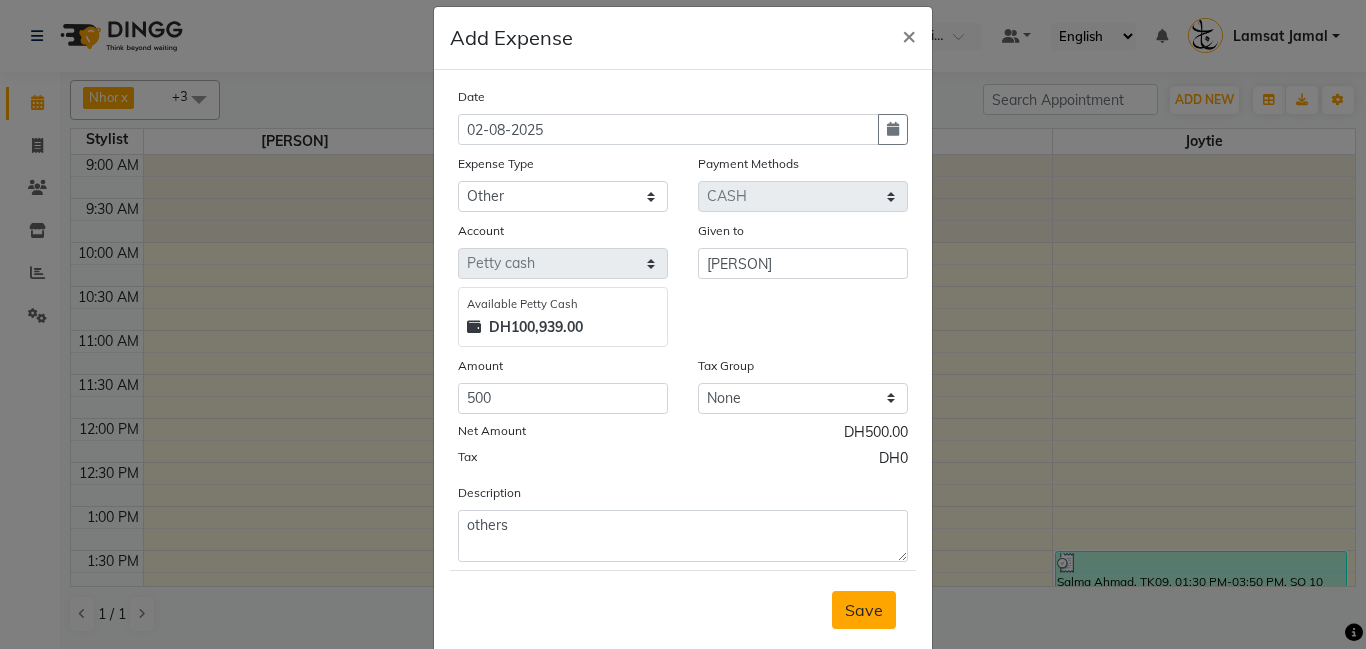click on "Save" at bounding box center [864, 610] 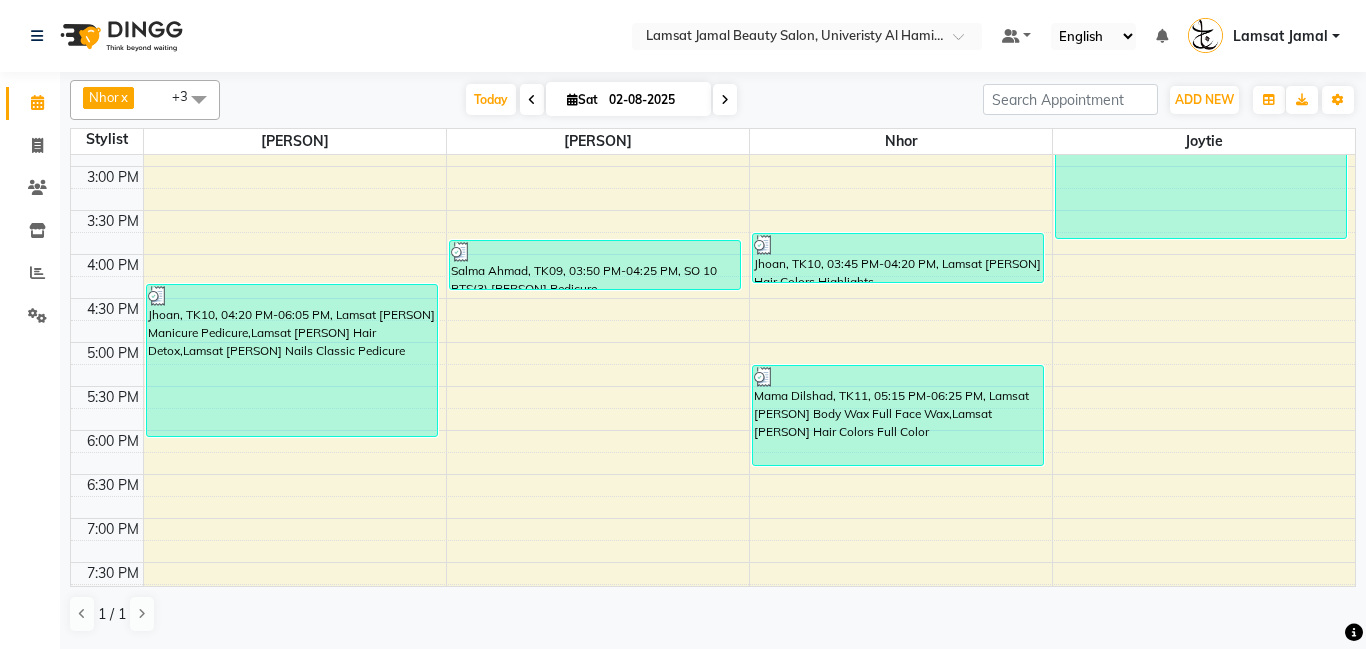 scroll, scrollTop: 526, scrollLeft: 0, axis: vertical 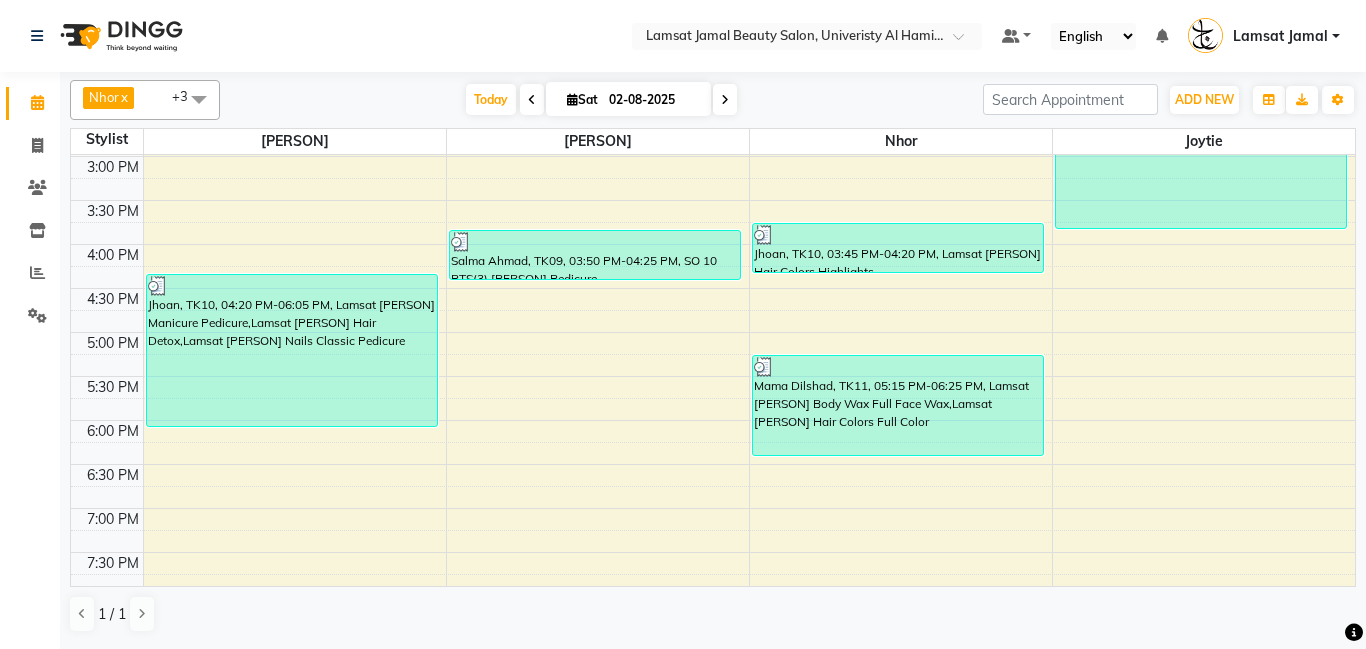 click on "9:00 AM 9:30 AM 10:00 AM 10:30 AM 11:00 AM 11:30 AM 12:00 PM 12:30 PM 1:00 PM 1:30 PM 2:00 PM 2:30 PM 3:00 PM 3:30 PM 4:00 PM 4:30 PM 5:00 PM 5:30 PM 6:00 PM 6:30 PM 7:00 PM 7:30 PM 8:00 PM 8:30 PM 9:00 PM 9:30 PM 10:00 PM 10:30 PM 11:00 PM 11:30 PM     Jhoan, TK10, 04:20 PM-06:05 PM, Lamsat [PERSON] Manicure Pedicure,Lamsat [PERSON]  Hair Detox,Lamsat [PERSON] Nails Classic Pedicure     Salma Ahmad, TK09, 03:50 PM-04:25 PM, SO 10 PTS(3) [PERSON] Pedicure     Jhoan, TK10, 03:45 PM-04:20 PM, Lamsat [PERSON] Hair Colors Highlights     Mama Dilshad, TK11, 05:15 PM-06:25 PM, Lamsat [PERSON] Body Wax Full Face Wax,Lamsat [PERSON] Hair Colors Full Color     Salma Ahmad, TK09, 01:30 PM-03:50 PM, SO 10 PTS(3) [PERSON] Hair Trim,SO 10 PTS(1) [PERSON] Eyebrow Thread,SO 10 PTS(3) [PERSON] Hair Wash (DH11),Lamsat [PERSON] Hair Blowdry Medium Blowdry With Straightening (DH90)" at bounding box center [713, 288] 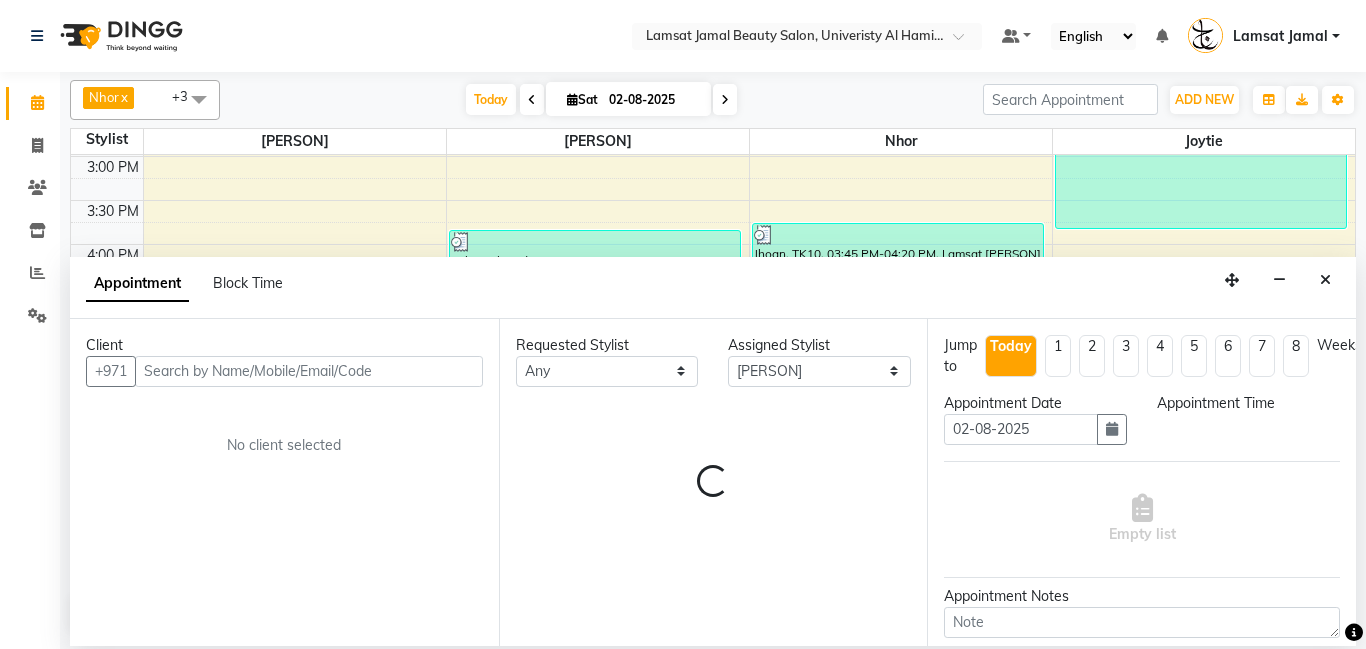 click at bounding box center (1325, 280) 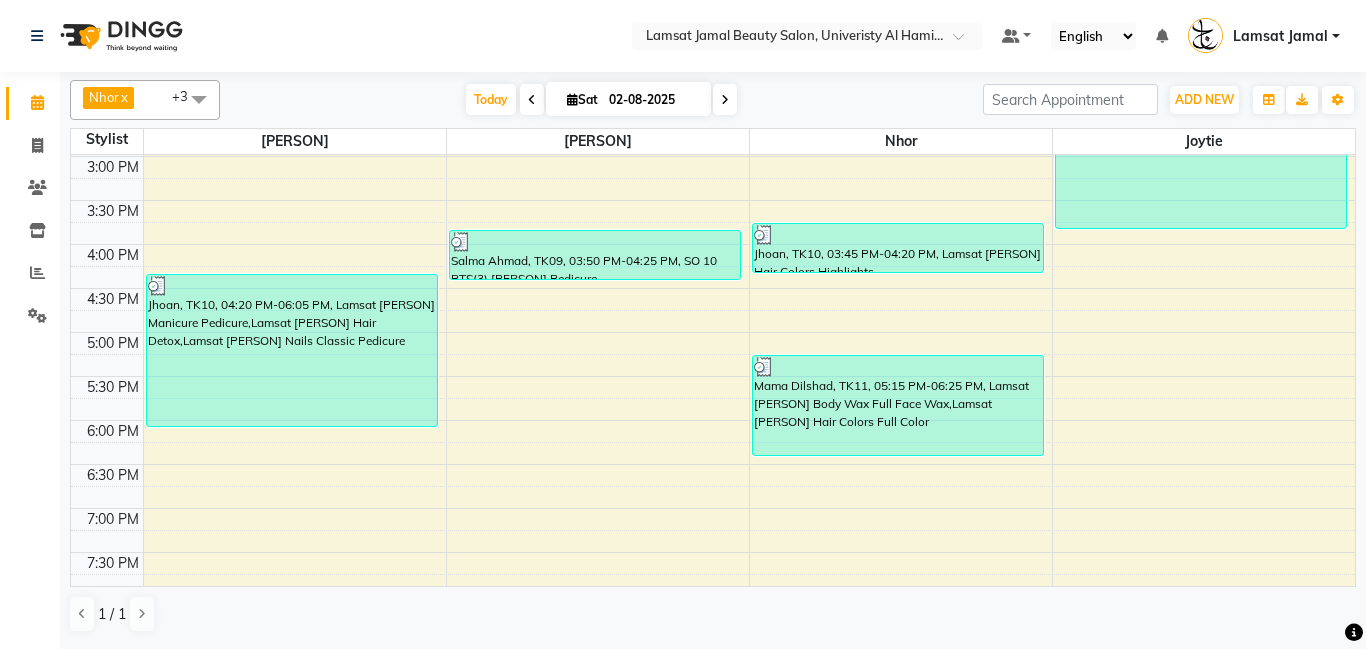 click on "9:00 AM 9:30 AM 10:00 AM 10:30 AM 11:00 AM 11:30 AM 12:00 PM 12:30 PM 1:00 PM 1:30 PM 2:00 PM 2:30 PM 3:00 PM 3:30 PM 4:00 PM 4:30 PM 5:00 PM 5:30 PM 6:00 PM 6:30 PM 7:00 PM 7:30 PM 8:00 PM 8:30 PM 9:00 PM 9:30 PM 10:00 PM 10:30 PM 11:00 PM 11:30 PM     Jhoan, TK10, 04:20 PM-06:05 PM, Lamsat [PERSON] Manicure Pedicure,Lamsat [PERSON]  Hair Detox,Lamsat [PERSON] Nails Classic Pedicure     Salma Ahmad, TK09, 03:50 PM-04:25 PM, SO 10 PTS(3) [PERSON] Pedicure     Jhoan, TK10, 03:45 PM-04:20 PM, Lamsat [PERSON] Hair Colors Highlights     Mama Dilshad, TK11, 05:15 PM-06:25 PM, Lamsat [PERSON] Body Wax Full Face Wax,Lamsat [PERSON] Hair Colors Full Color     Salma Ahmad, TK09, 01:30 PM-03:50 PM, SO 10 PTS(3) [PERSON] Hair Trim,SO 10 PTS(1) [PERSON] Eyebrow Thread,SO 10 PTS(3) [PERSON] Hair Wash (DH11),Lamsat [PERSON] Hair Blowdry Medium Blowdry With Straightening (DH90)" at bounding box center (713, 288) 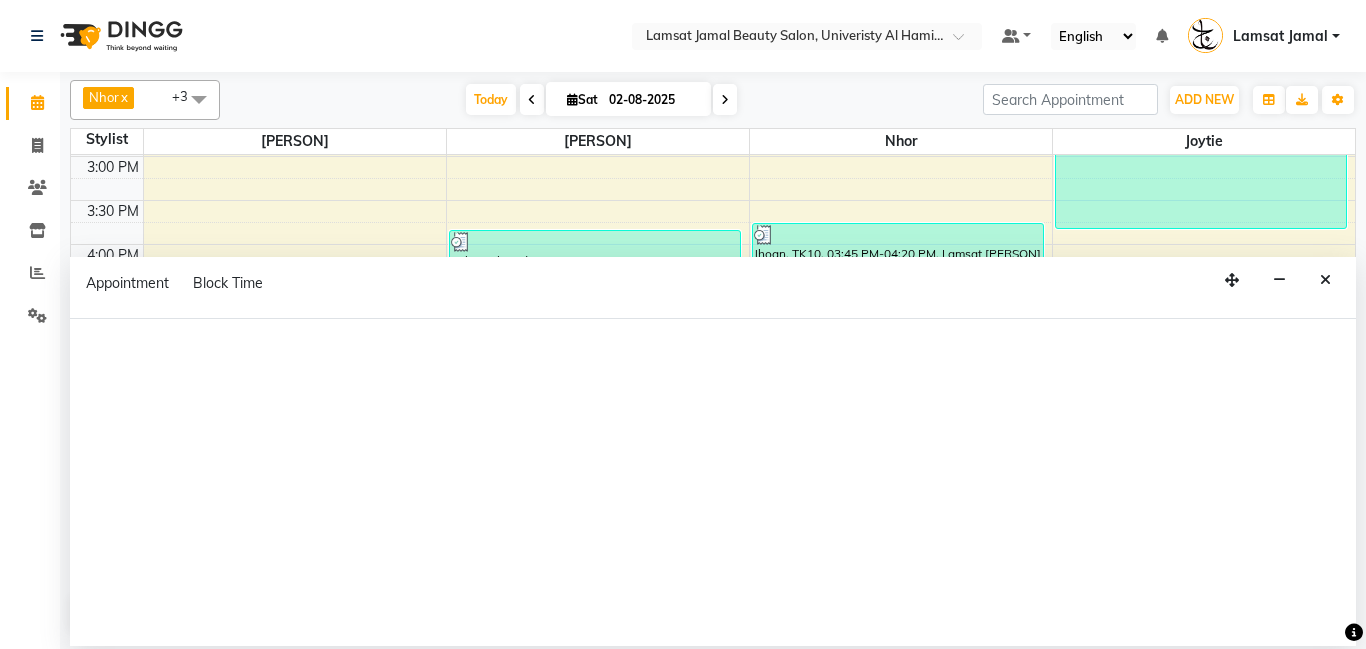 select on "79902" 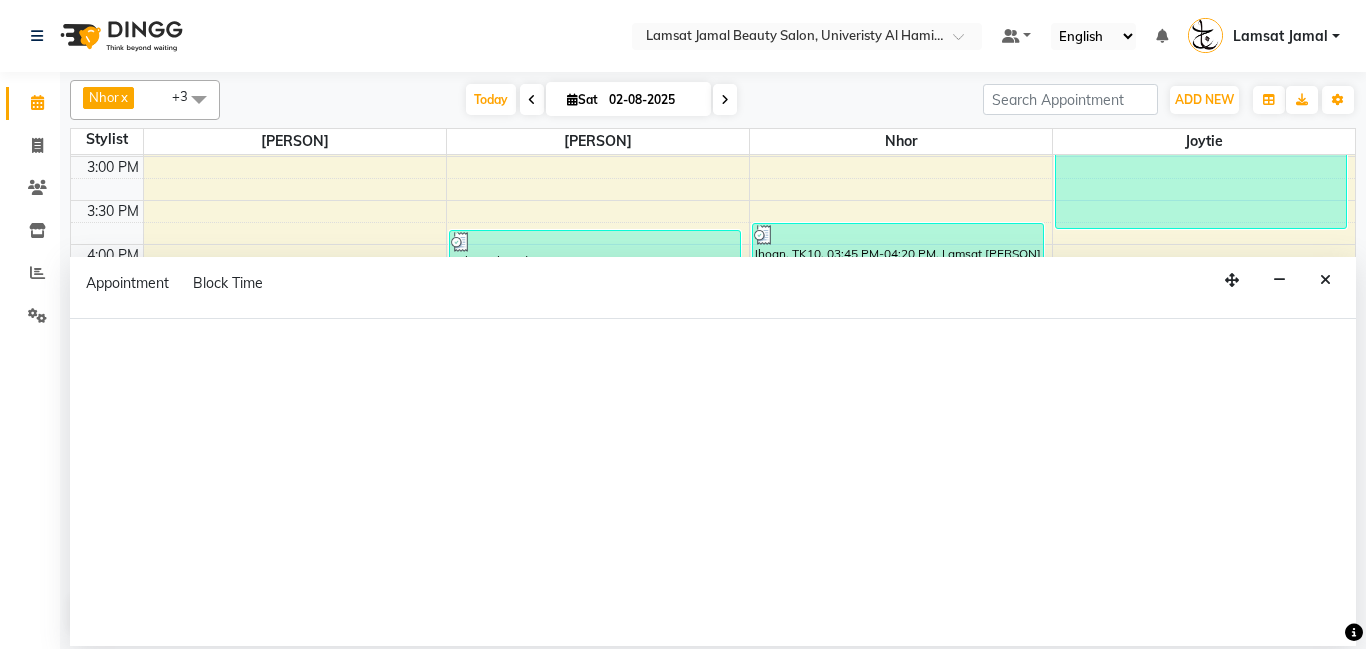 select on "tentative" 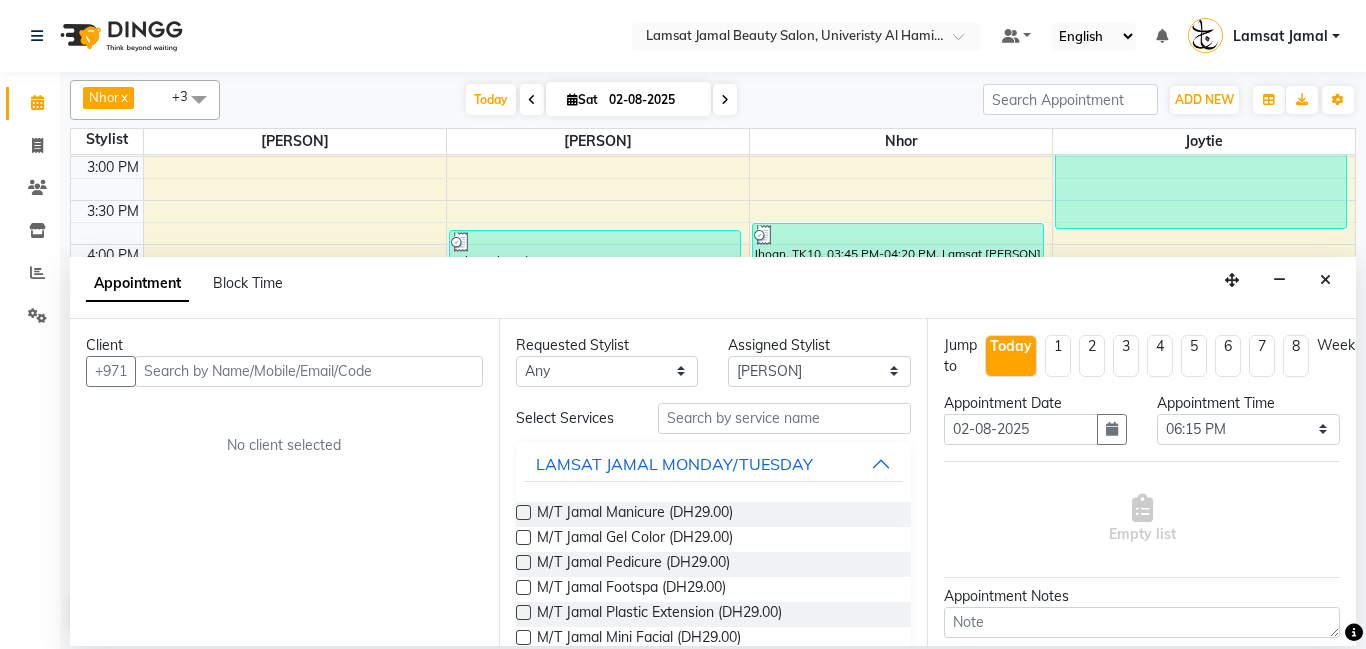 click at bounding box center [309, 371] 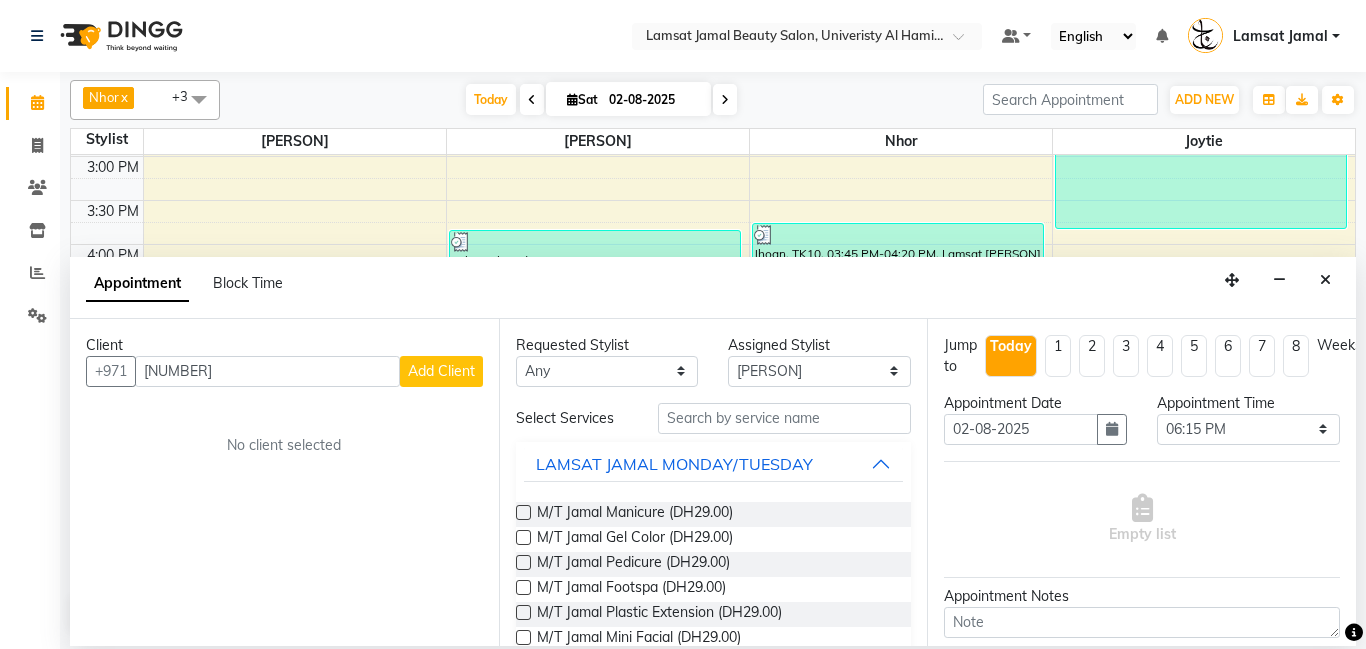 type on "[NUMBER]" 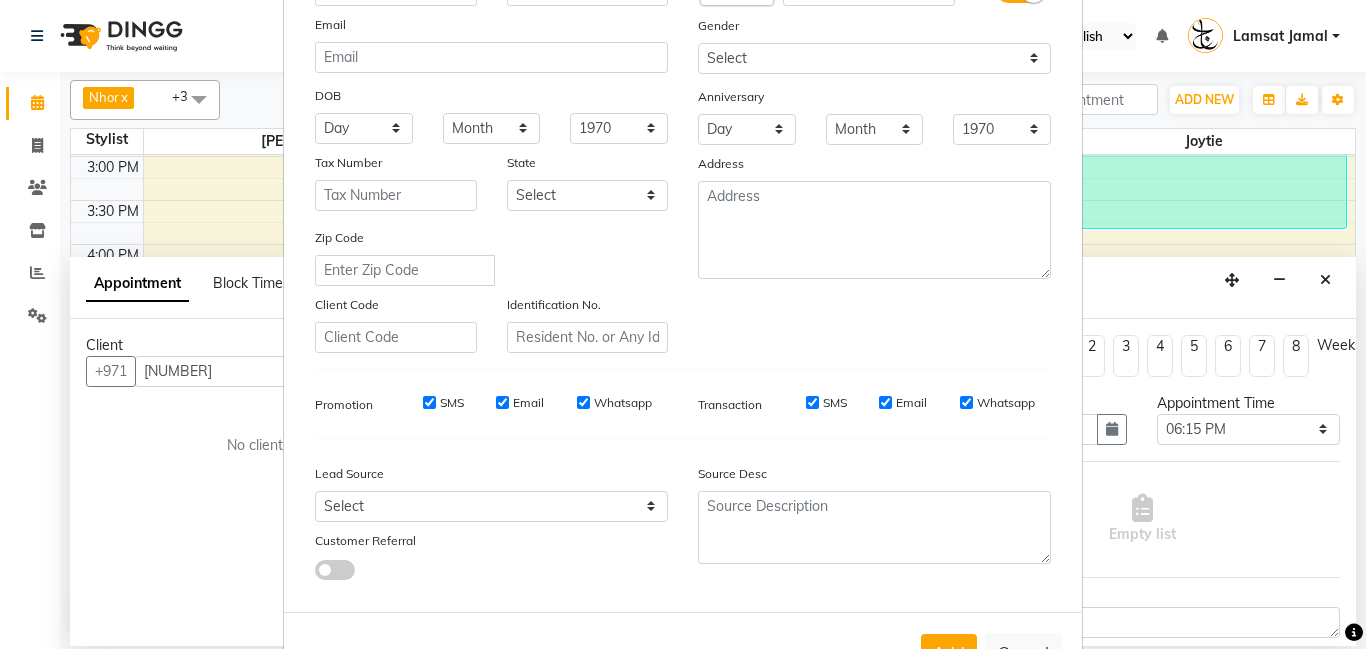 scroll, scrollTop: 274, scrollLeft: 0, axis: vertical 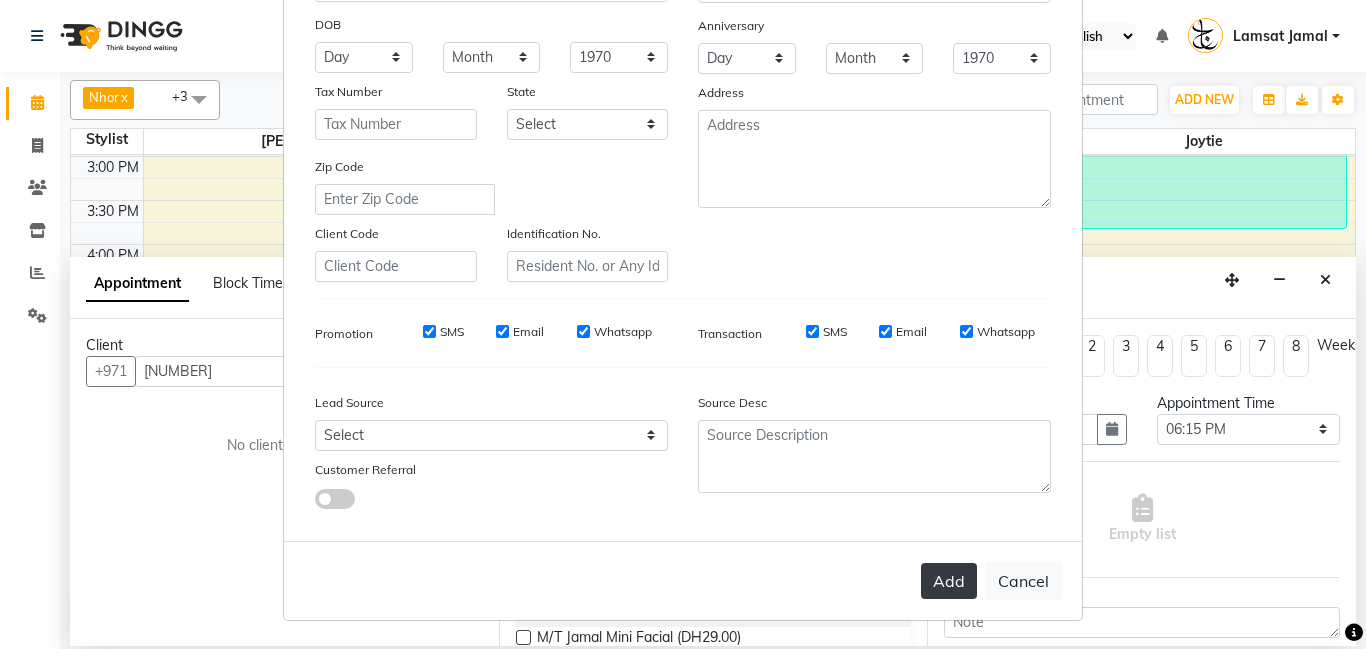 type on "Madam Um Rashid" 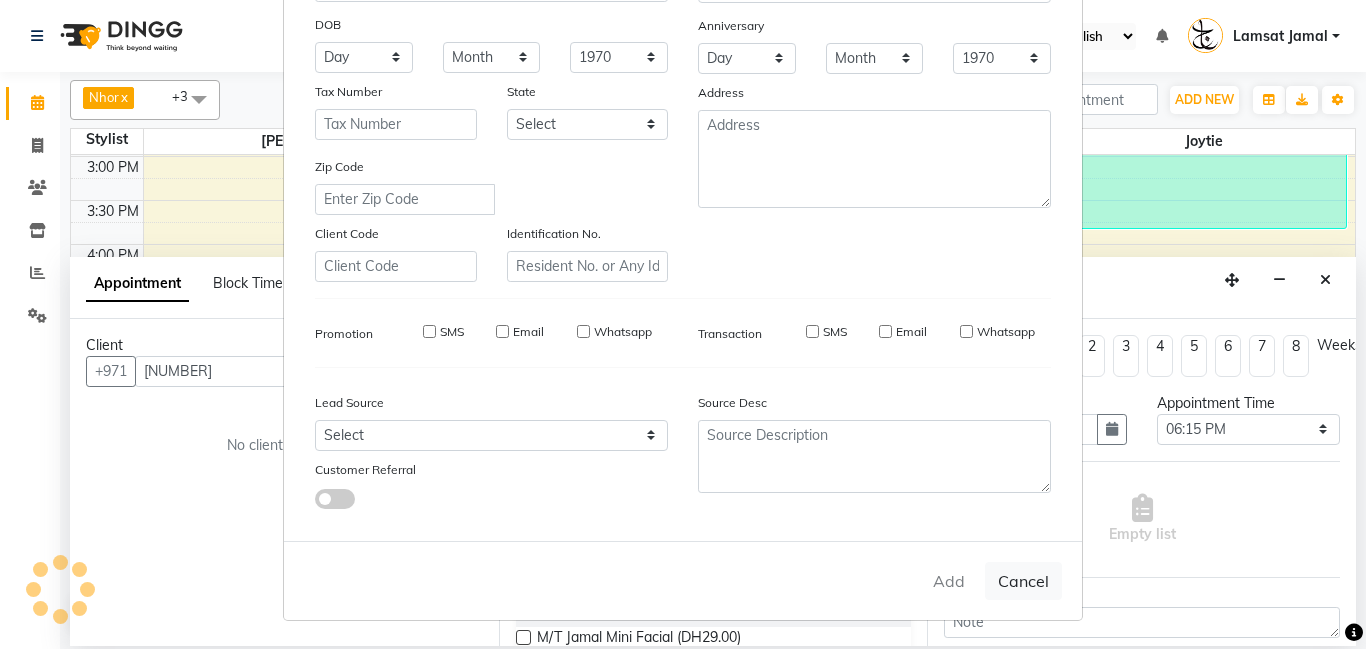 type on "56*****96" 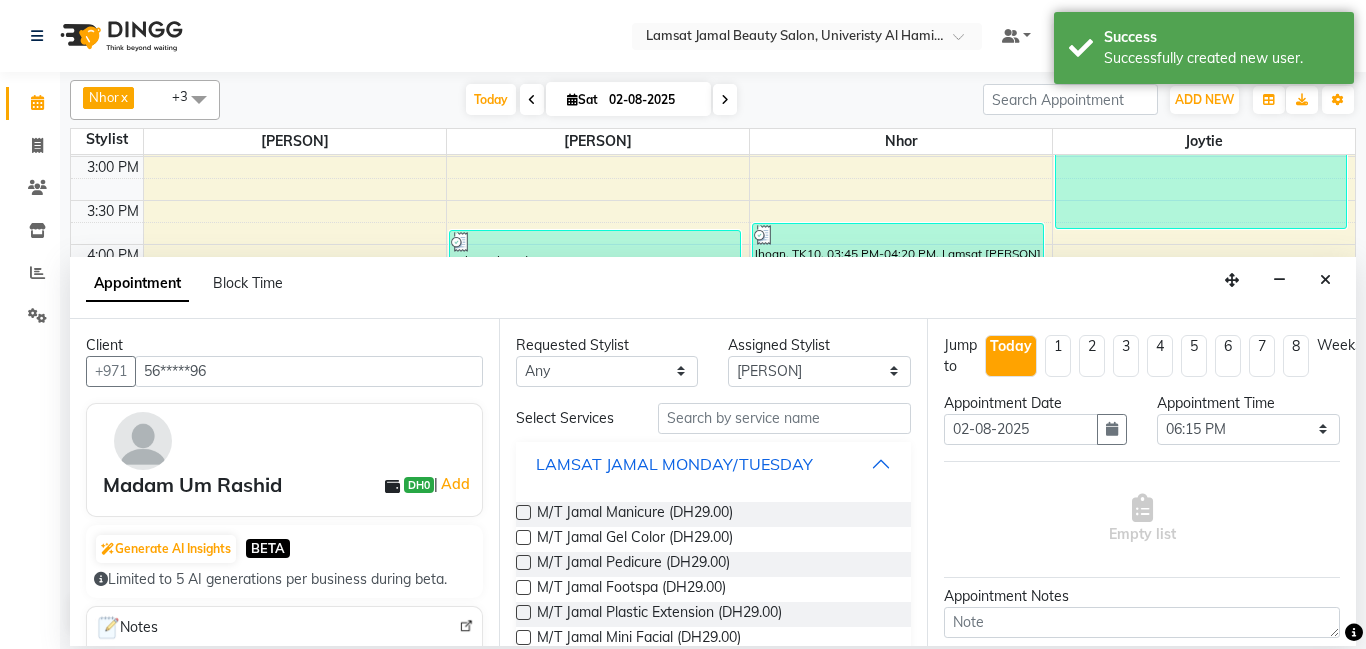 click on "LAMSAT JAMAL MONDAY/TUESDAY" at bounding box center [714, 464] 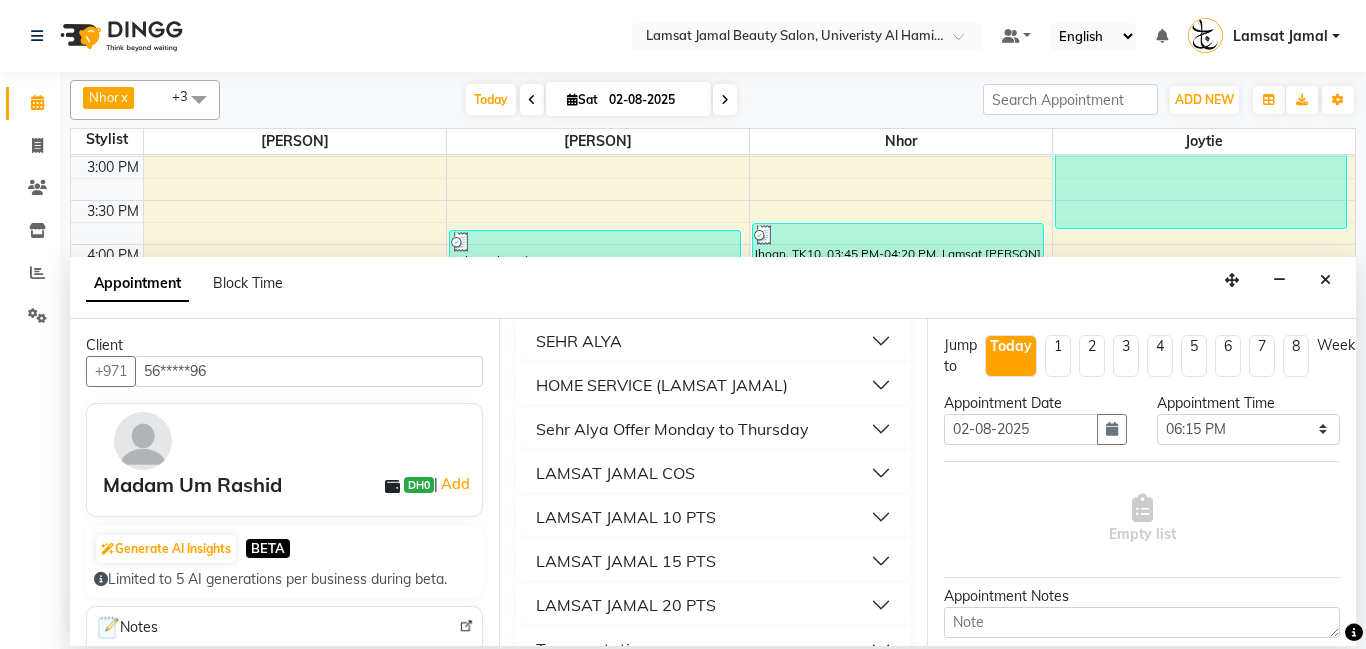 scroll, scrollTop: 339, scrollLeft: 0, axis: vertical 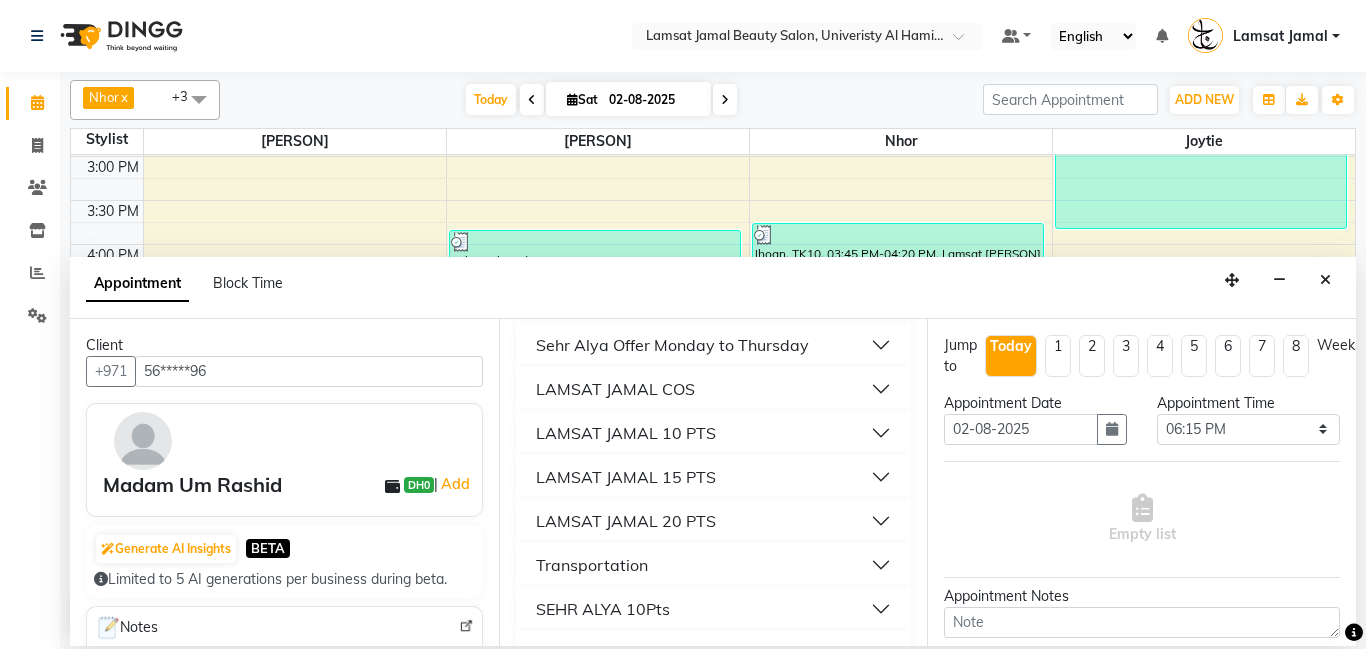 click on "LAMSAT JAMAL COS" at bounding box center [714, 389] 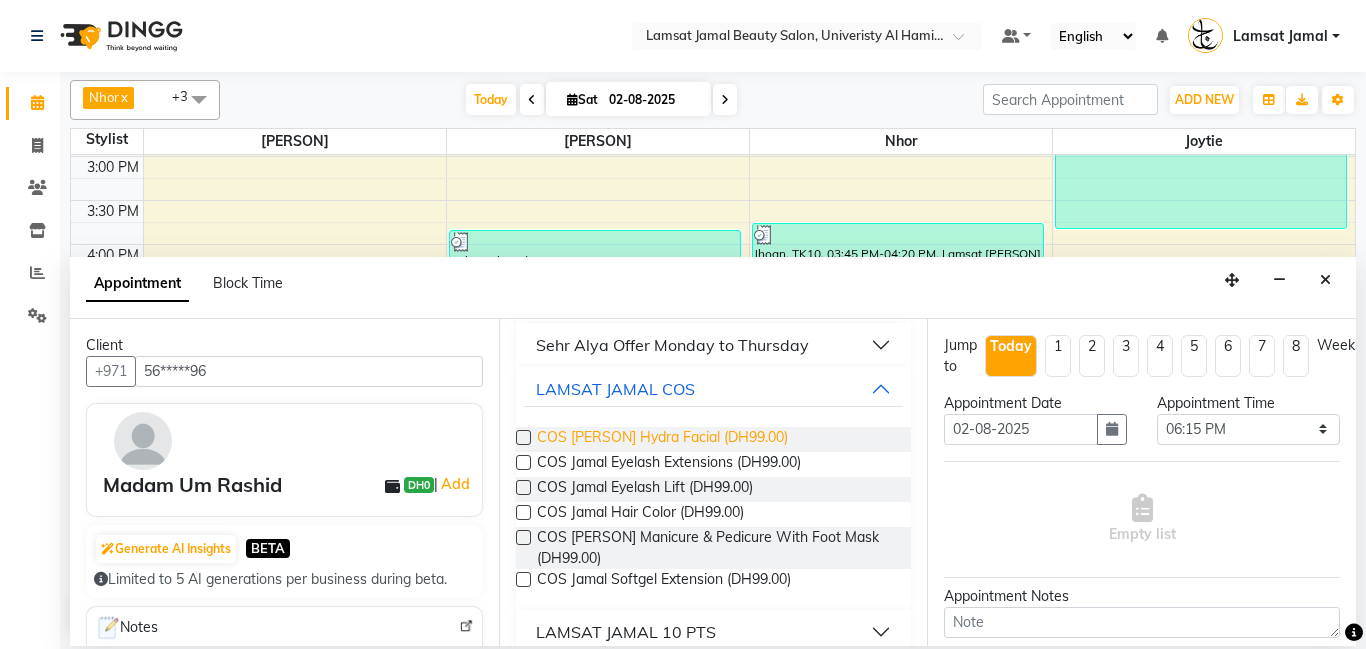 click on "COS [PERSON] Hydra Facial (DH99.00)" at bounding box center (662, 439) 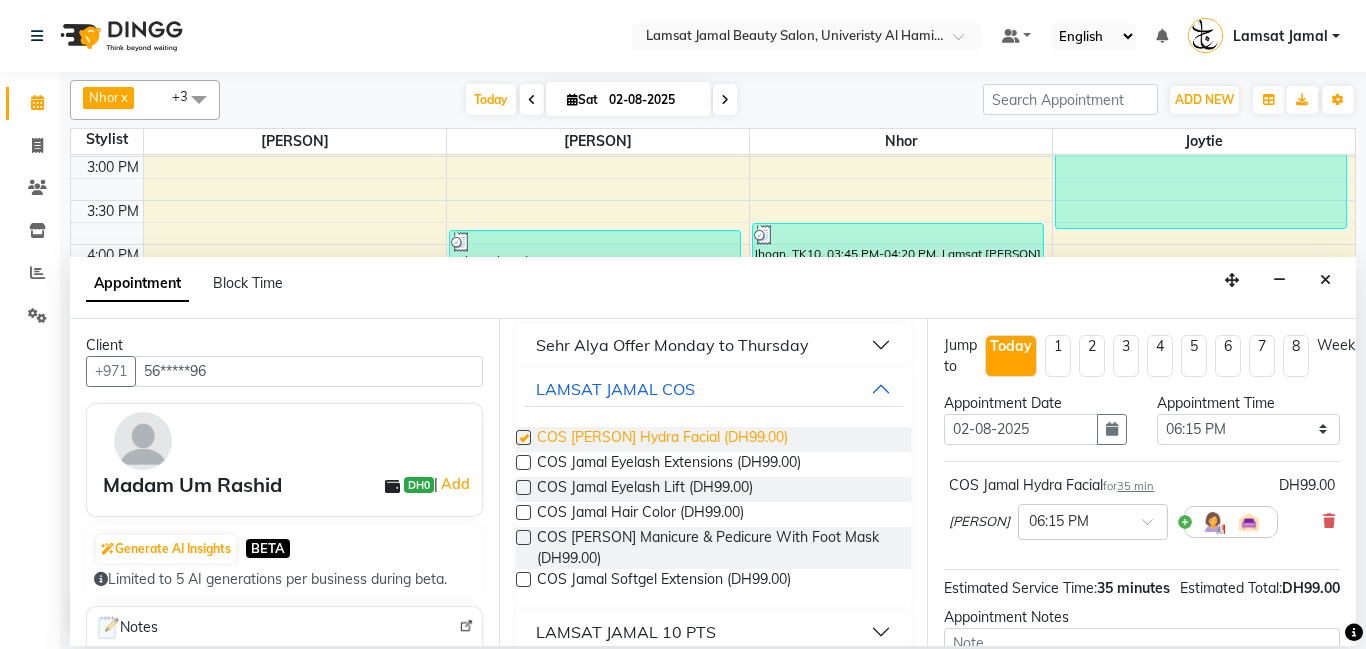 checkbox on "false" 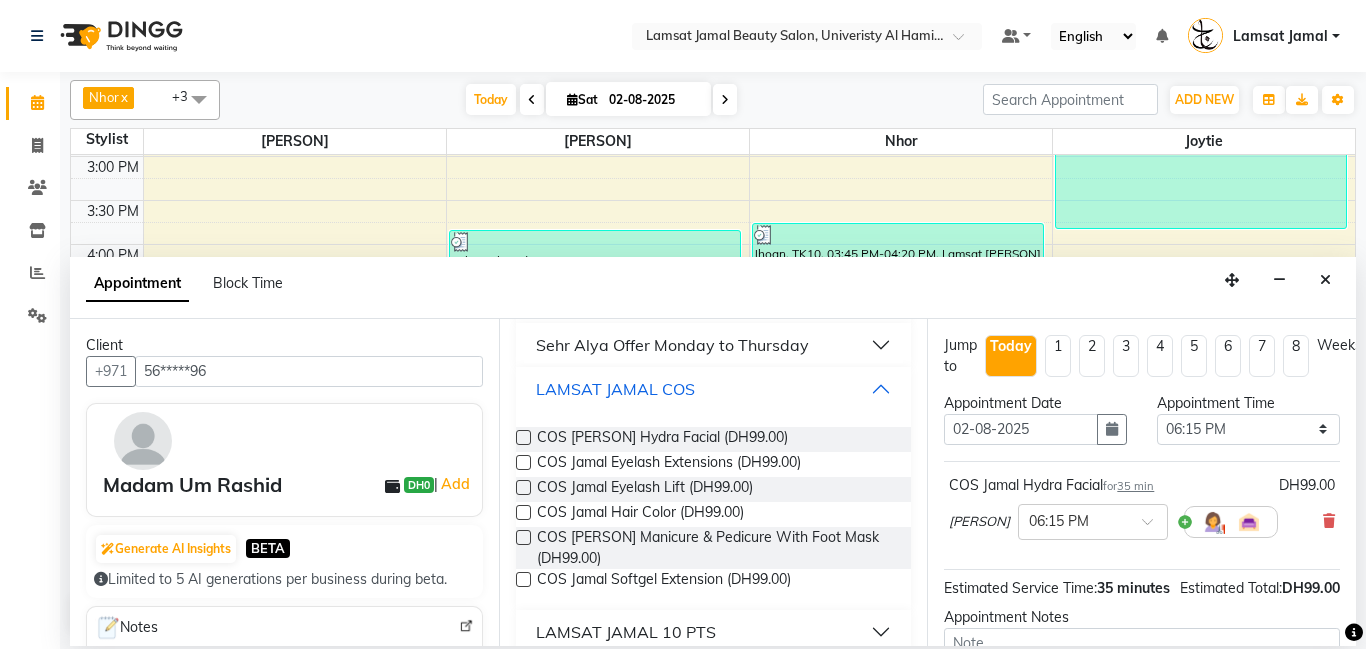 click on "LAMSAT JAMAL COS" at bounding box center (714, 389) 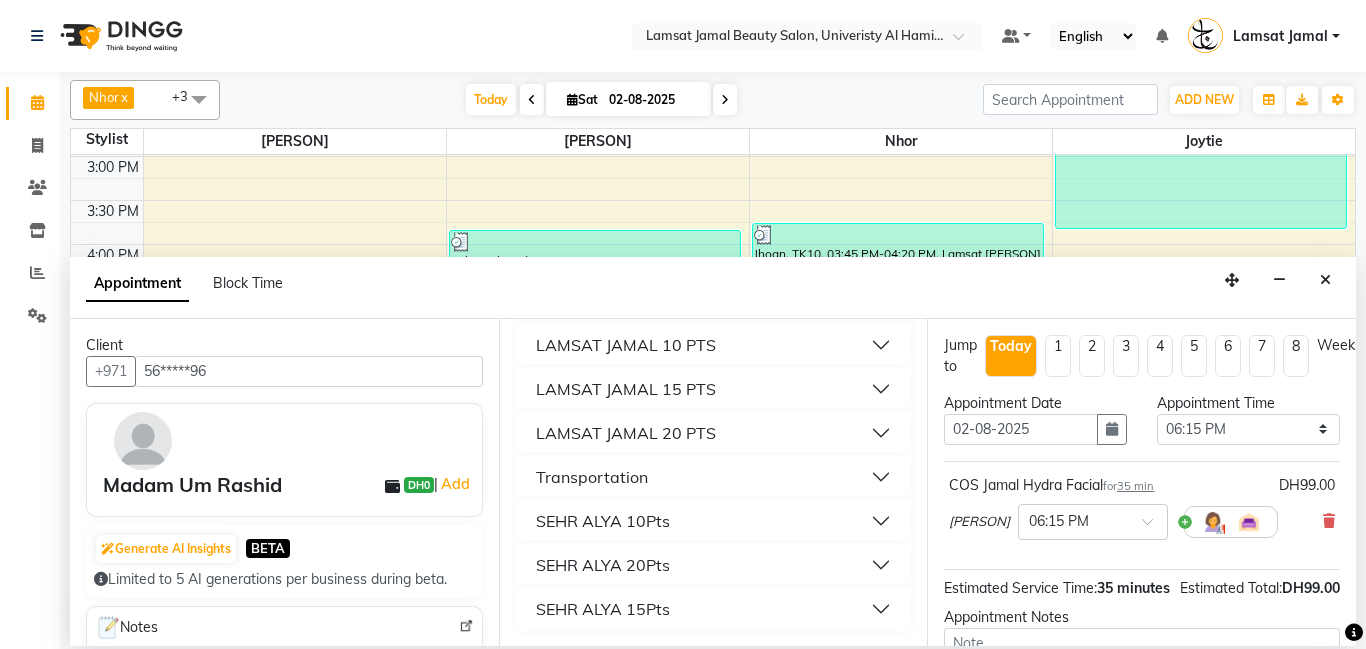 scroll, scrollTop: 428, scrollLeft: 0, axis: vertical 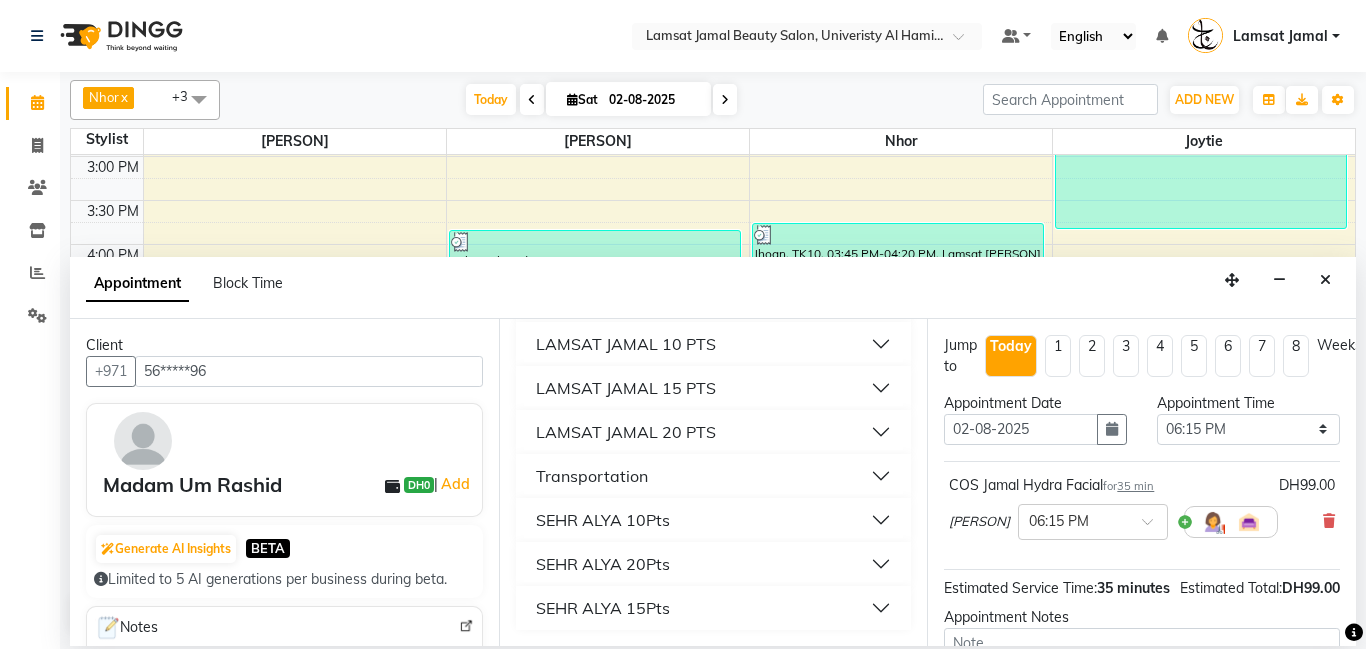 click on "LAMSAT JAMAL 15 PTS" at bounding box center (714, 388) 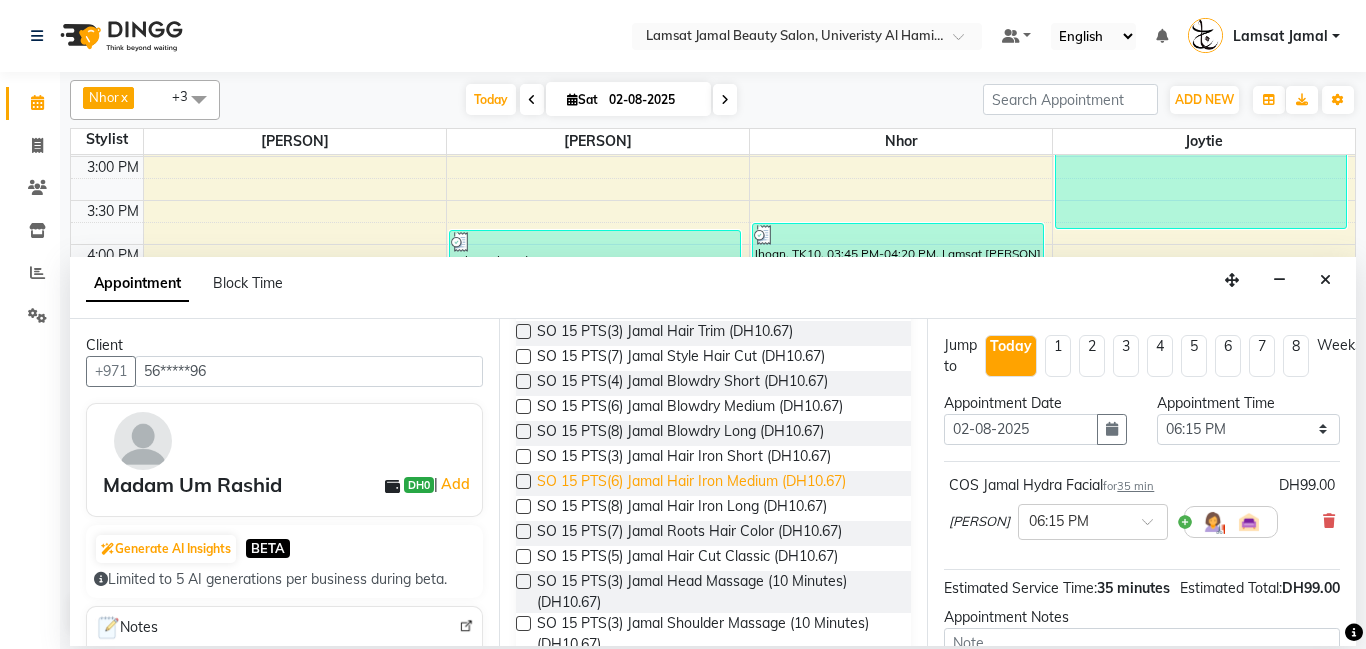 scroll, scrollTop: 739, scrollLeft: 0, axis: vertical 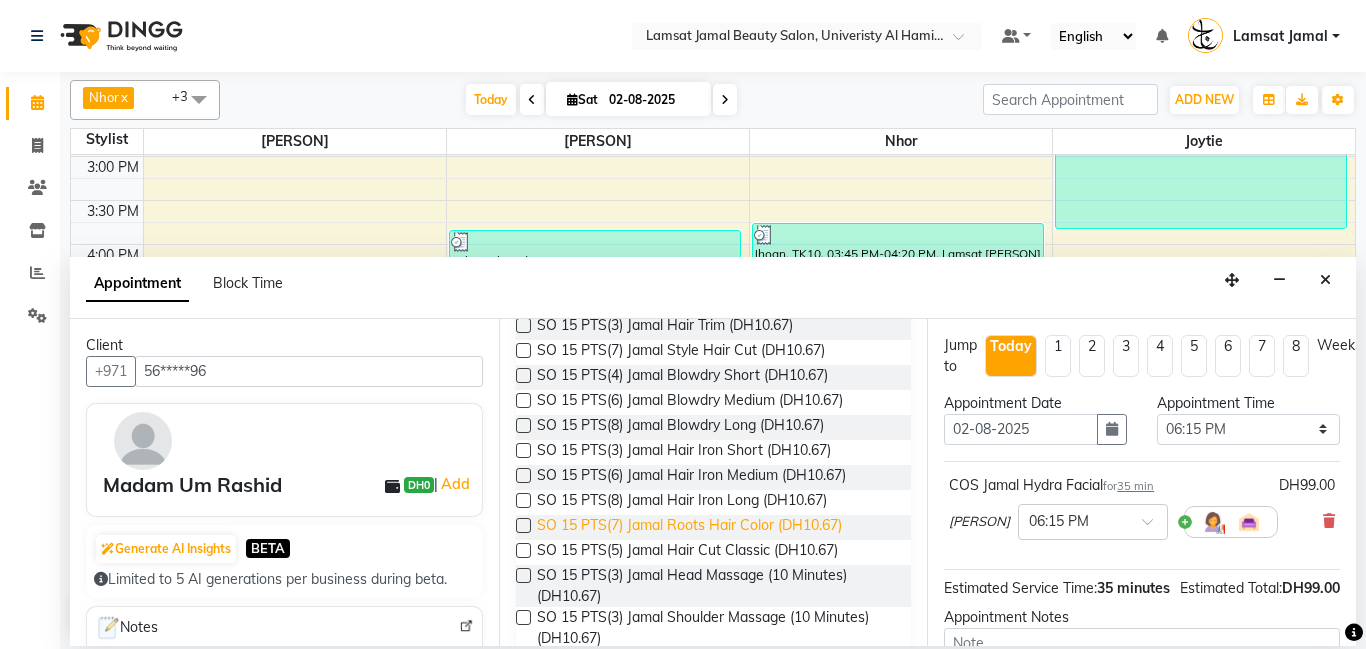 click on "SO 15 PTS(7) Jamal Roots Hair Color (DH10.67)" at bounding box center [689, 527] 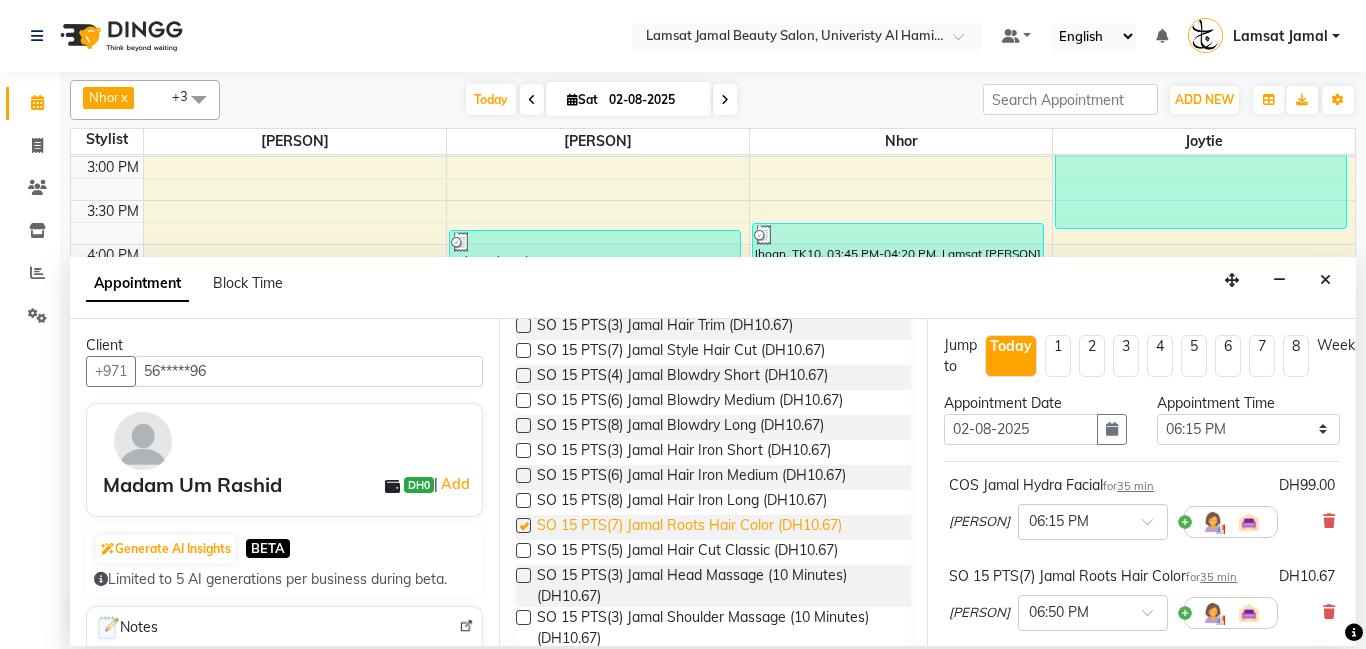 checkbox on "false" 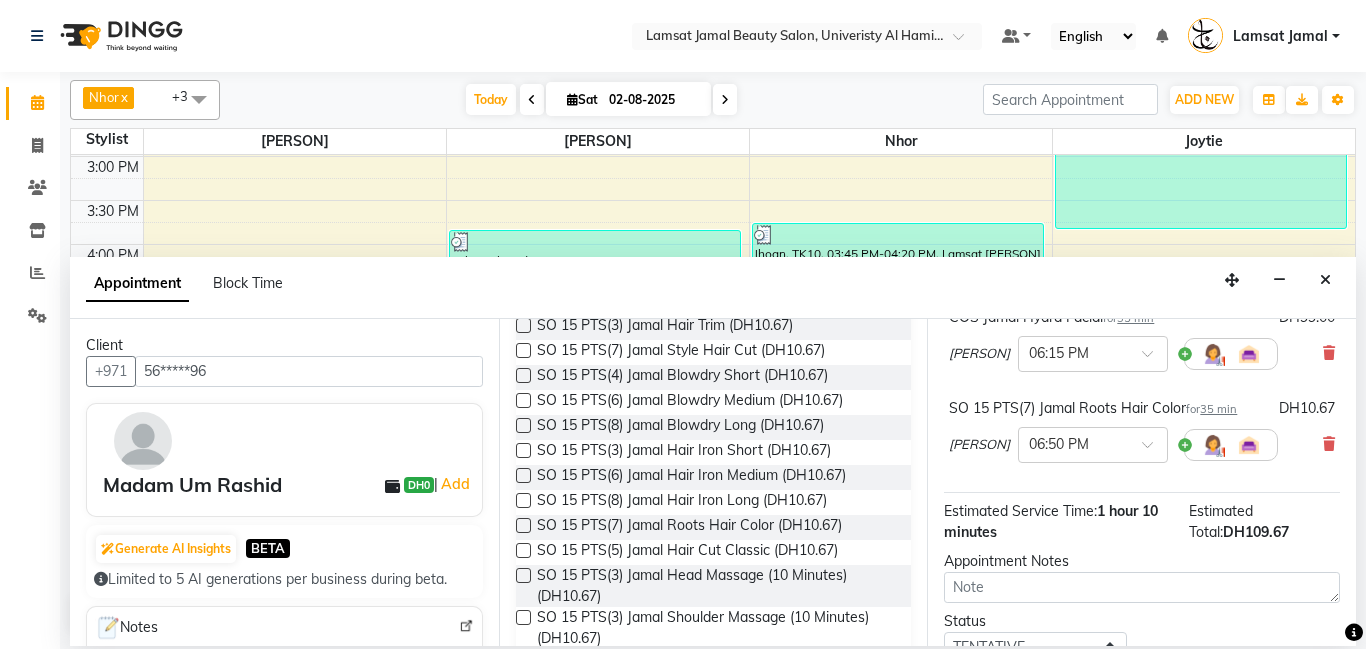 scroll, scrollTop: 243, scrollLeft: 0, axis: vertical 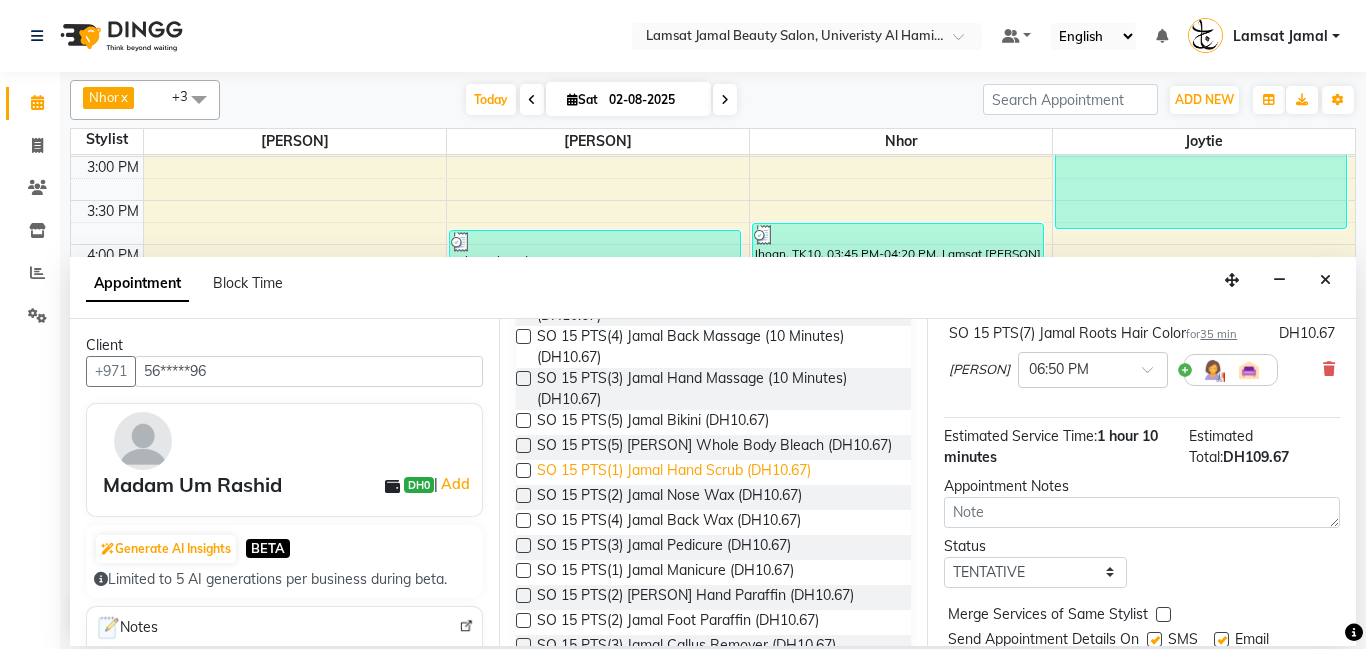click on "SO 15 PTS(1) Jamal Hand Scrub (DH10.67)" at bounding box center [674, 472] 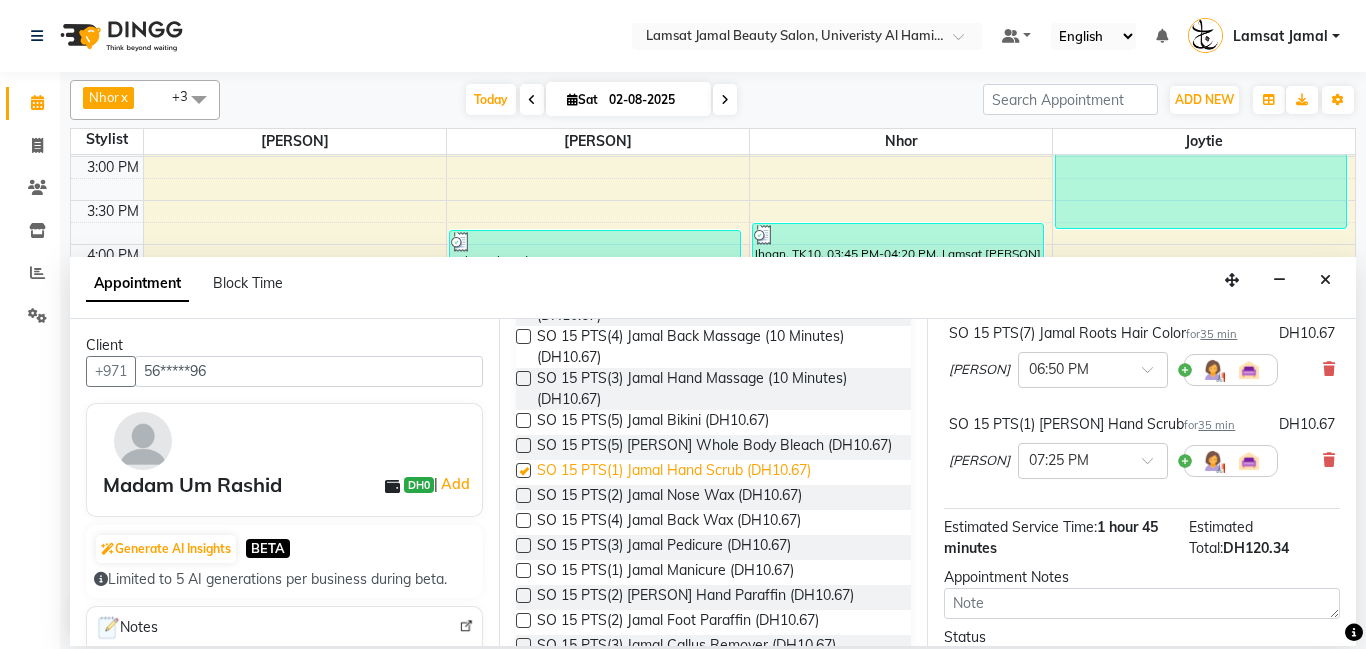checkbox on "false" 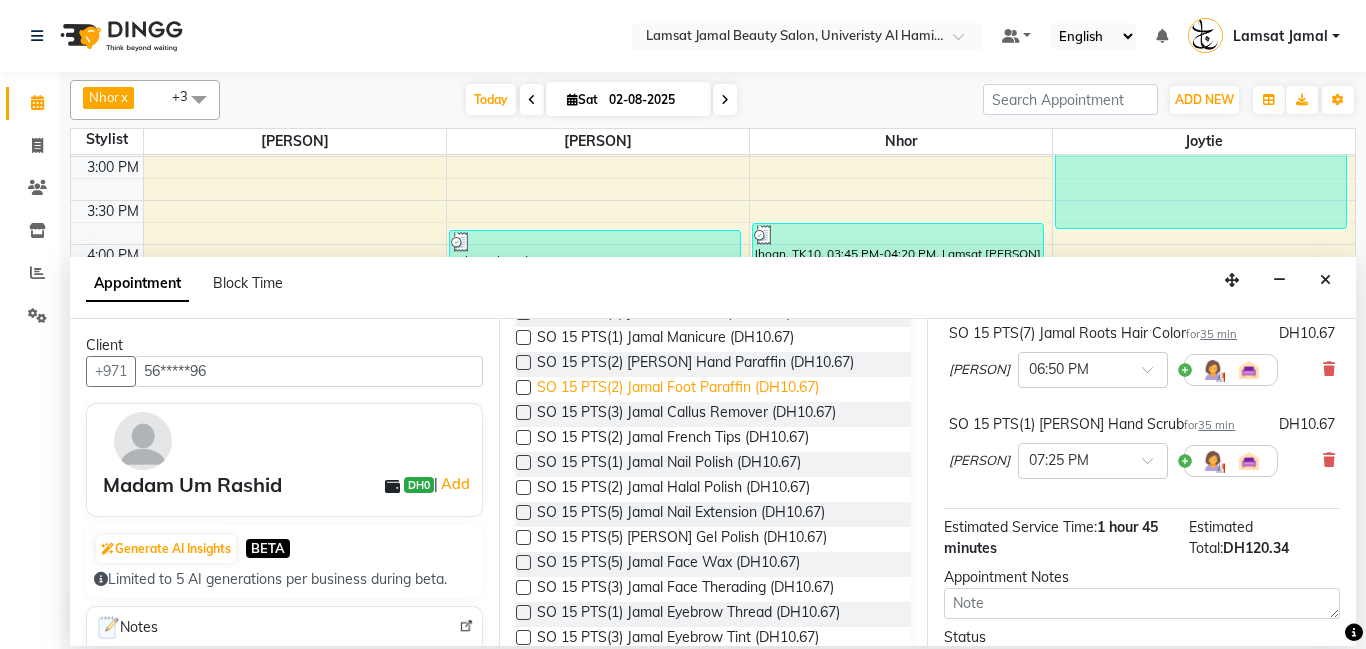 scroll, scrollTop: 1319, scrollLeft: 0, axis: vertical 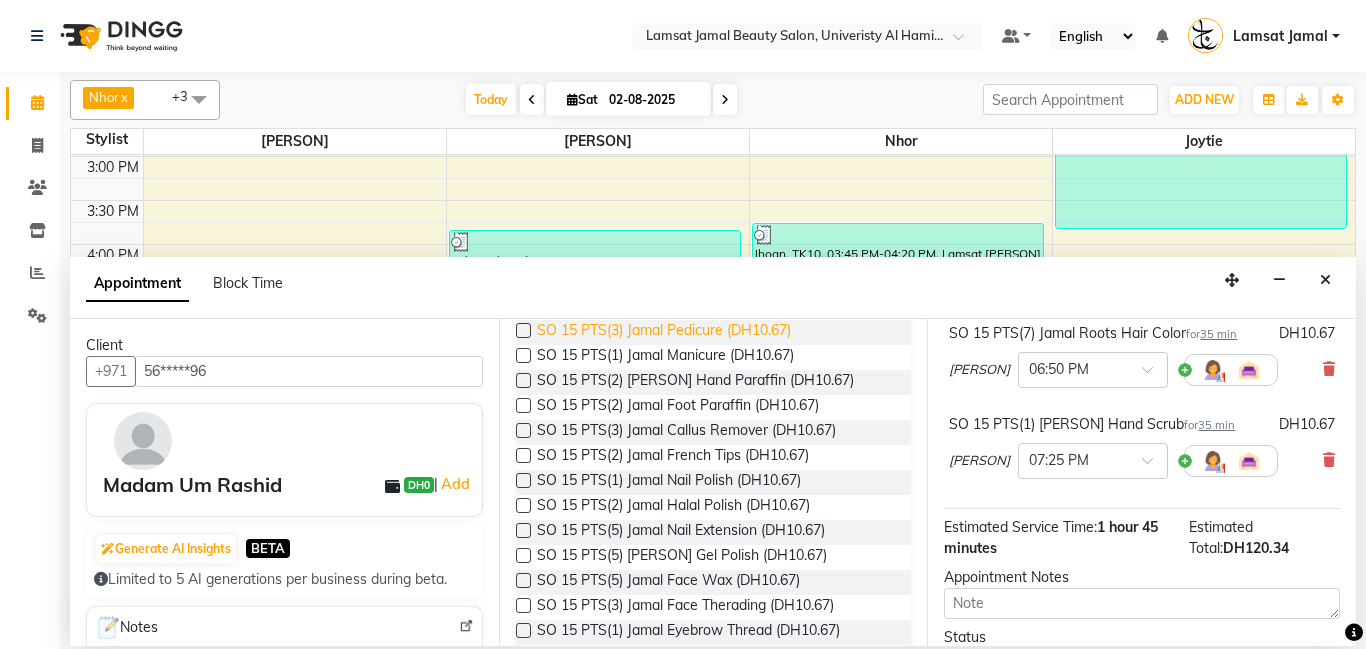 click on "SO 15 PTS(3) Jamal Pedicure (DH10.67)" at bounding box center (664, 332) 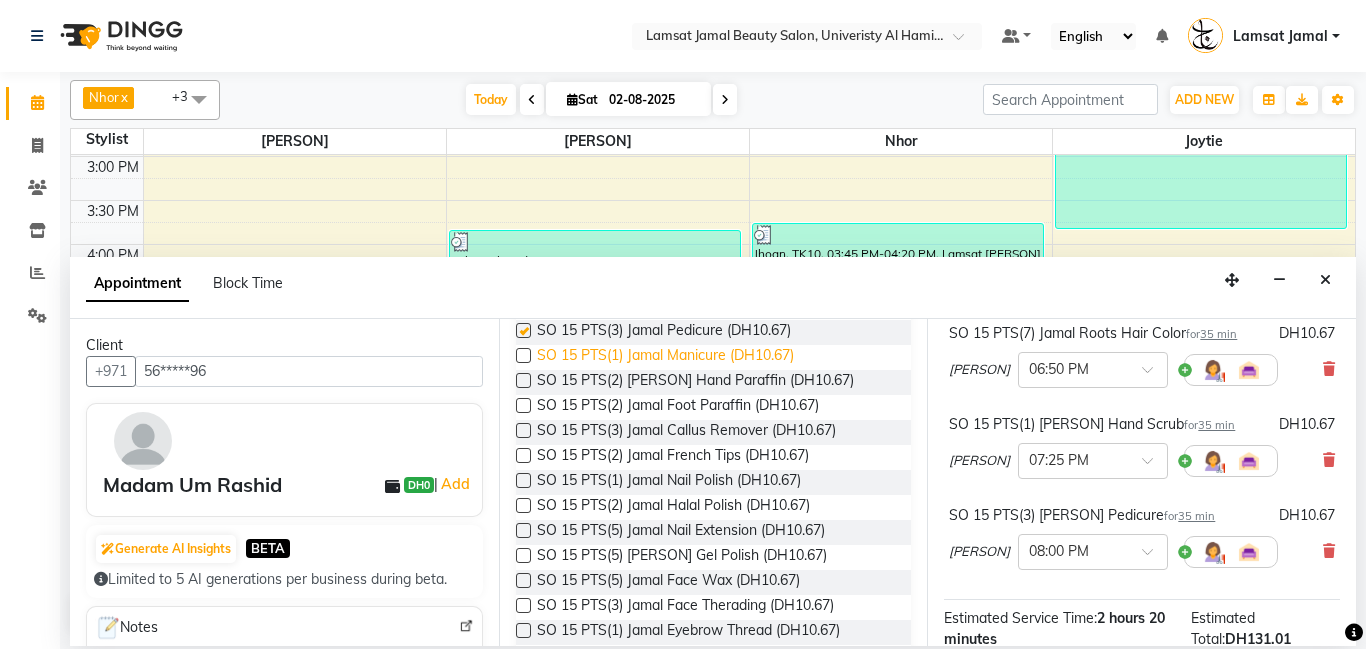 checkbox on "false" 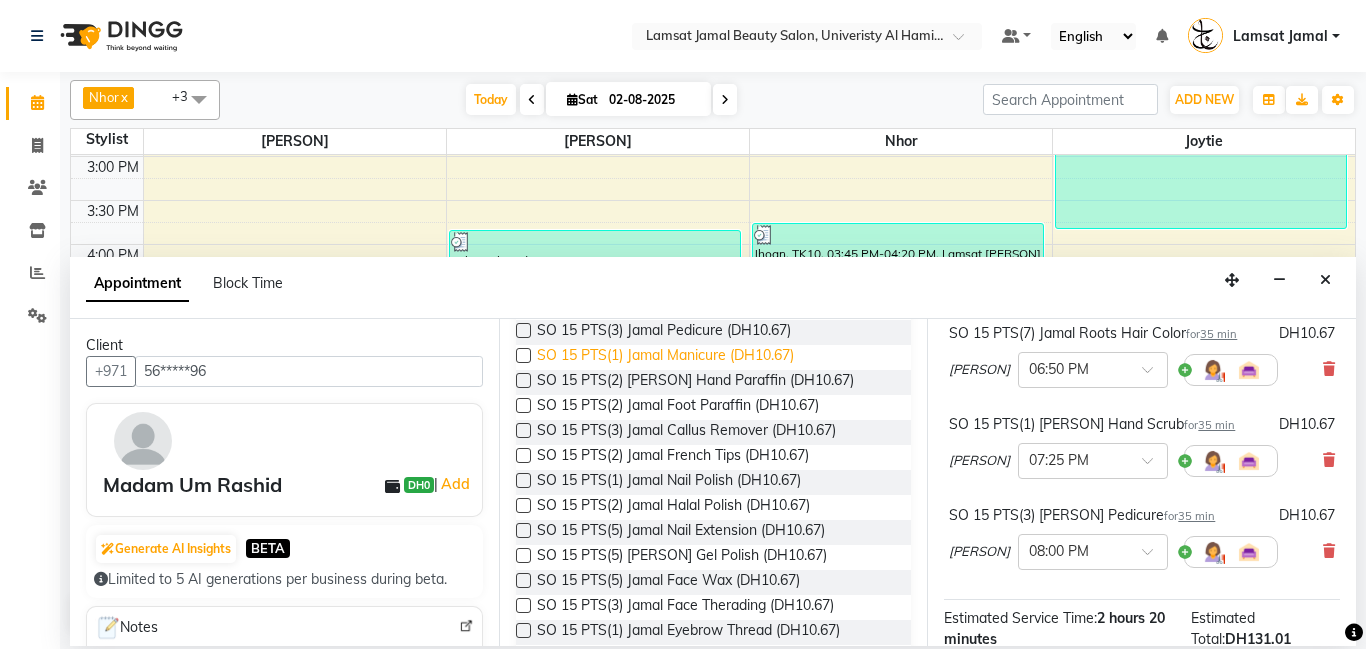 click on "SO 15 PTS(1) Jamal Manicure (DH10.67)" at bounding box center [665, 357] 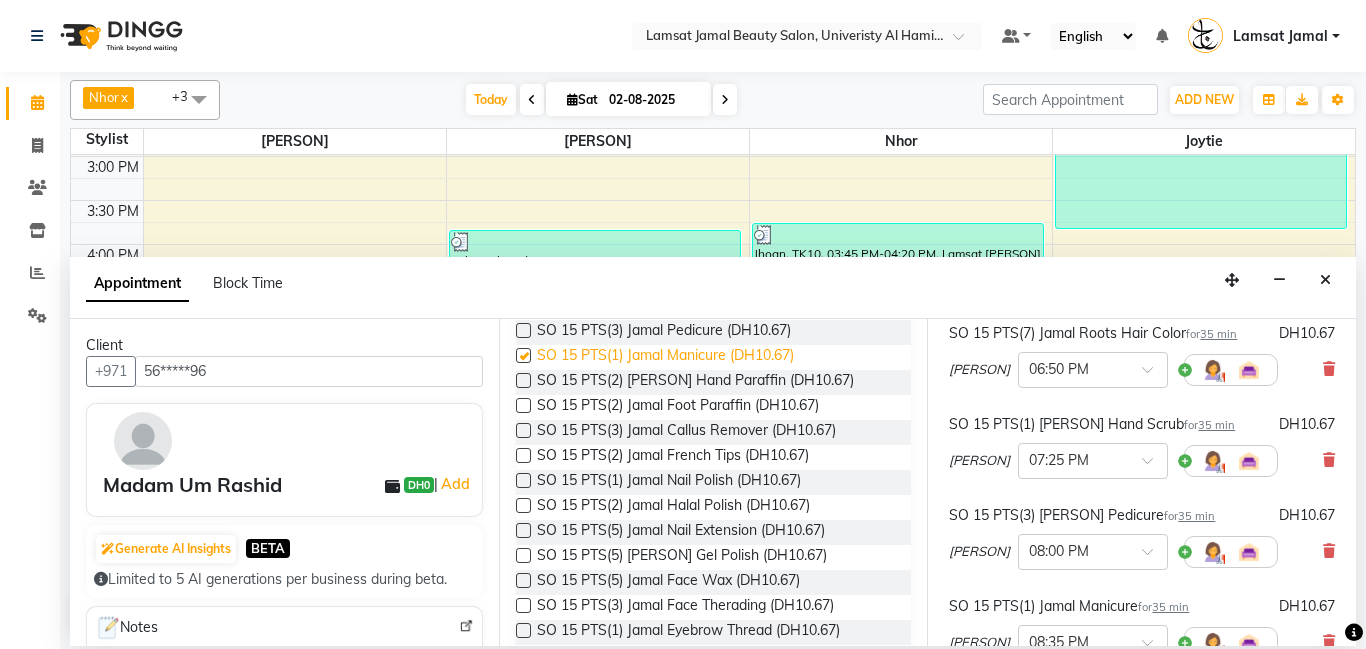 checkbox on "false" 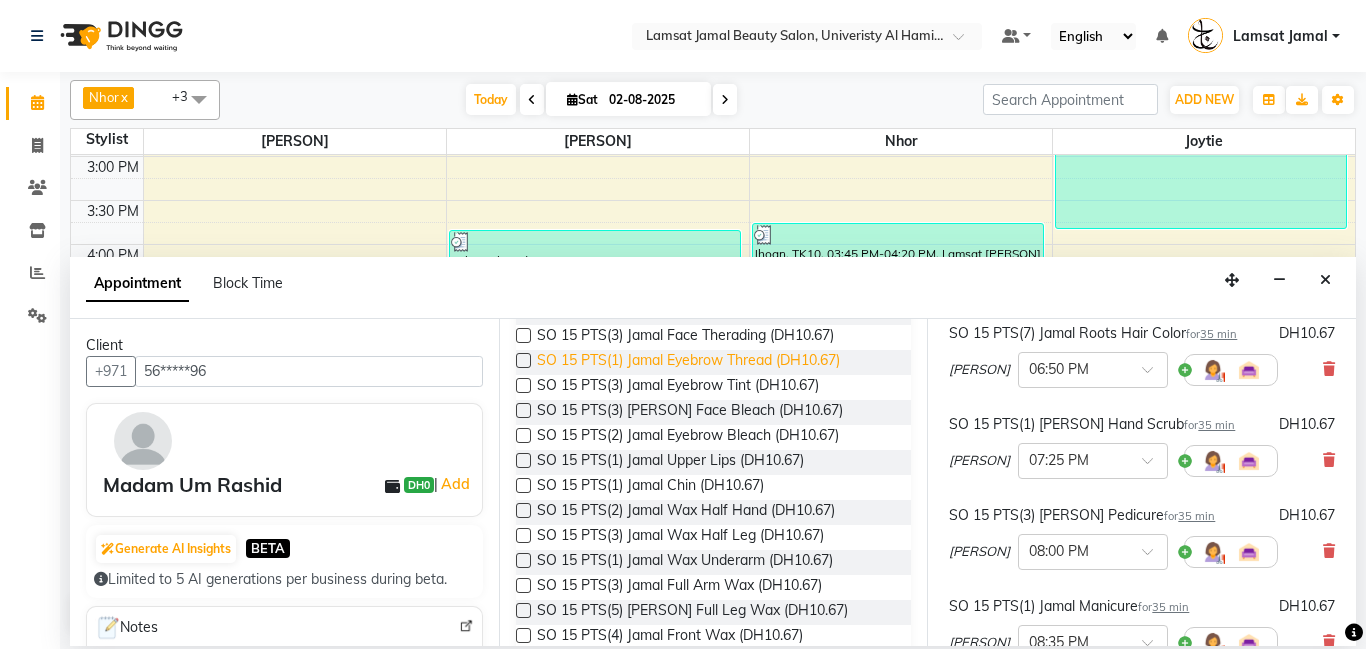 scroll, scrollTop: 1588, scrollLeft: 0, axis: vertical 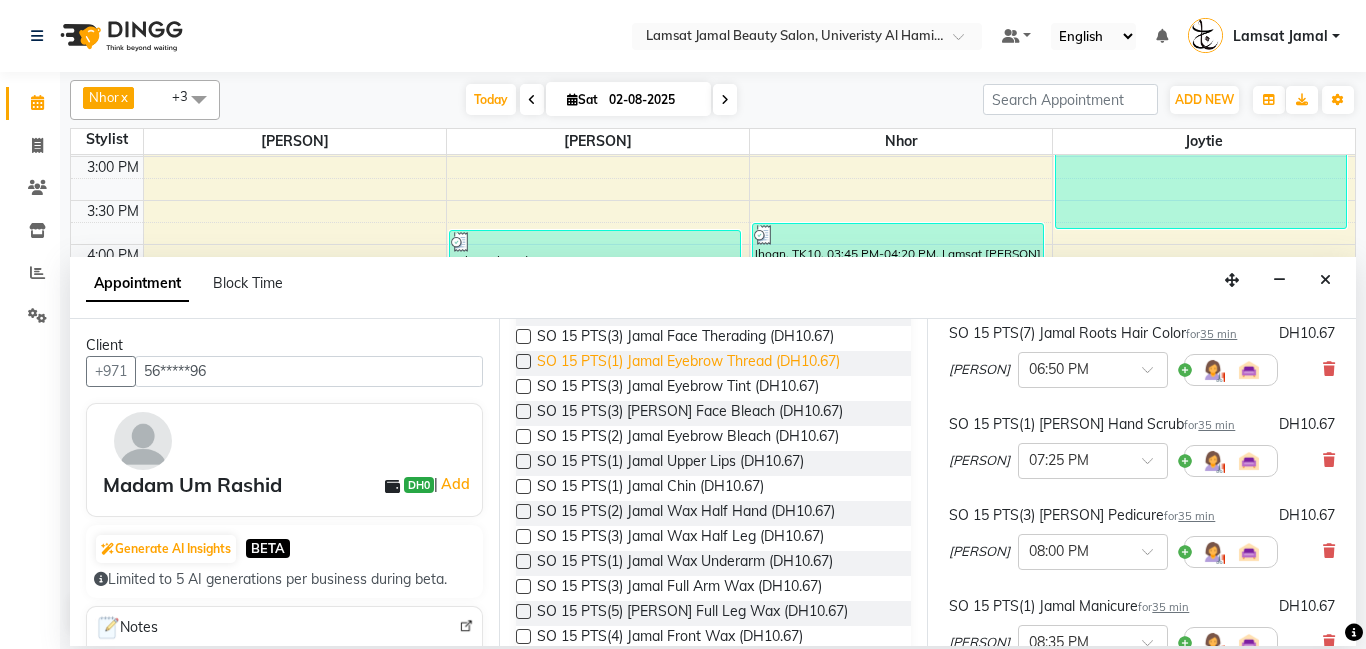 click on "SO 15 PTS(1) Jamal Eyebrow Thread (DH10.67)" at bounding box center [688, 363] 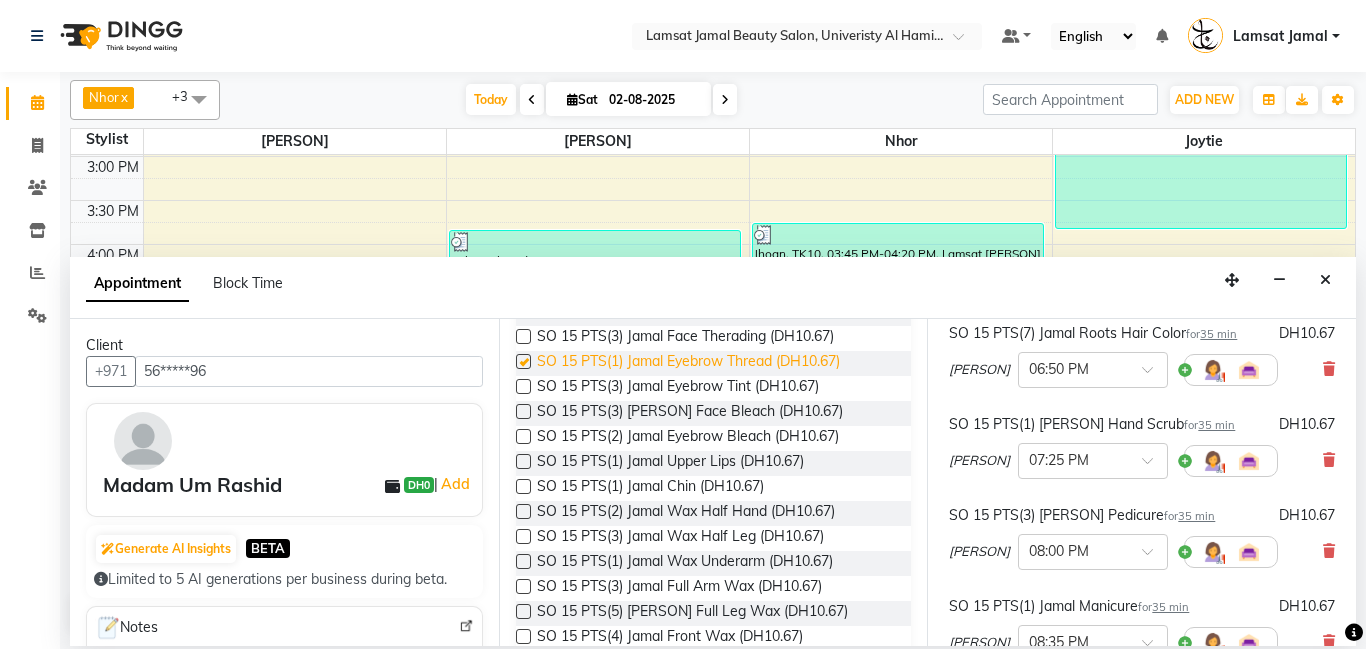 checkbox on "false" 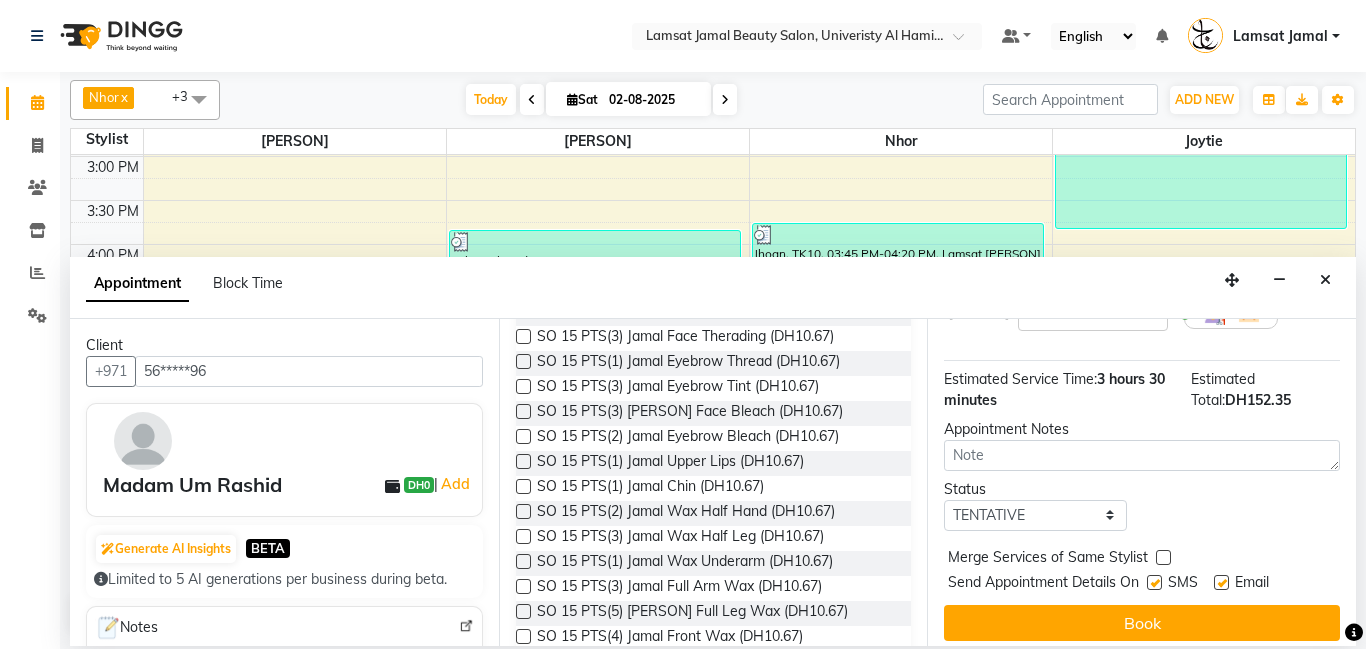 scroll, scrollTop: 675, scrollLeft: 0, axis: vertical 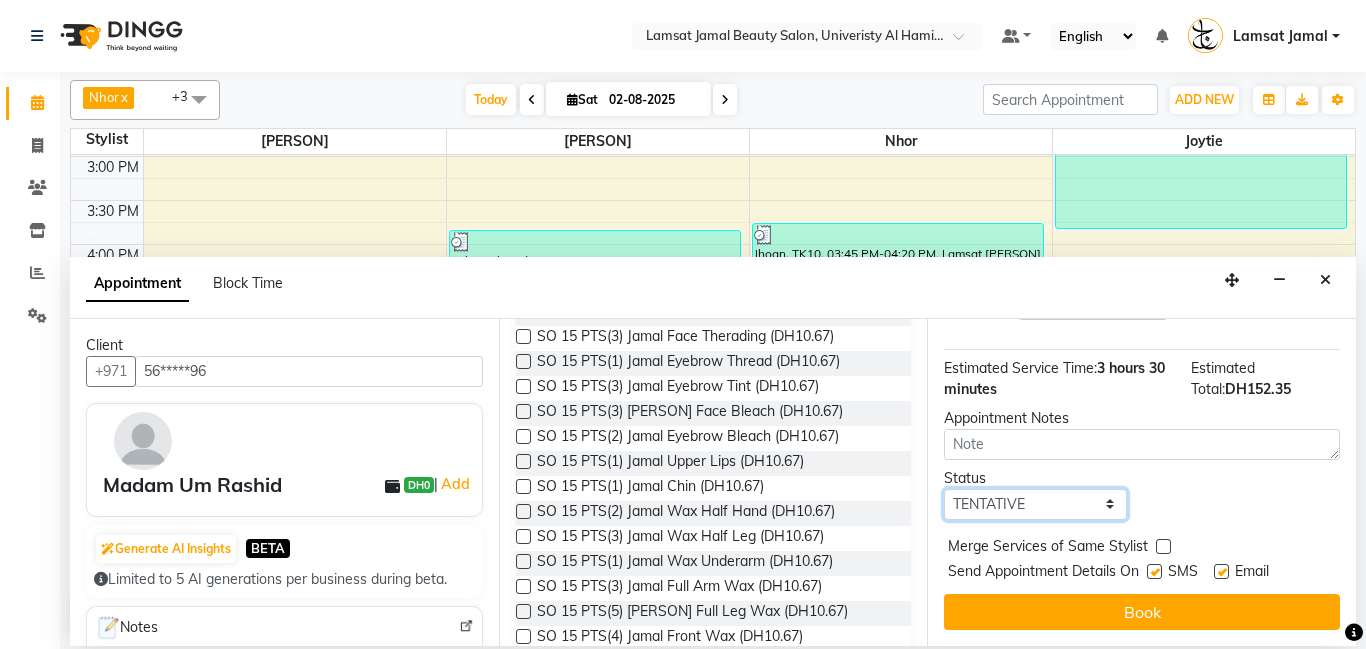 click on "Select TENTATIVE CONFIRM CHECK-IN UPCOMING" at bounding box center (1035, 504) 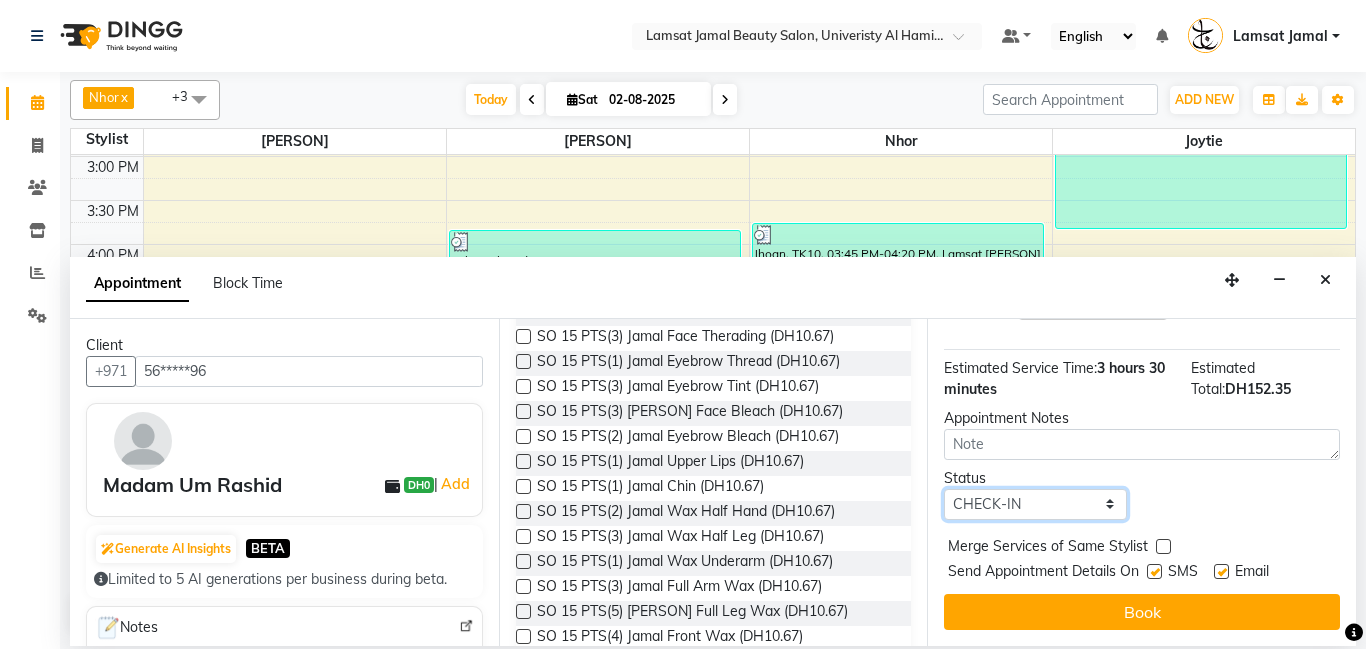 click on "Select TENTATIVE CONFIRM CHECK-IN UPCOMING" at bounding box center (1035, 504) 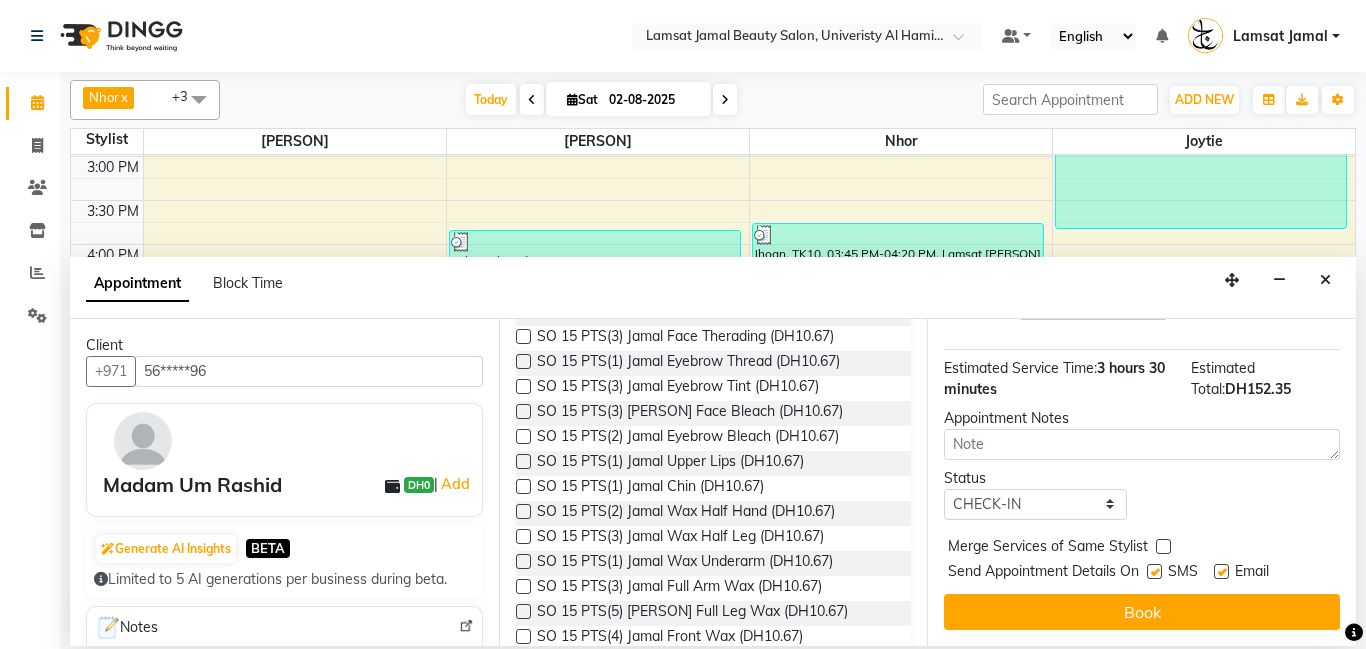 click at bounding box center [1163, 546] 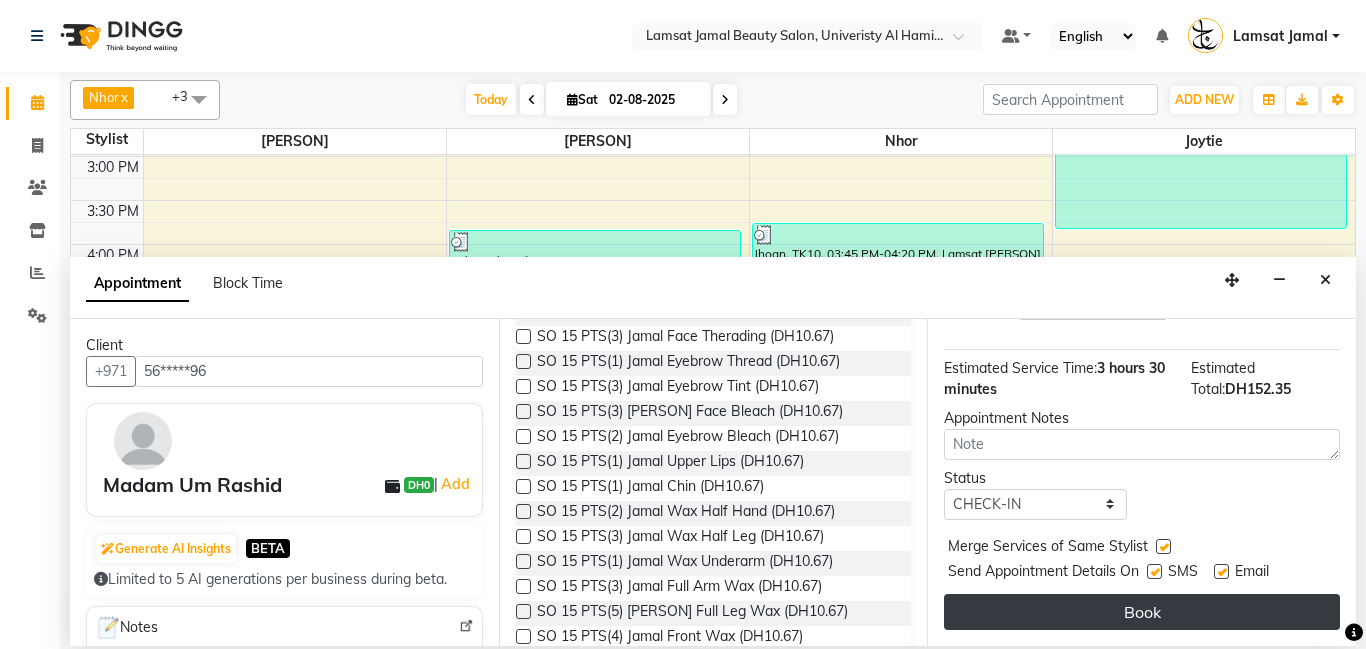 click on "Book" at bounding box center [1142, 612] 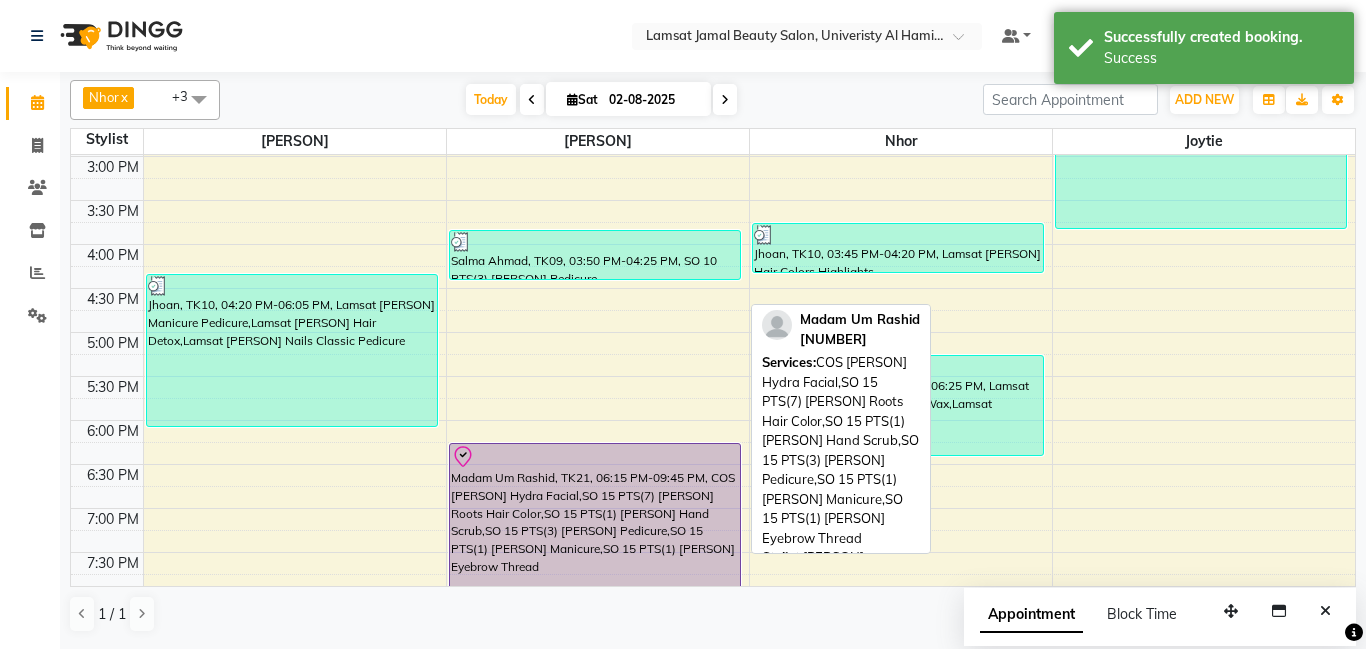 click on "Madam Um Rashid, TK21, 06:15 PM-09:45 PM, COS [PERSON] Hydra Facial,SO 15 PTS(7) [PERSON] Roots Hair Color,SO 15 PTS(1) [PERSON] Hand Scrub,SO 15 PTS(3) [PERSON] Pedicure,SO 15 PTS(1) [PERSON] Manicure,SO 15 PTS(1) [PERSON] Eyebrow Thread" at bounding box center (595, 596) 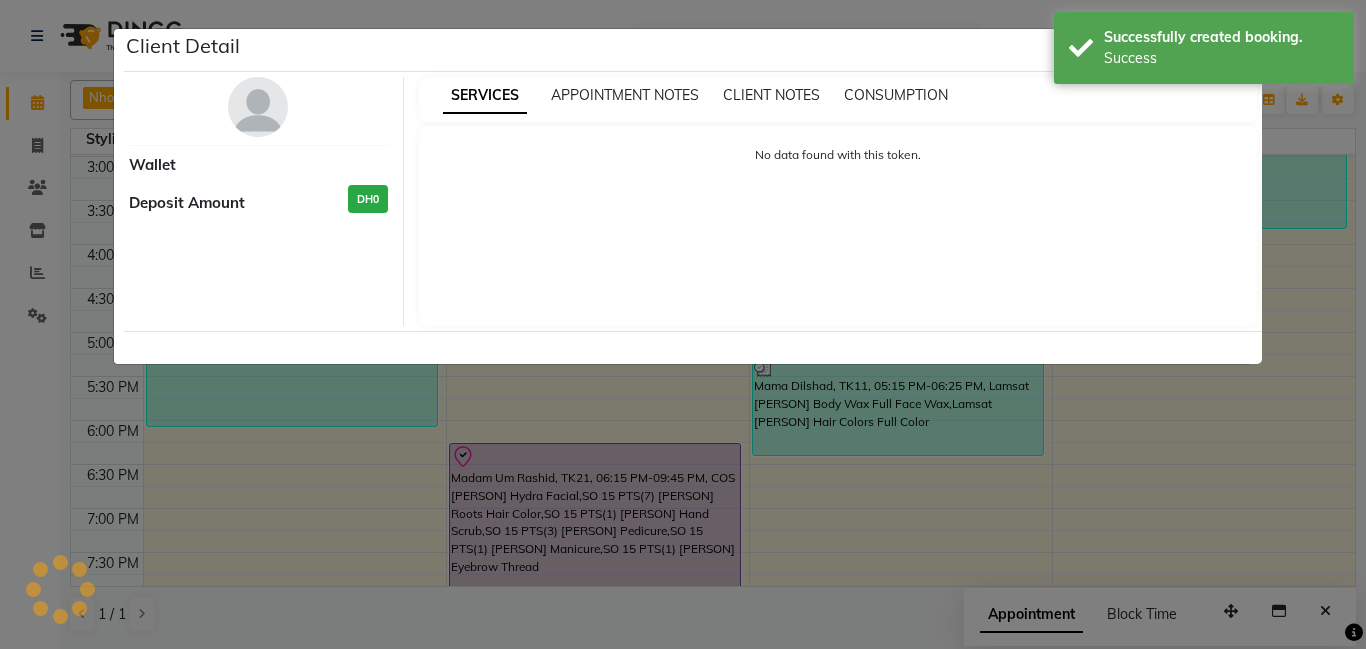select on "8" 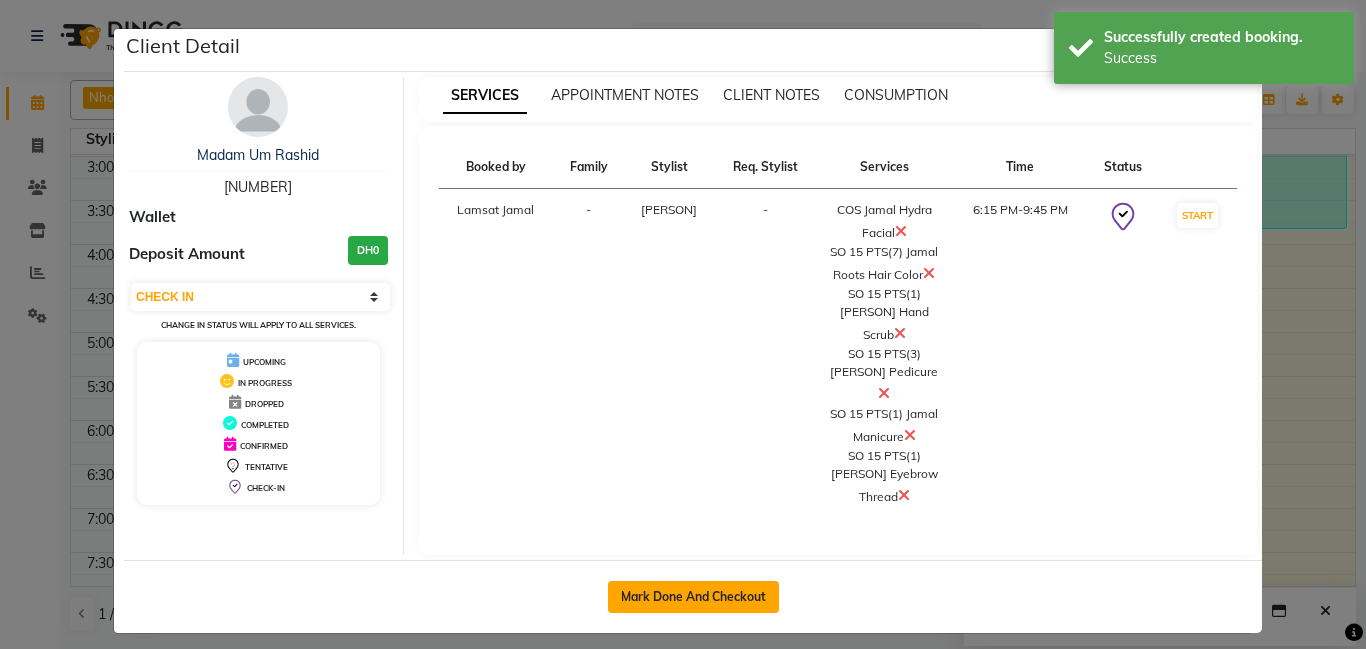 click on "Mark Done And Checkout" 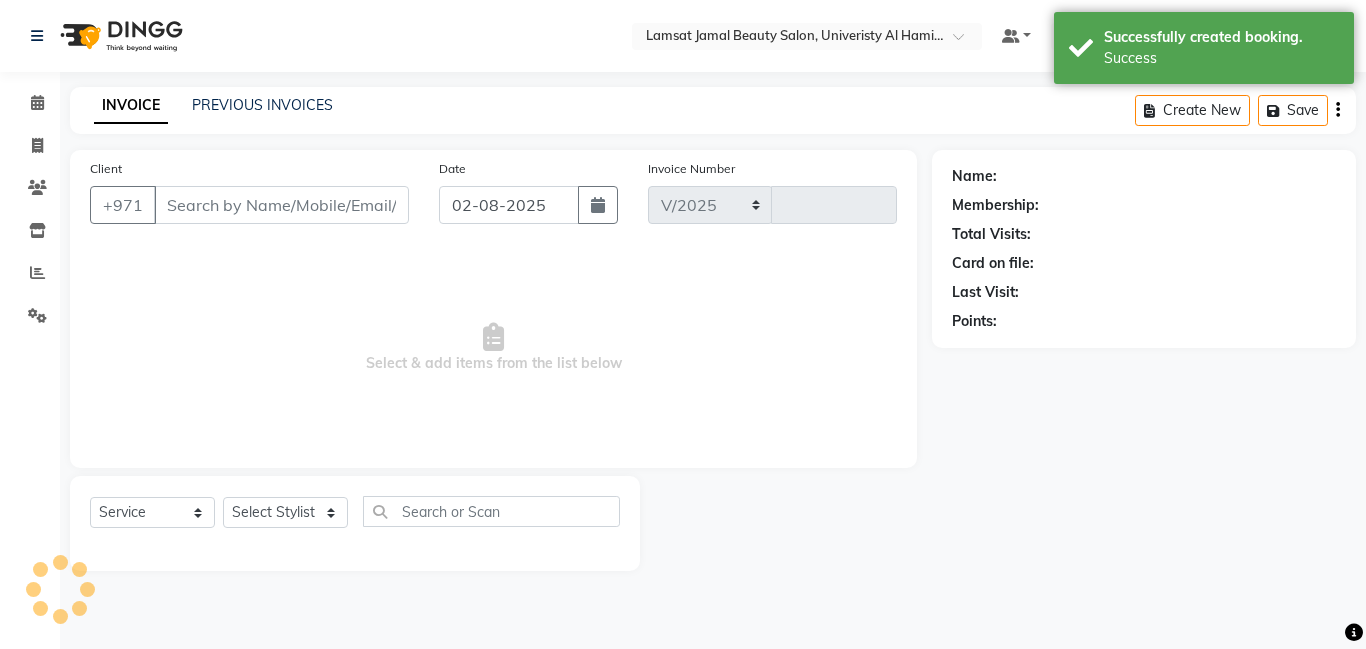 select on "8294" 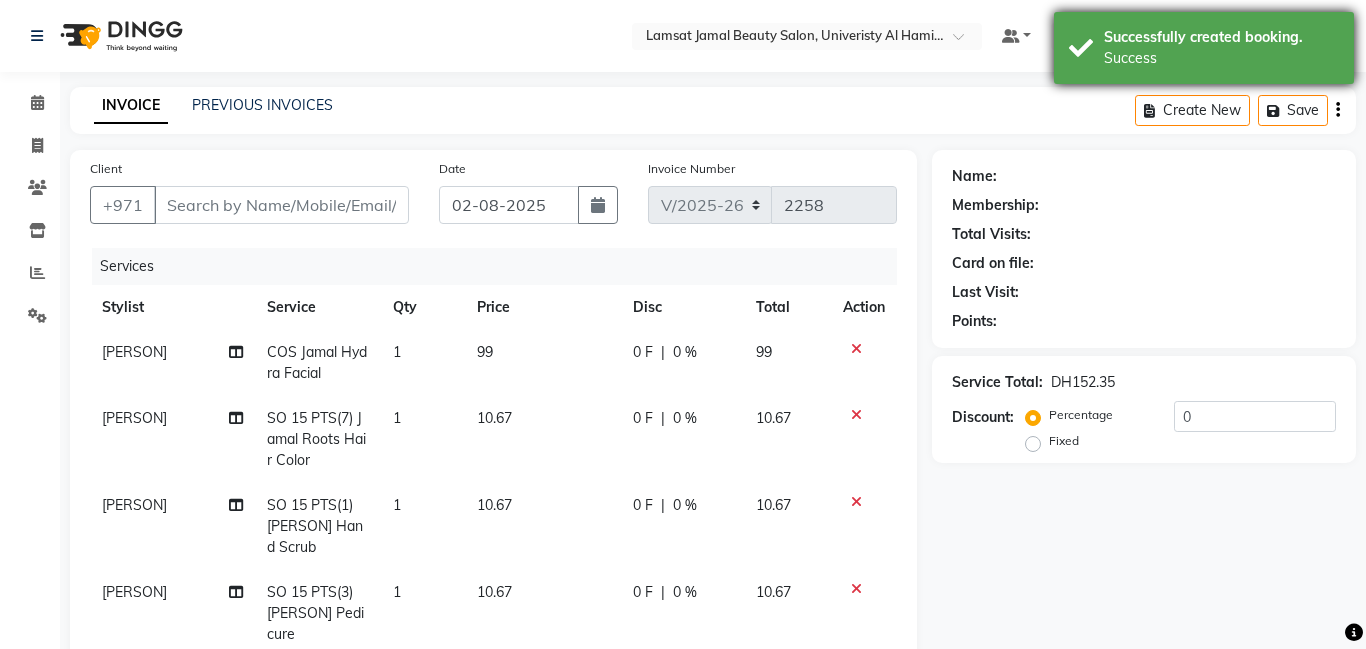 type on "56*****96" 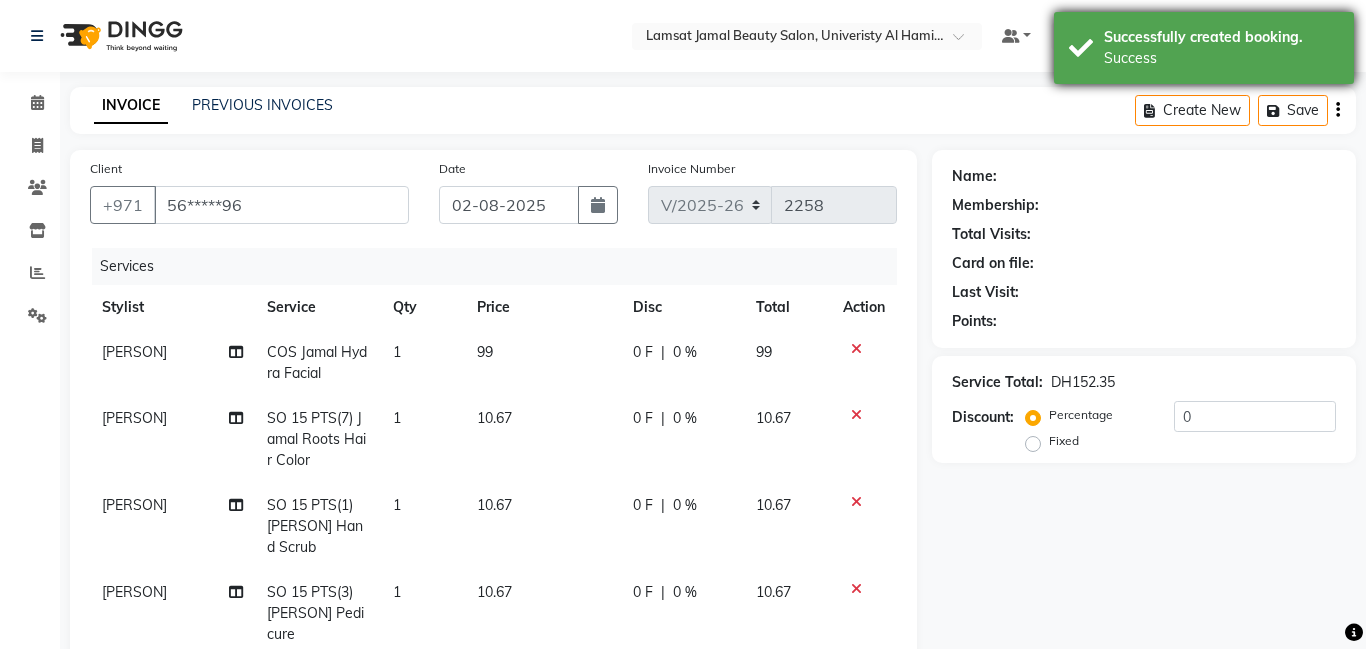 click on "Successfully created booking.   Success" at bounding box center [1204, 48] 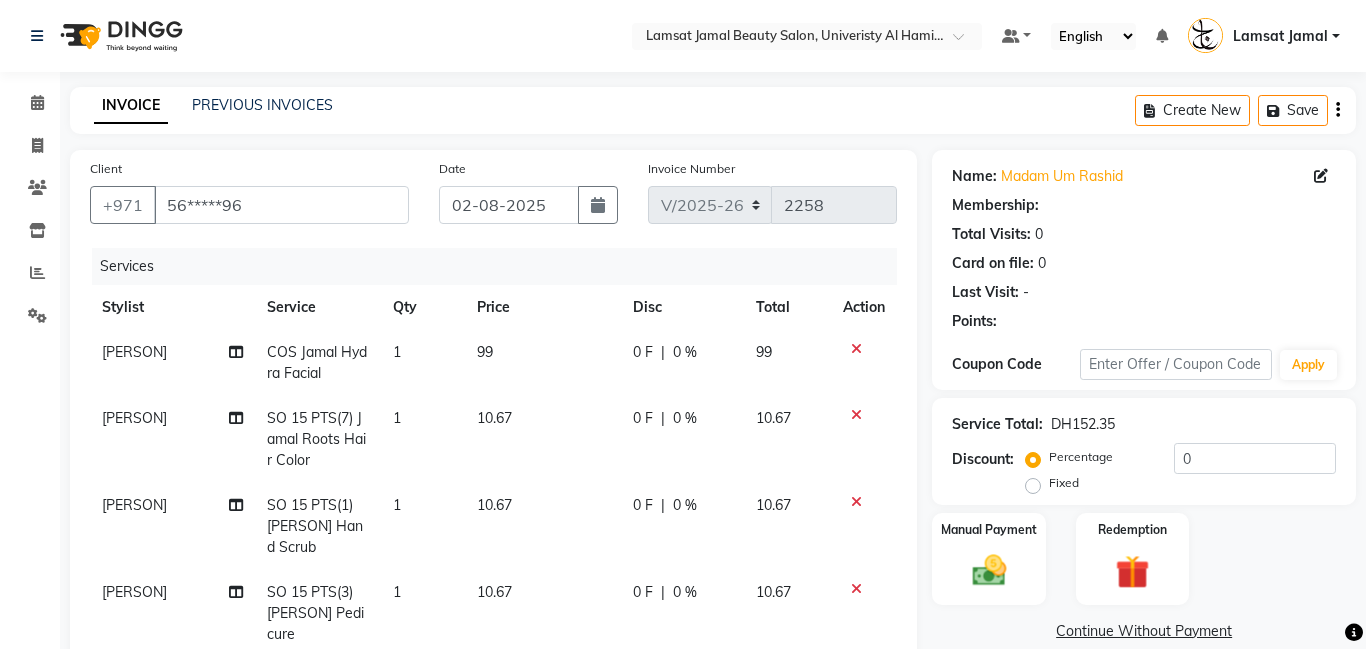 click on "99" 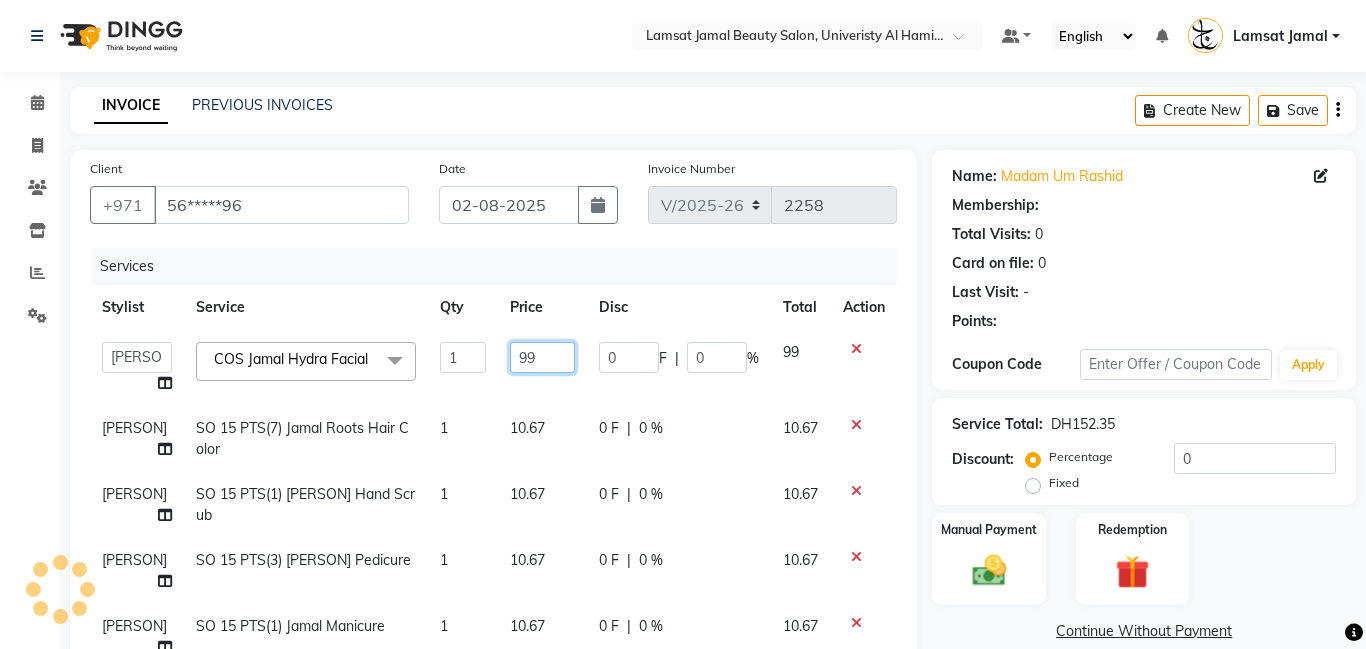 click on "99" 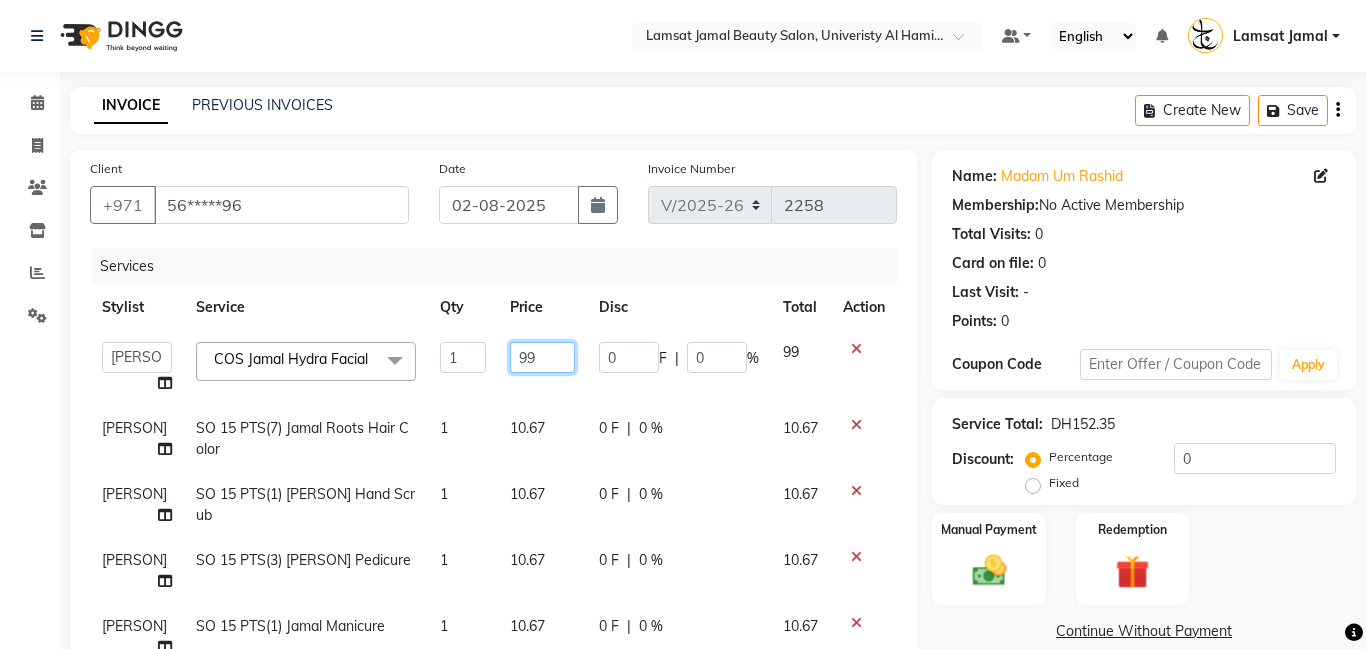 type on "9" 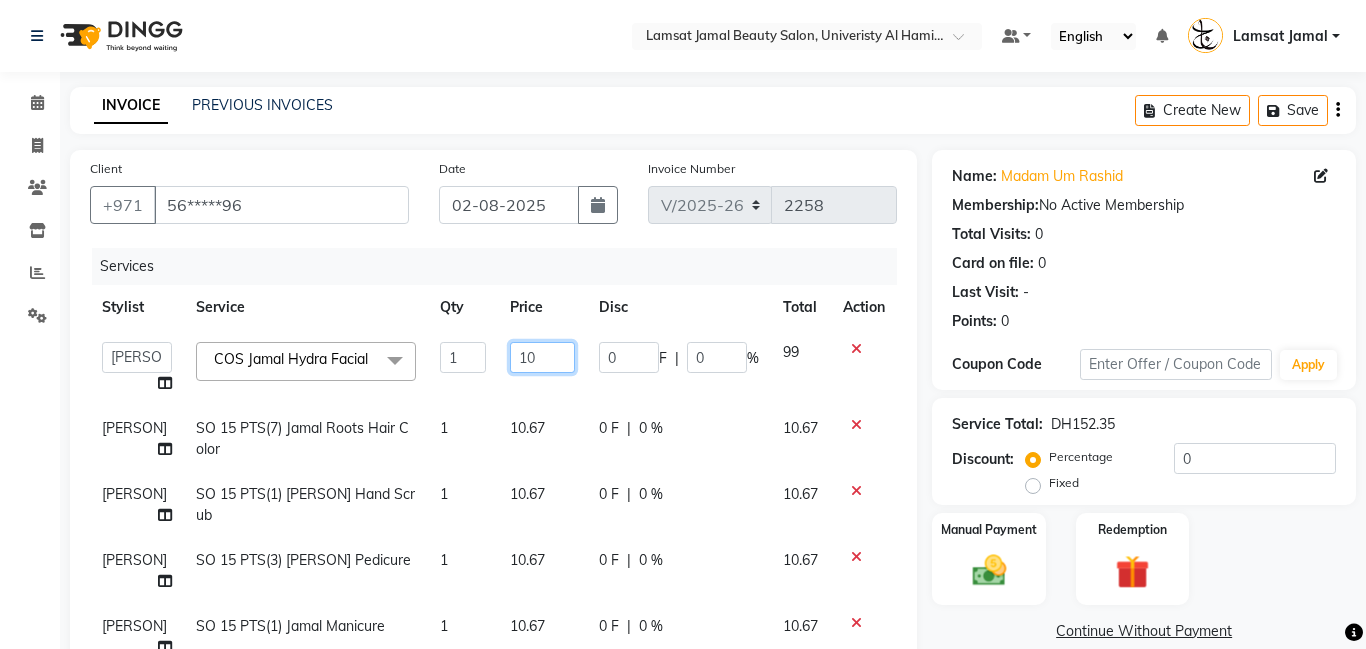 type on "100" 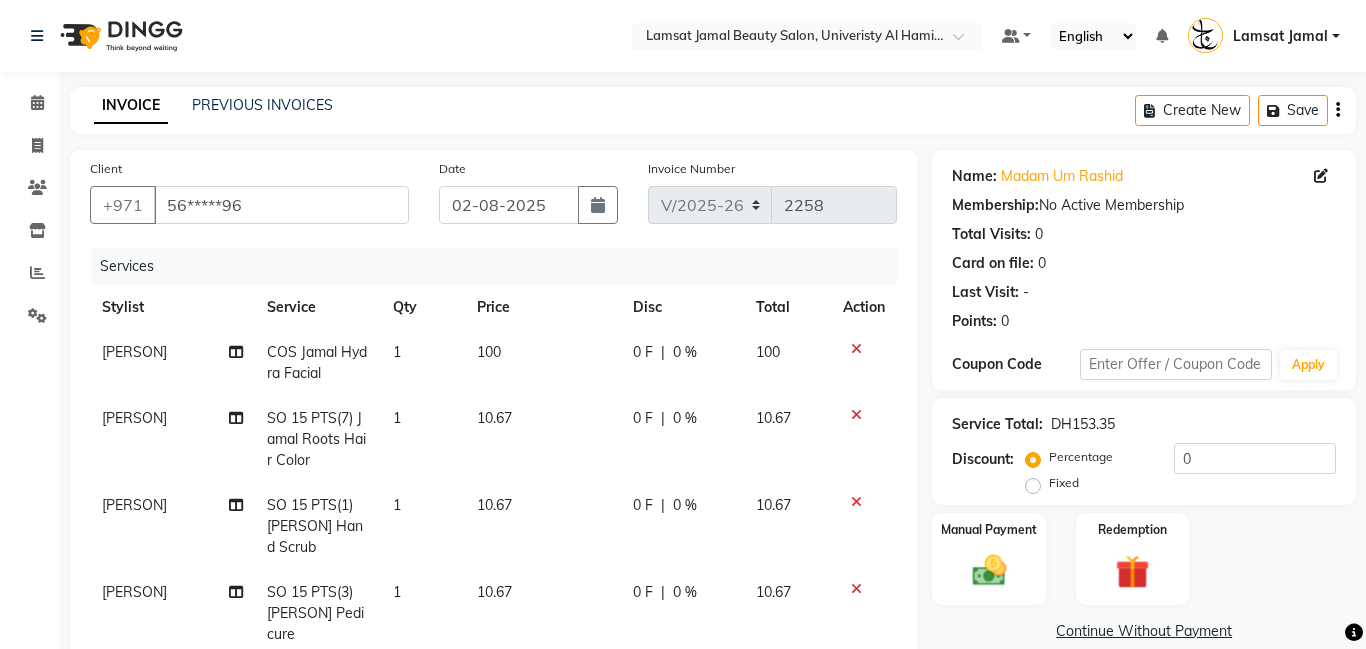 click on "[PERSON]" 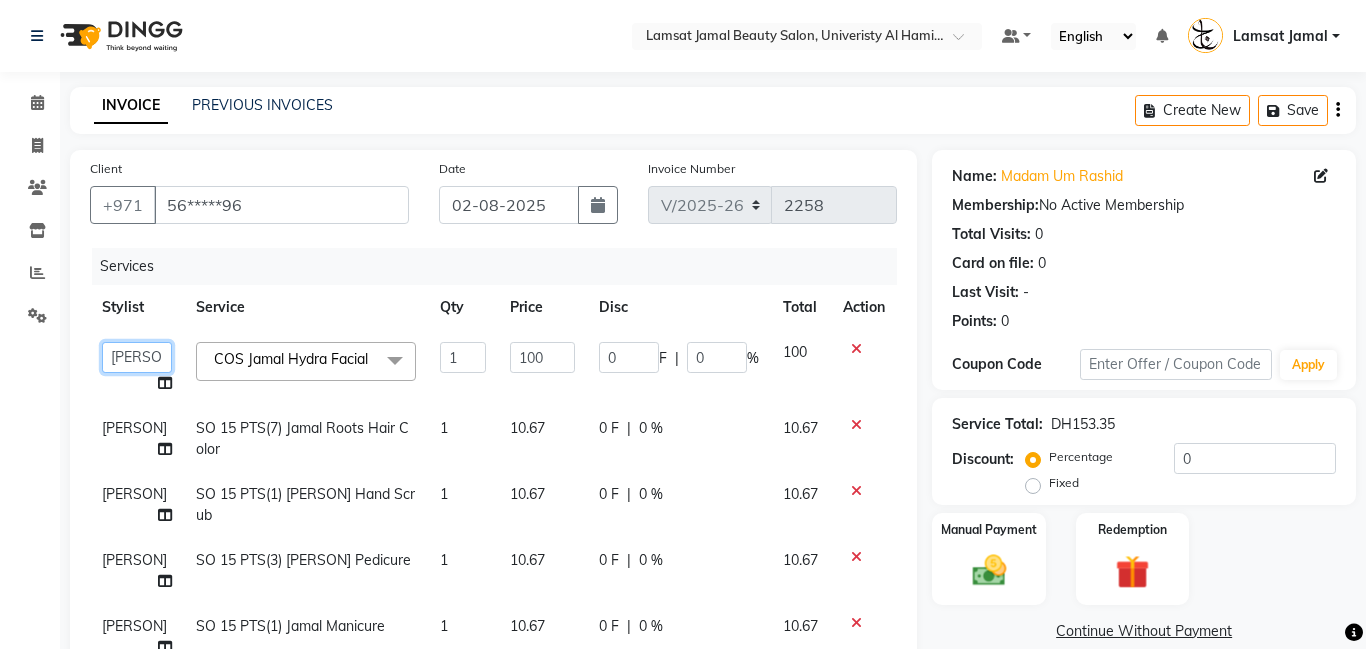 click on "Aldie   Aliya   Amna   Gennie   Joytie   Jude   Lamsat Ebda   Lamsat Jamal   Liezel   Maricar   Maychel   Michelle   Nads   Neha   Nhor   Owner Aliya   Priya   Rods   Sana   Sehr Alya   Yeng" 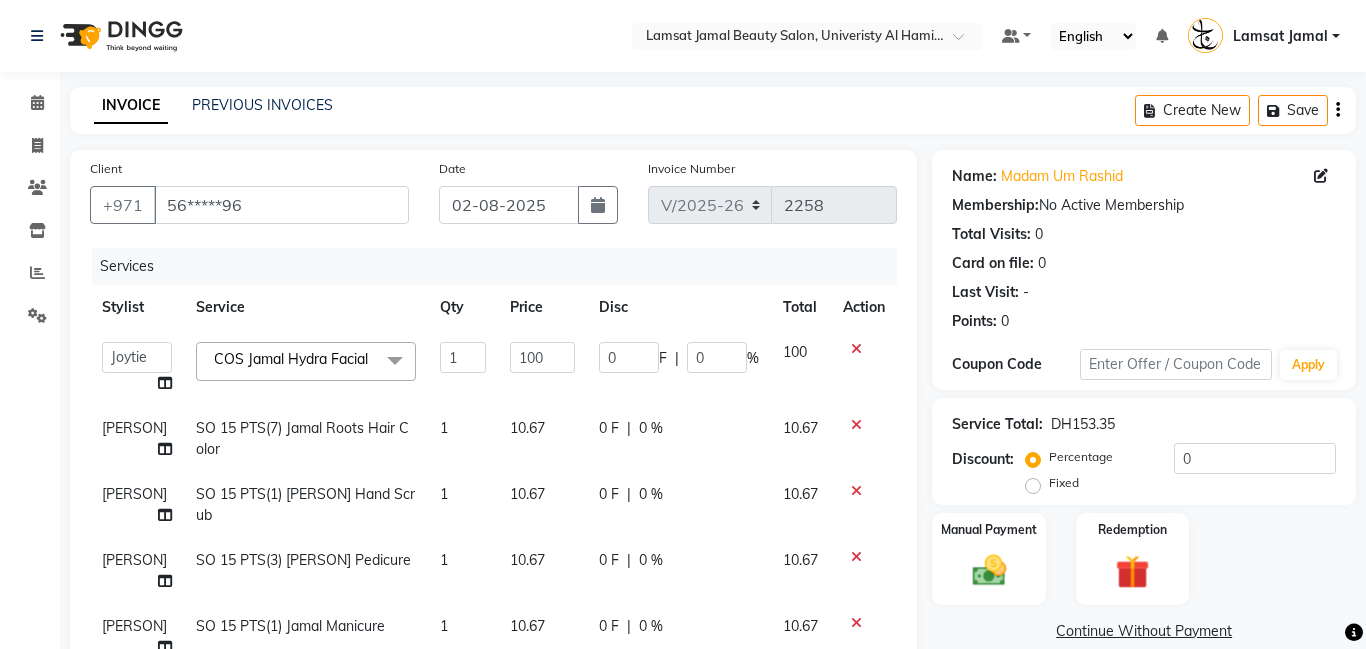 select on "79908" 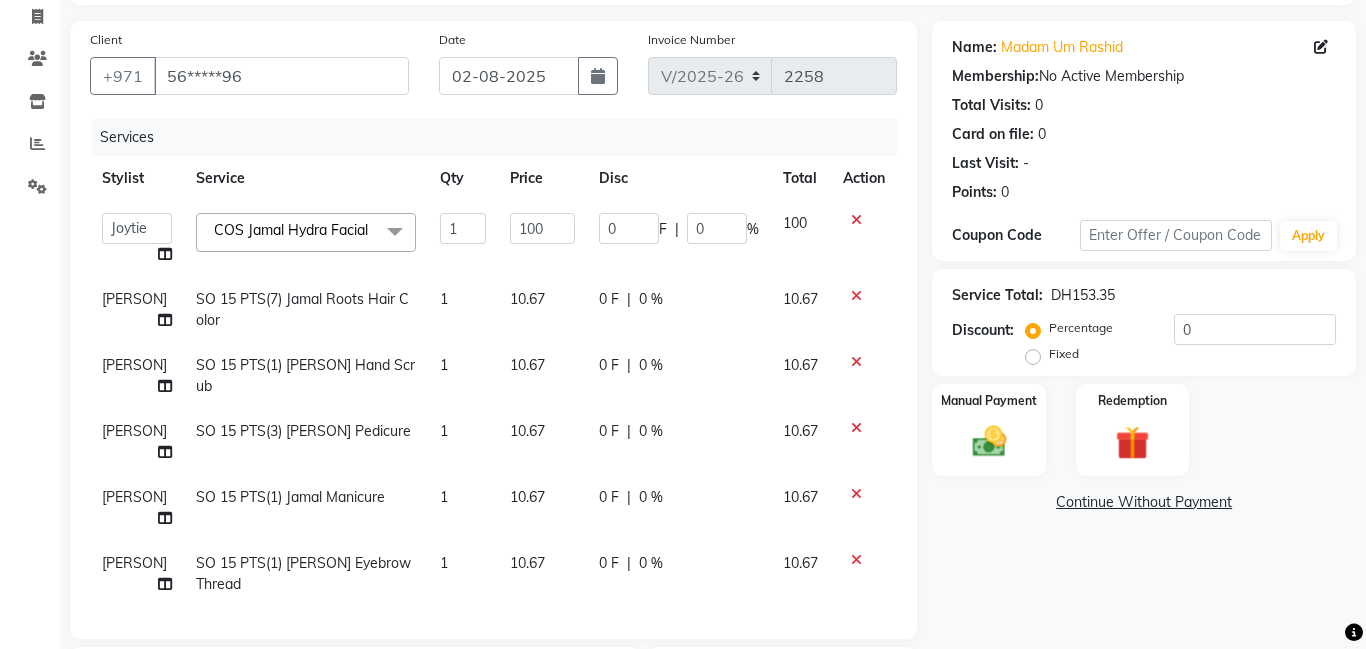 click on "1" 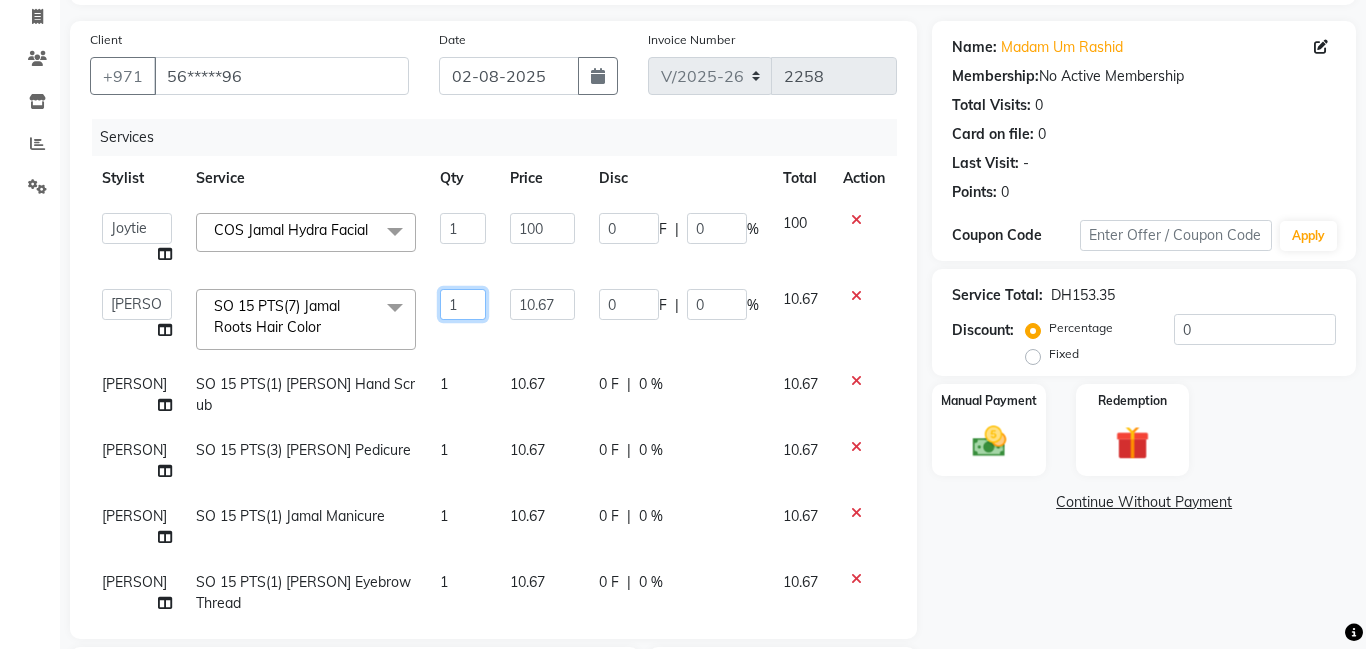 click on "1" 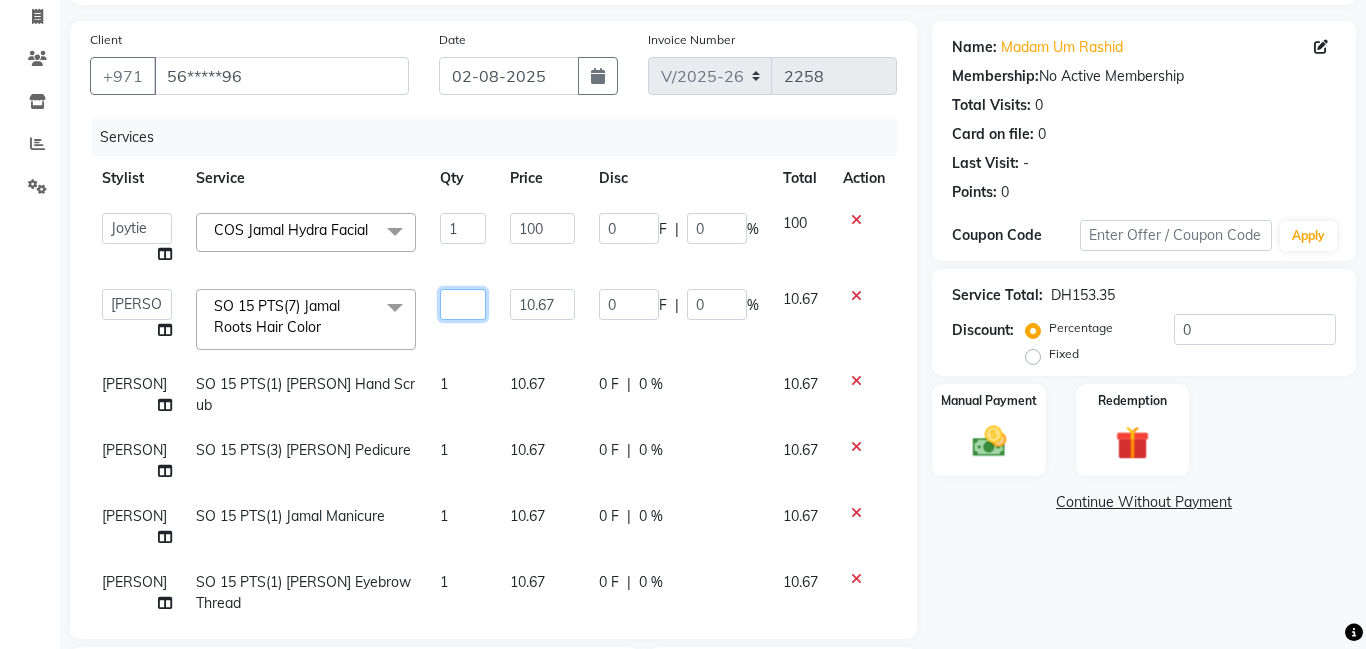 type on "7" 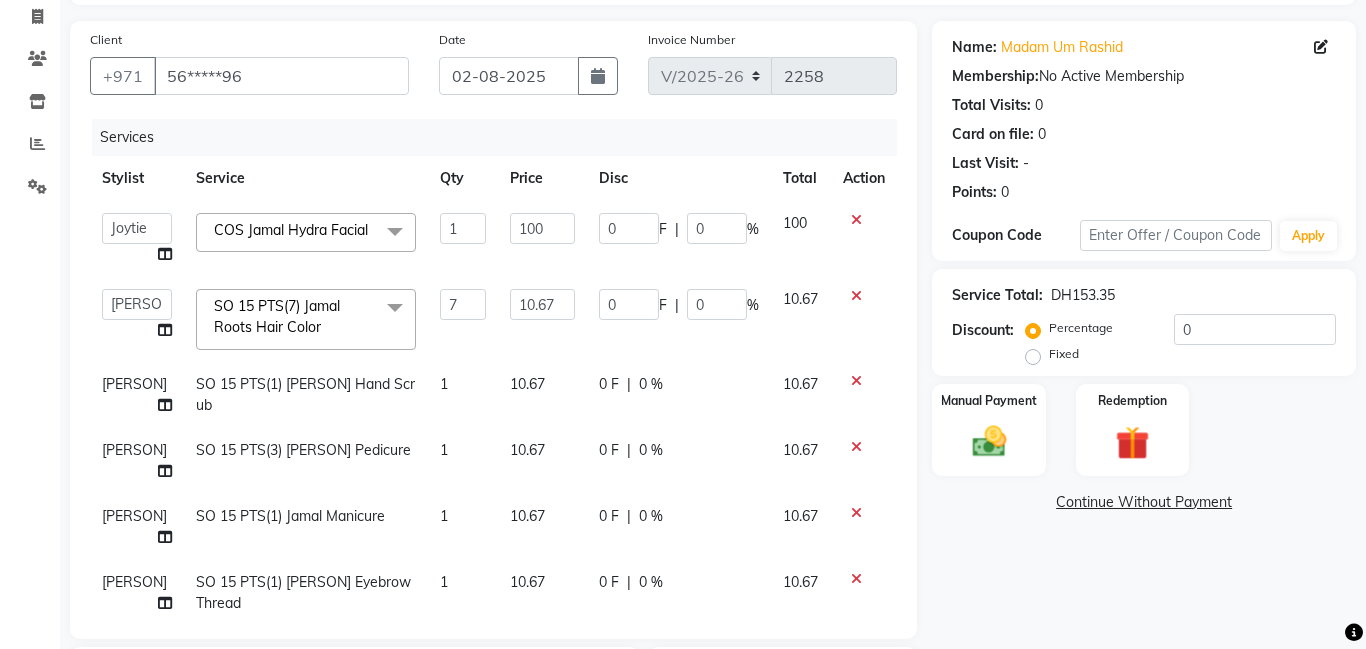 click on "Aldie   Aliya   Amna   Gennie   Joytie   Jude   Lamsat Ebda   Lamsat [PERSON]   Liezel   Maricar   Maychel   Michelle   Nads   Neha   Nhor   Owner Aliya   Priya   Rods   Sana   Sehr Alya   Yeng  COS [PERSON] Hydra Facial  x M/T [PERSON] Manicure M/T [PERSON] Gel Color M/T [PERSON] Pedicure M/T [PERSON] Footspa M/T [PERSON] Plastic Extension M/T [PERSON] Mini Facial M/T [PERSON] Black Heads M/T [PERSON]  Face Bleach M/T [PERSON] Eyebrow Tint M/T [PERSON] Hair Trim M/T [PERSON] Morrocan Bath M/T [PERSON] Soft Gel M/T [PERSON] Roots Color With Hair Trim M/T [PERSON] Hair Spa With Hair Trim M/T [PERSON] Hot Oil With Hair Trim M/T [PERSON] Manicure & Pedicure for 2 Pax M/T [PERSON] Morrocan Bath + 30 Min Massage M/T [PERSON] Normal Facial, Manicure, Pedicure M/T [PERSON] Manicure, Pedicure, With Massage Lamsat [PERSON] Nails Classic Manicure Lamsat [PERSON] Nails Classic Pedicure Lamsat [PERSON] Nails Special Manicure Lamsat [PERSON] Nails Special Pedicure Lamsat [PERSON] Nails Cut and Shape Lamsat [PERSON] Nails Gel Polish Lamsat [PERSON] Nails Classic French Tip Lamsat [PERSON] Nails Gel Remove" 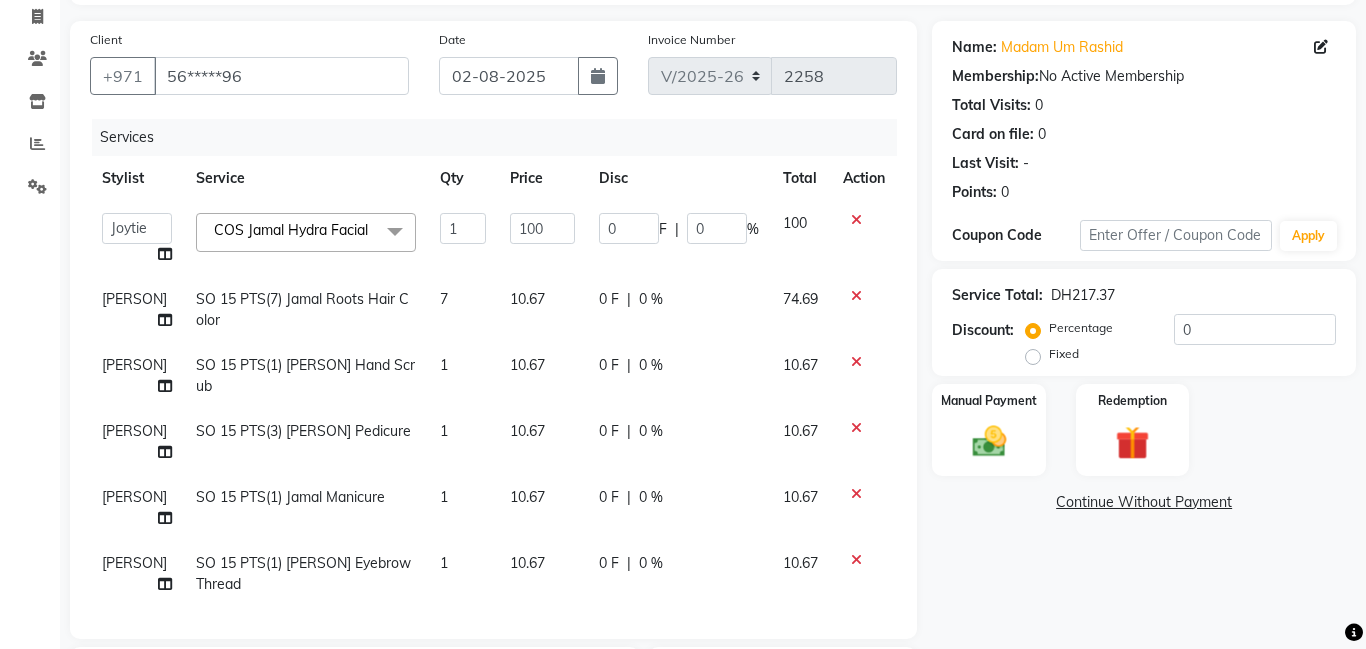 click on "1" 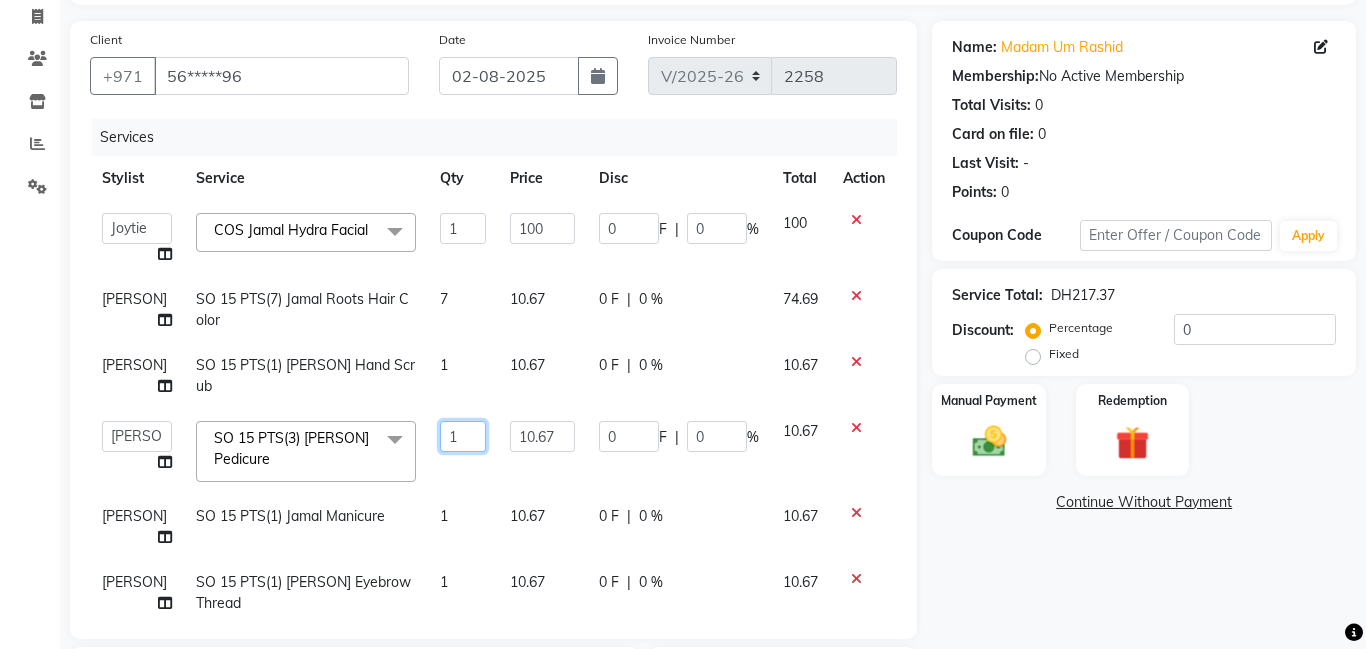 click on "1" 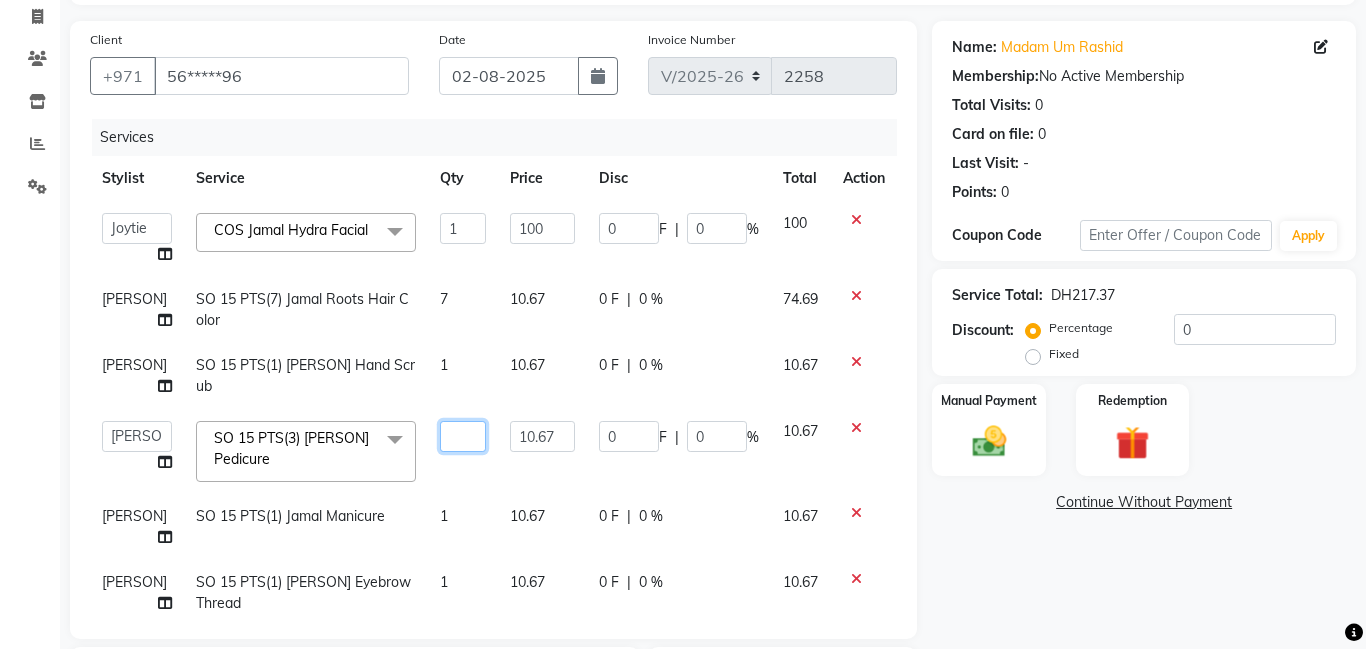 type on "3" 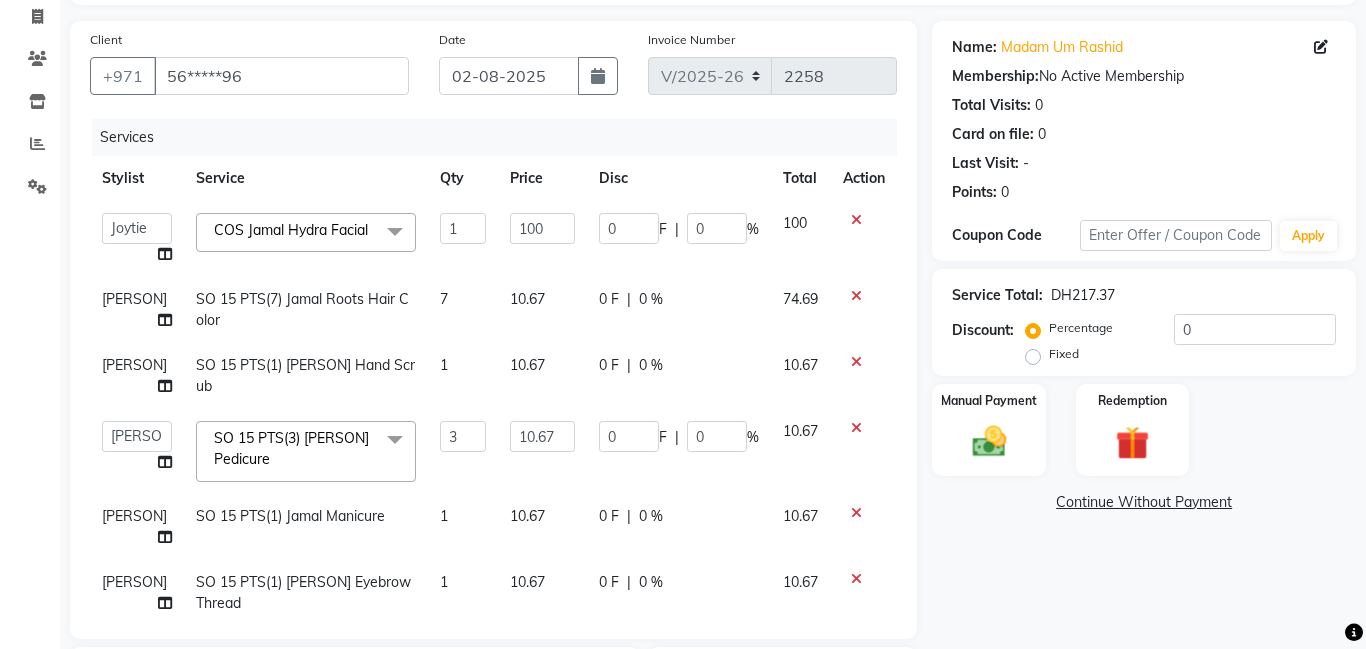 click on "Calendar  Invoice  Clients  Inventory  Reports  Settings Completed InProgress Upcoming Dropped Tentative Check-In Confirm Bookings Segments Page Builder" 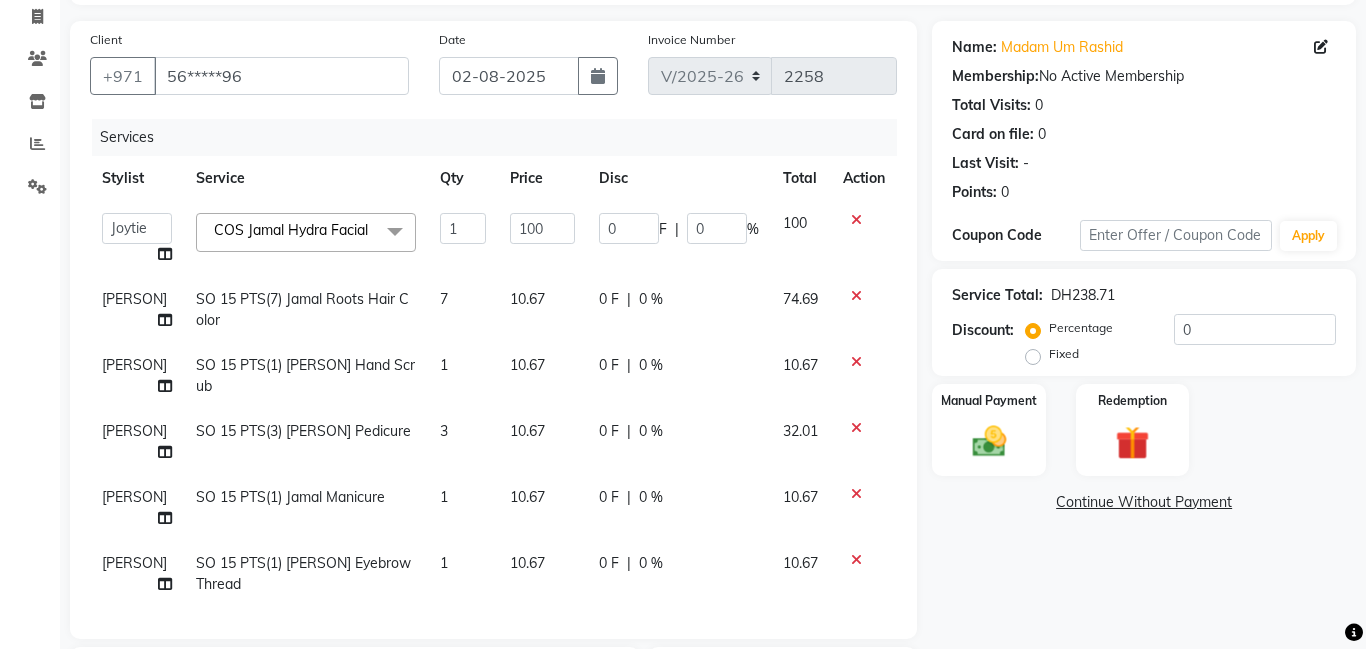 click on "[PERSON]" 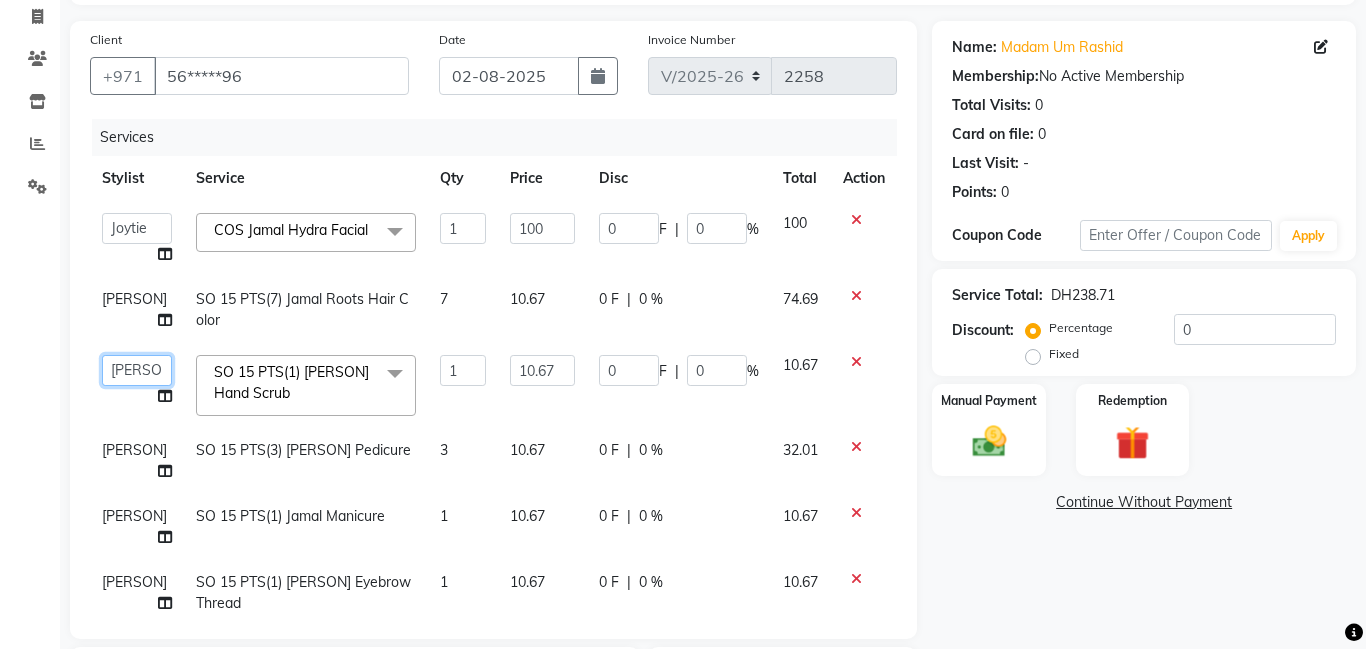 click on "Aldie   Aliya   Amna   Gennie   Joytie   Jude   Lamsat Ebda   Lamsat Jamal   Liezel   Maricar   Maychel   Michelle   Nads   Neha   Nhor   Owner Aliya   Priya   Rods   Sana   Sehr Alya   Yeng" 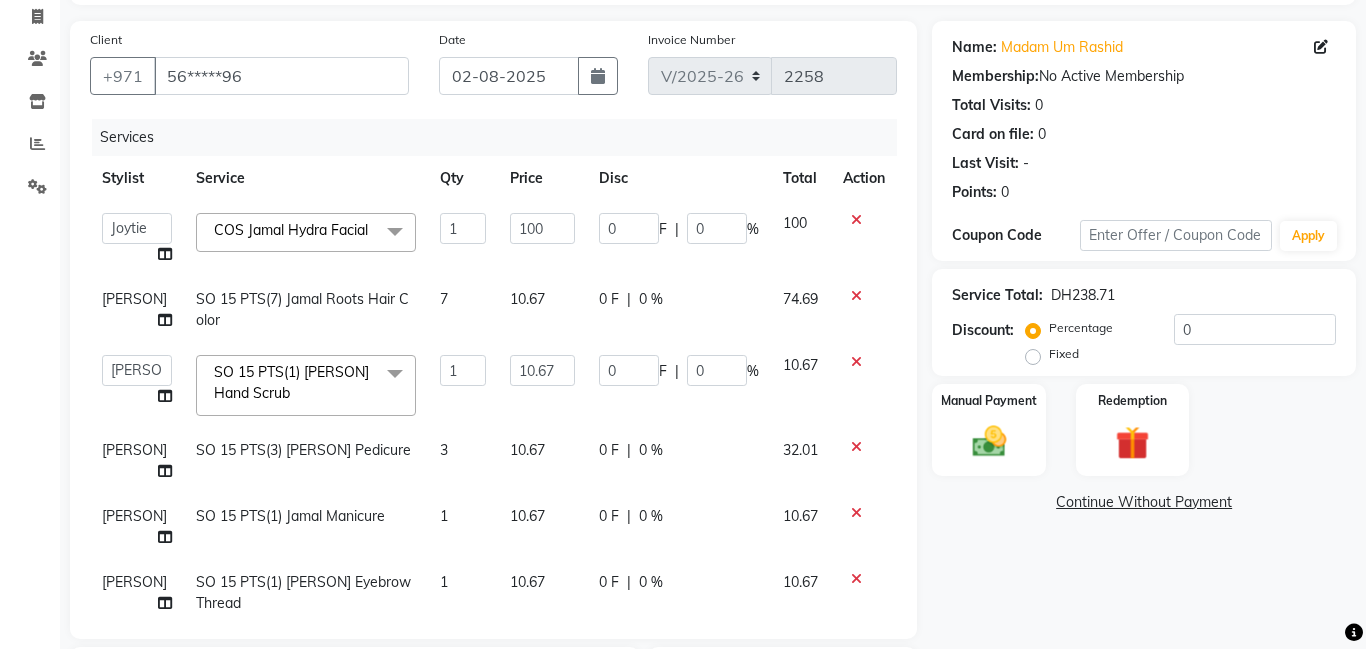 select on "79901" 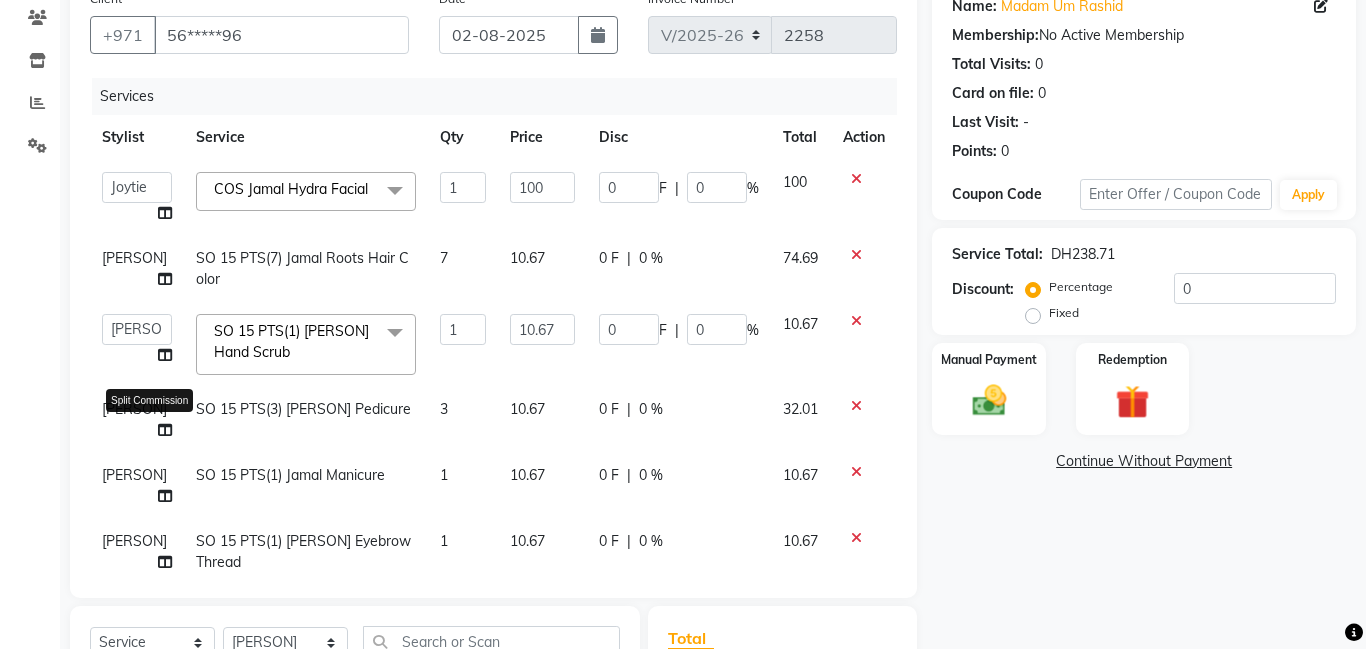 click 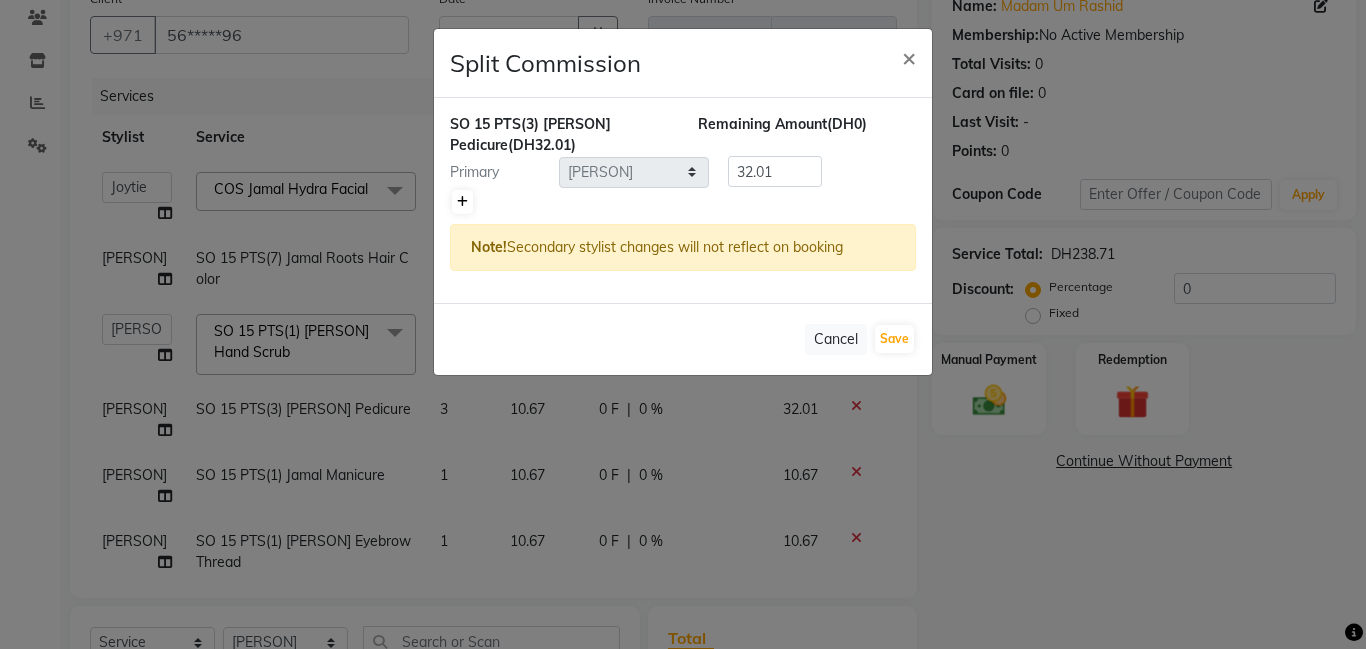 click 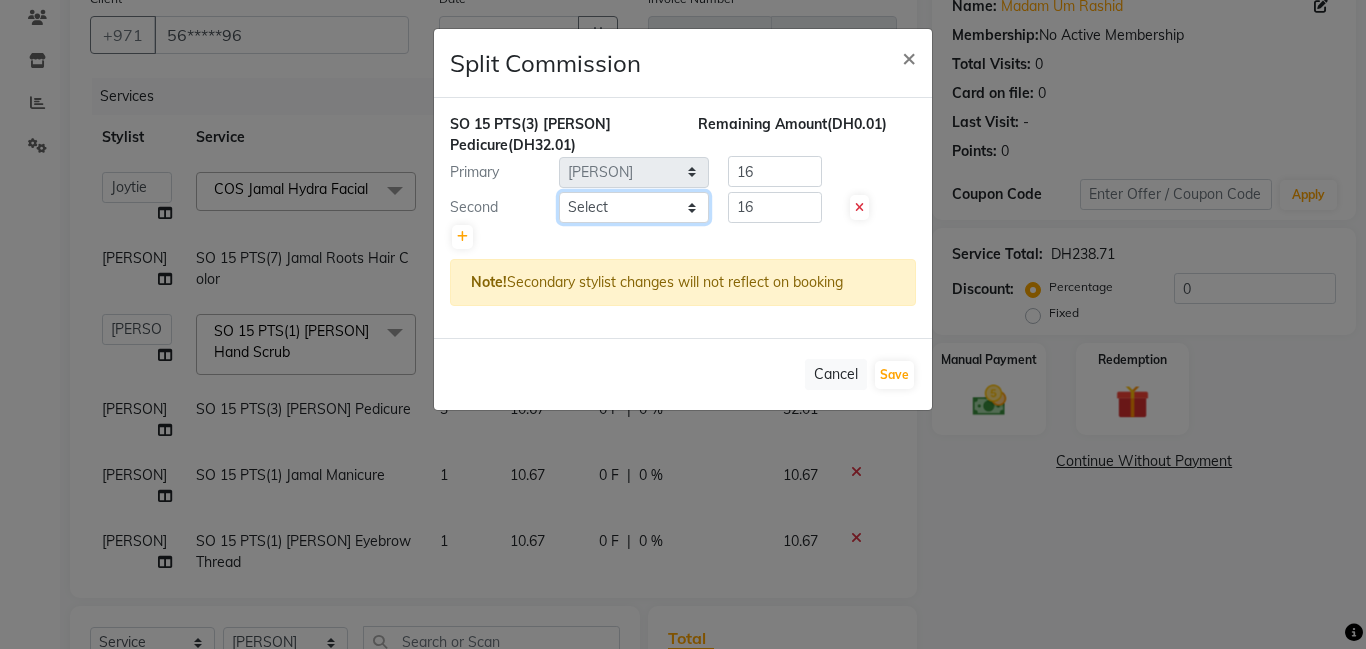 click on "Select  Aldie   Aliya   Amna   Gennie   Joytie   Jude   Lamsat Ebda   Lamsat [PERSON]   Liezel   Maricar   Maychel   Michelle   Nads   Neha   Nhor   Owner Aliya   Priya   Rods   Sana   Sehr Alya   Yeng" 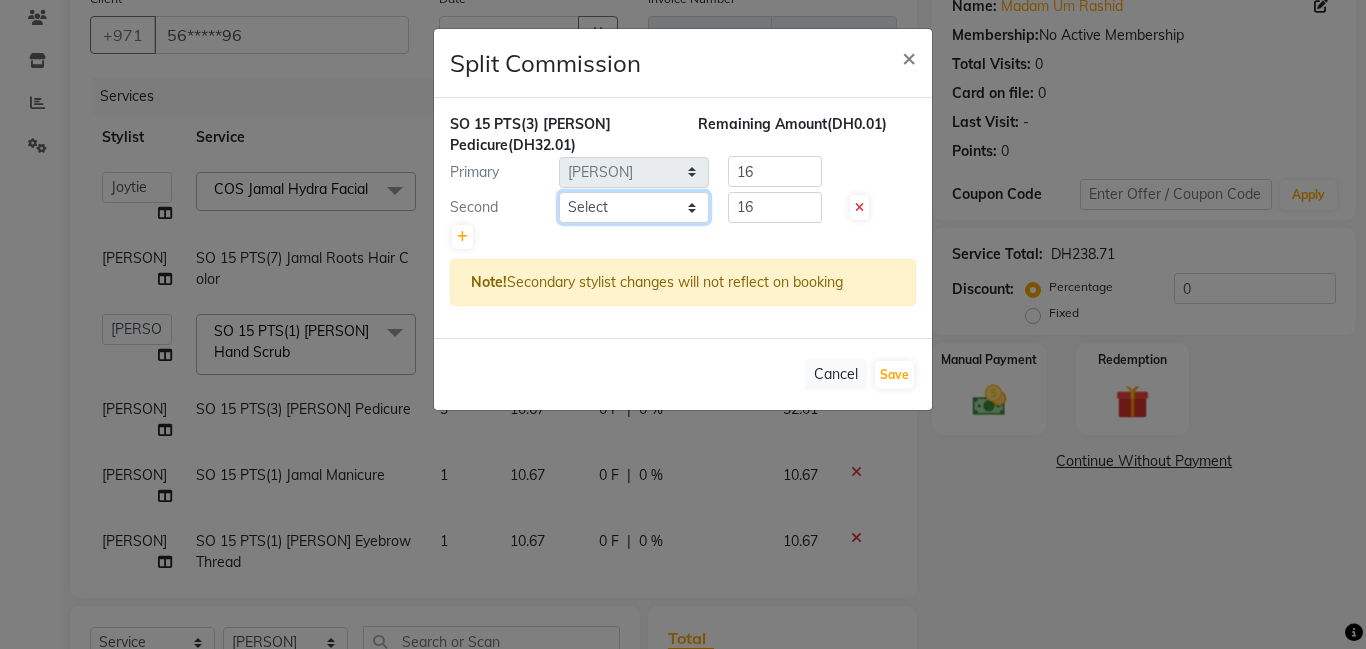 select on "79901" 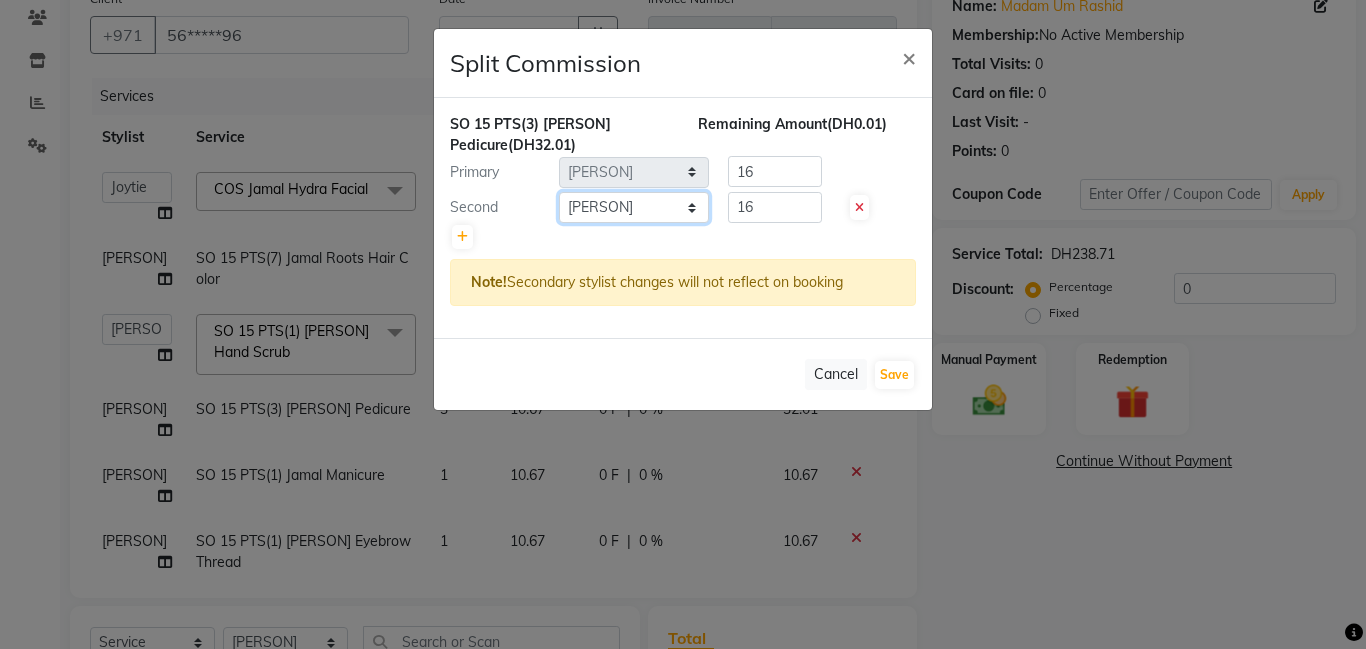 click on "Select  Aldie   Aliya   Amna   Gennie   Joytie   Jude   Lamsat Ebda   Lamsat [PERSON]   Liezel   Maricar   Maychel   Michelle   Nads   Neha   Nhor   Owner Aliya   Priya   Rods   Sana   Sehr Alya   Yeng" 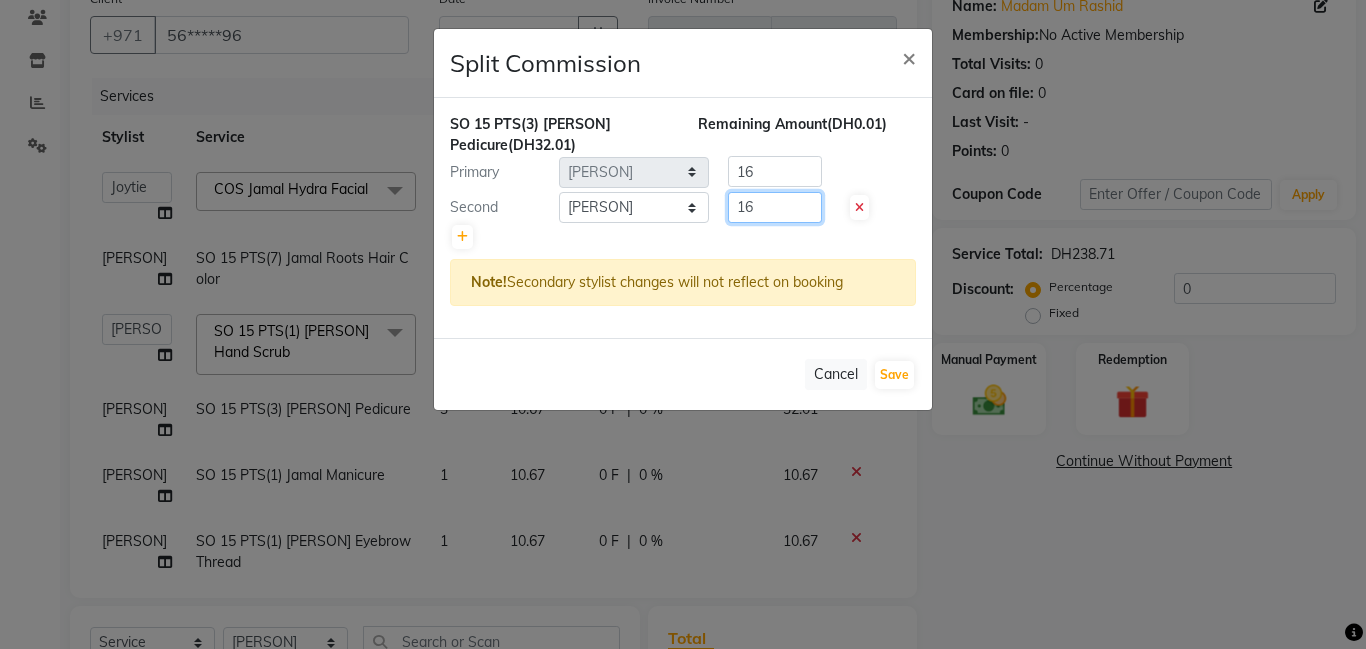 click on "16" 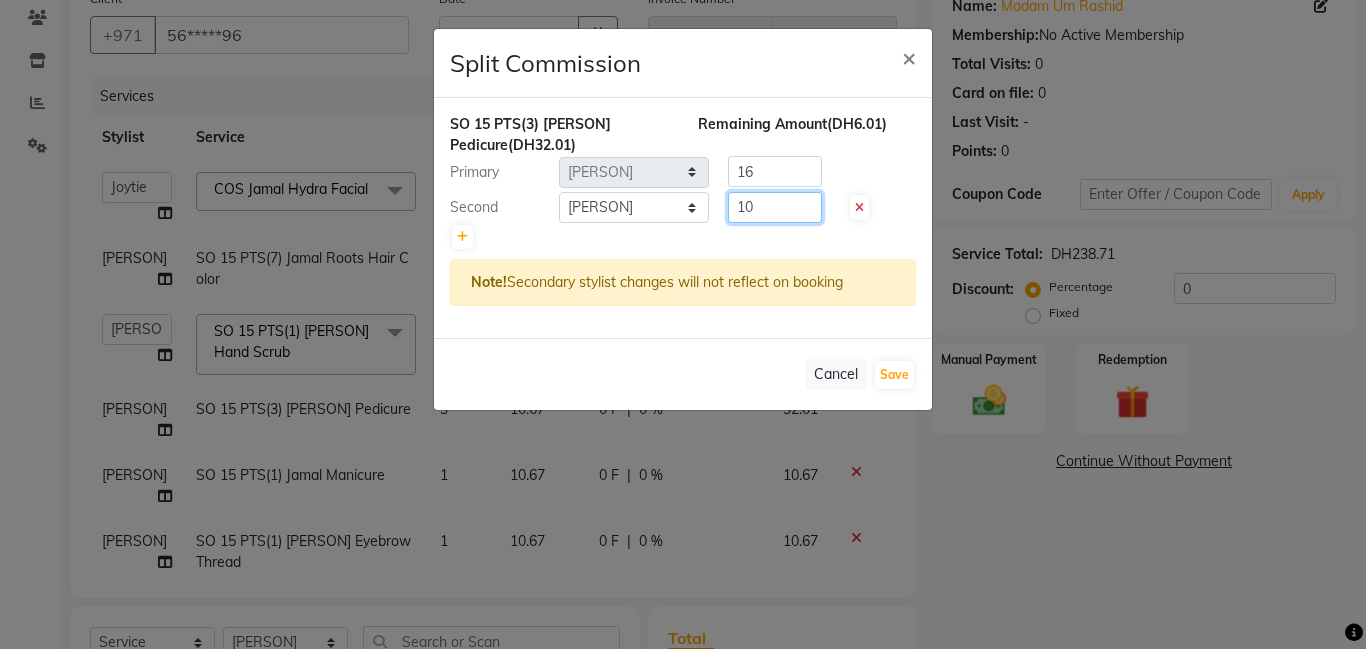 type on "10" 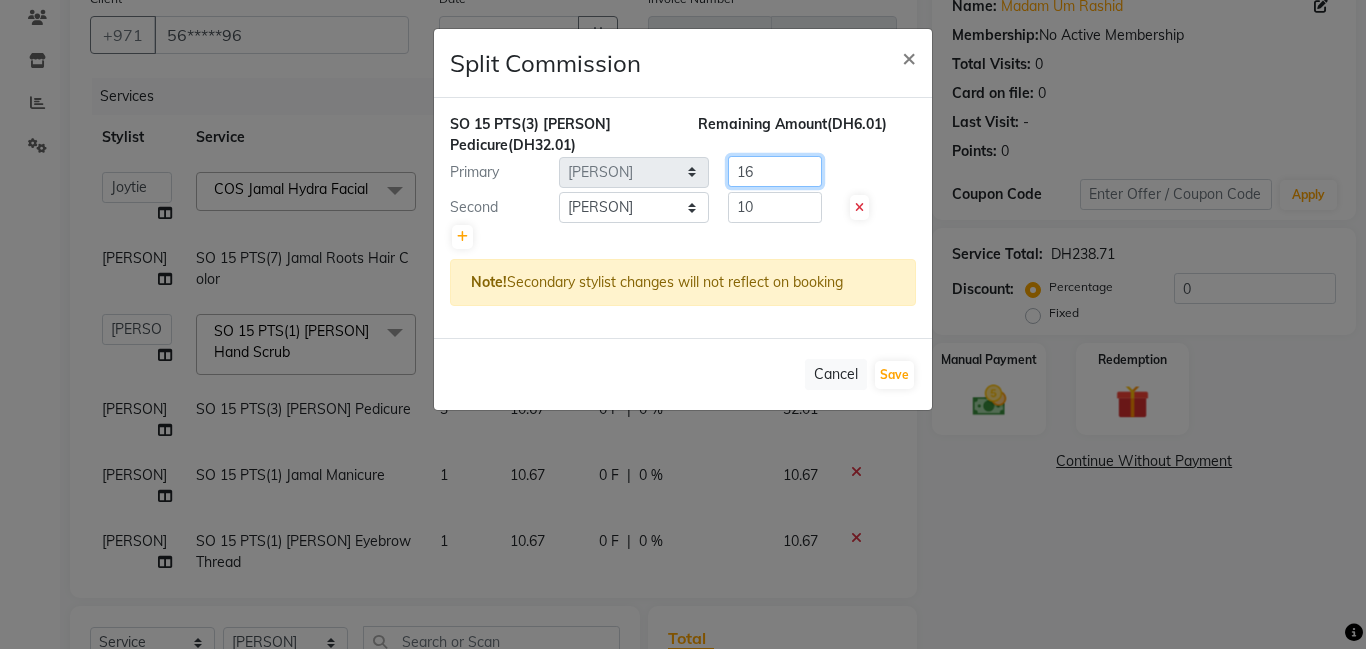 click on "16" 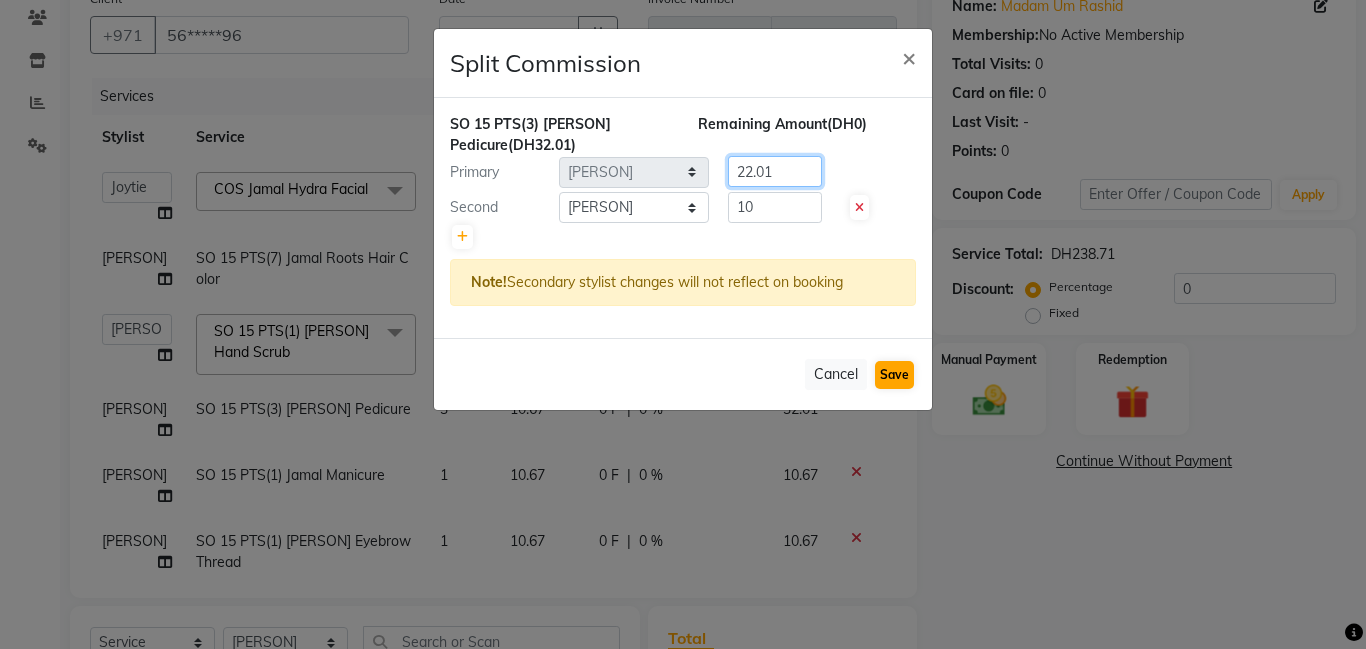 type on "22.01" 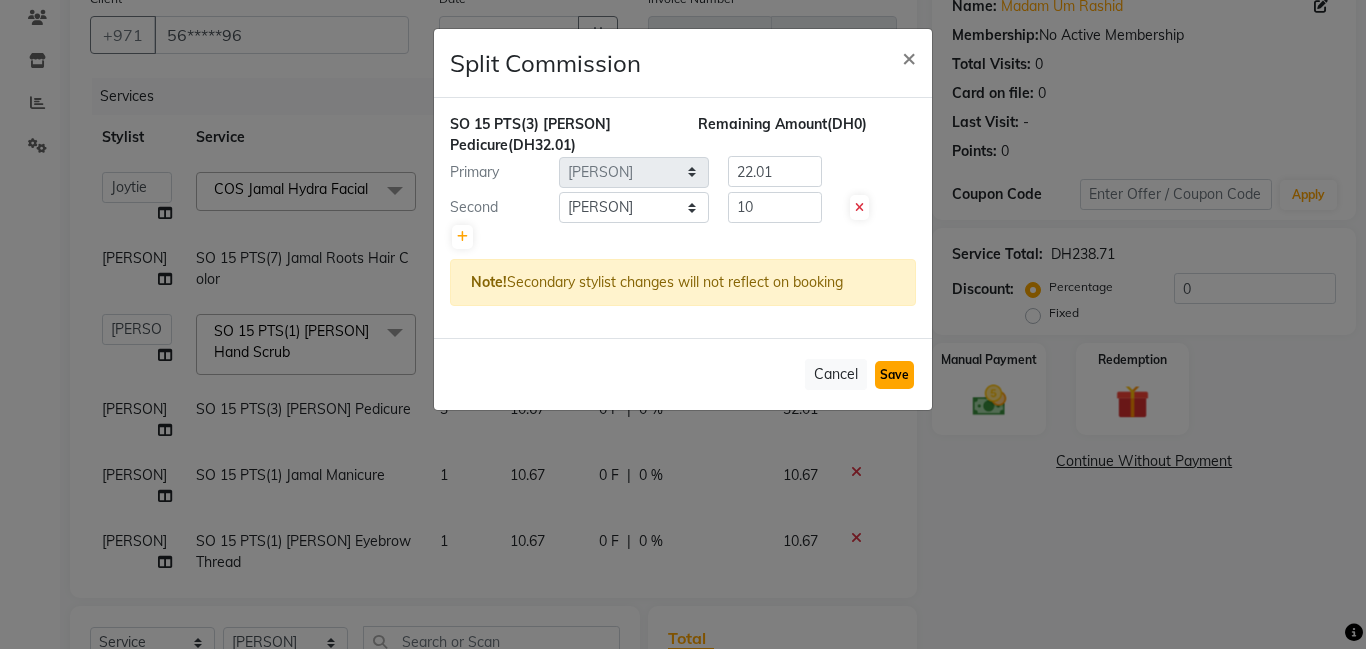 click on "Save" 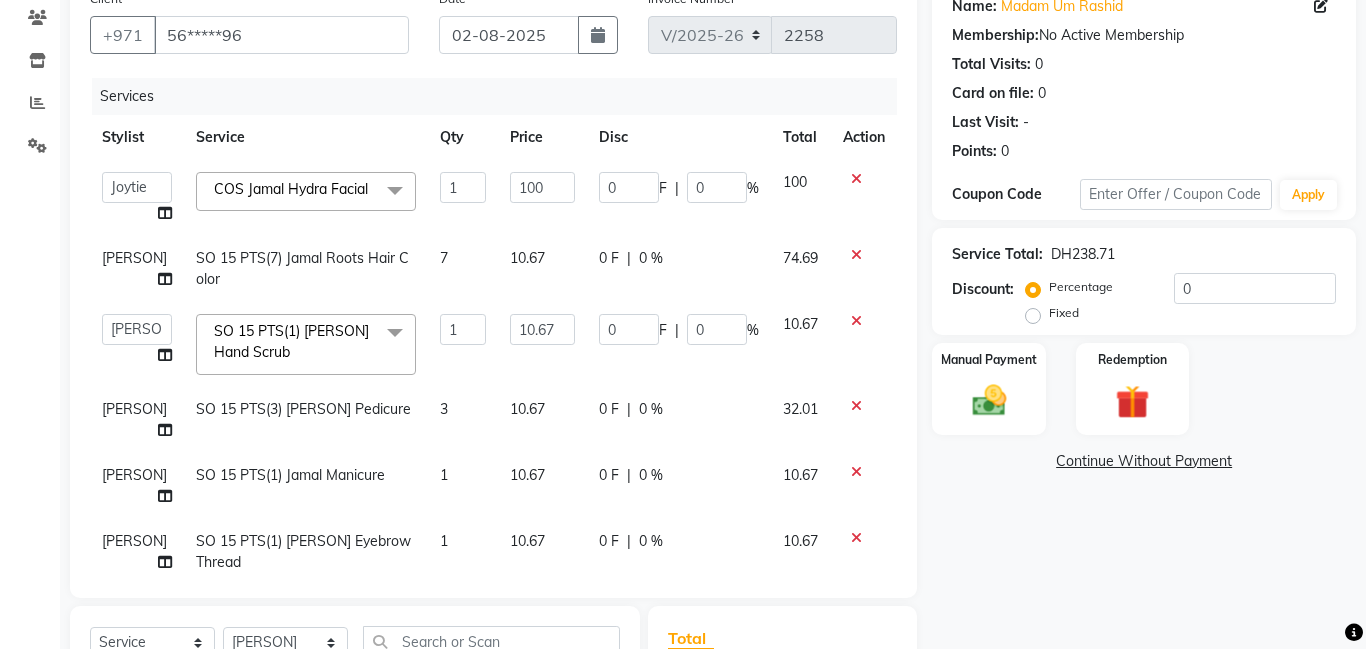 scroll, scrollTop: 180, scrollLeft: 0, axis: vertical 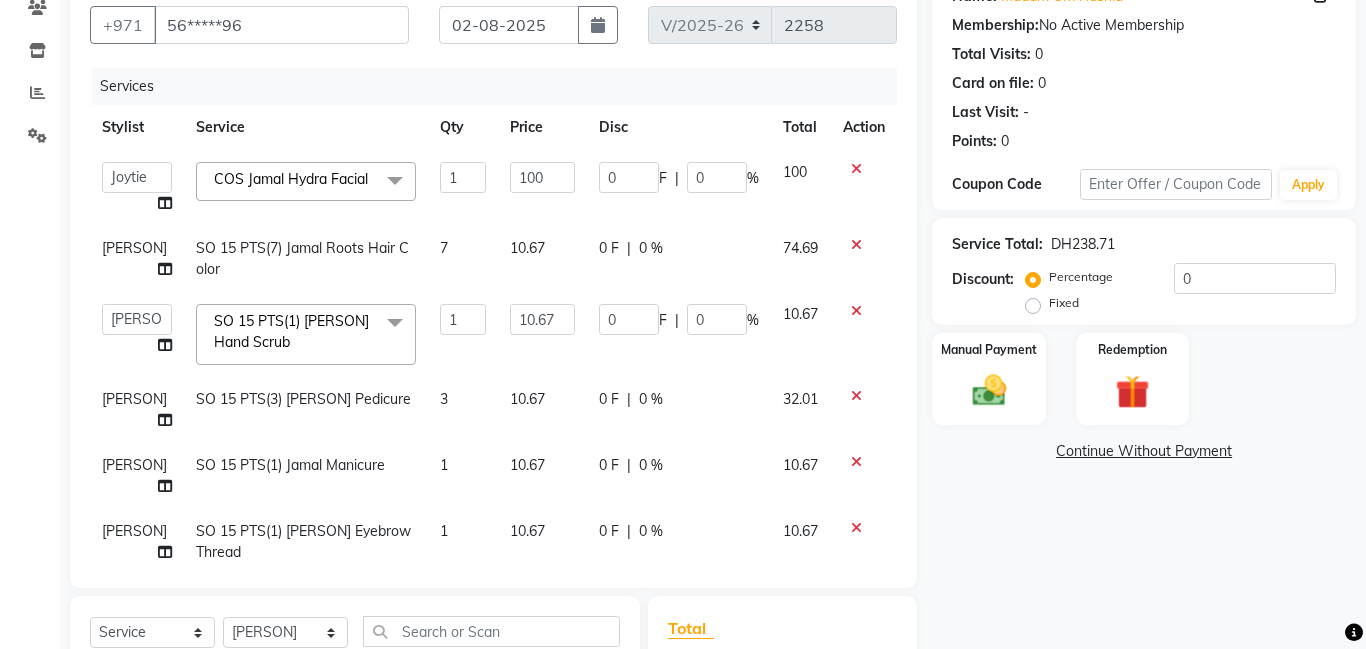 click on "[PERSON]" 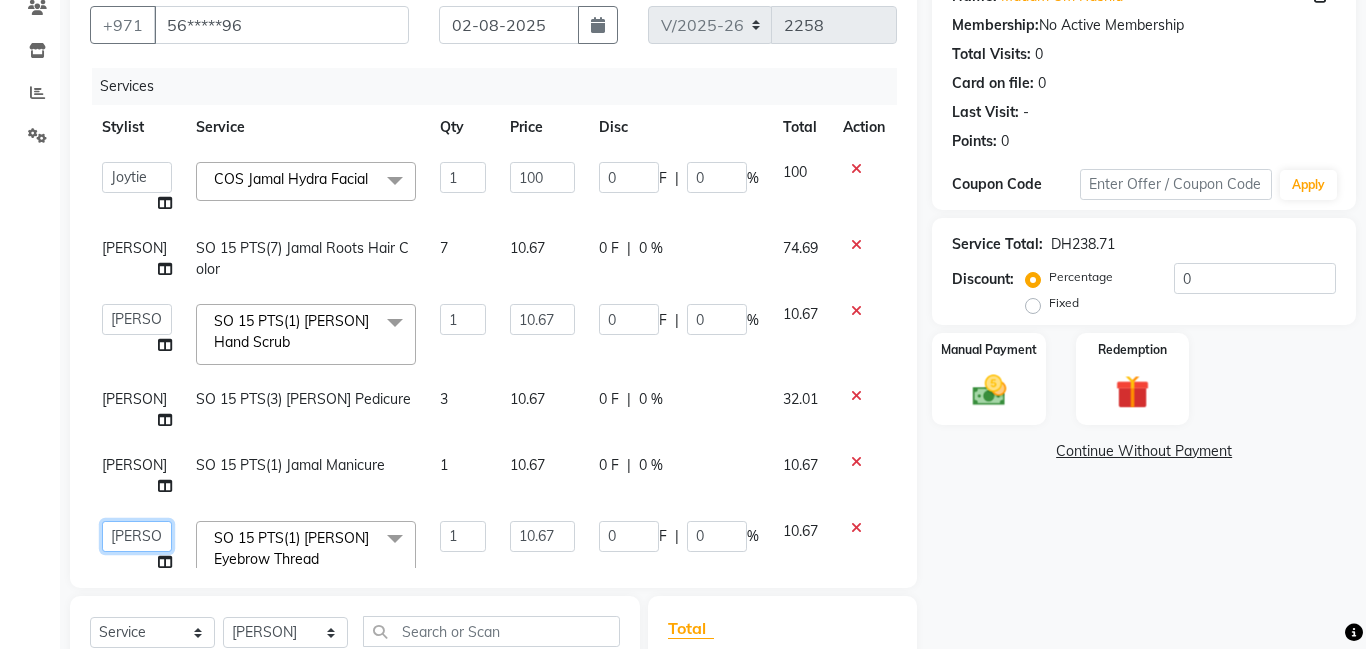 click on "Aldie   Aliya   Amna   Gennie   Joytie   Jude   Lamsat Ebda   Lamsat Jamal   Liezel   Maricar   Maychel   Michelle   Nads   Neha   Nhor   Owner Aliya   Priya   Rods   Sana   Sehr Alya   Yeng" 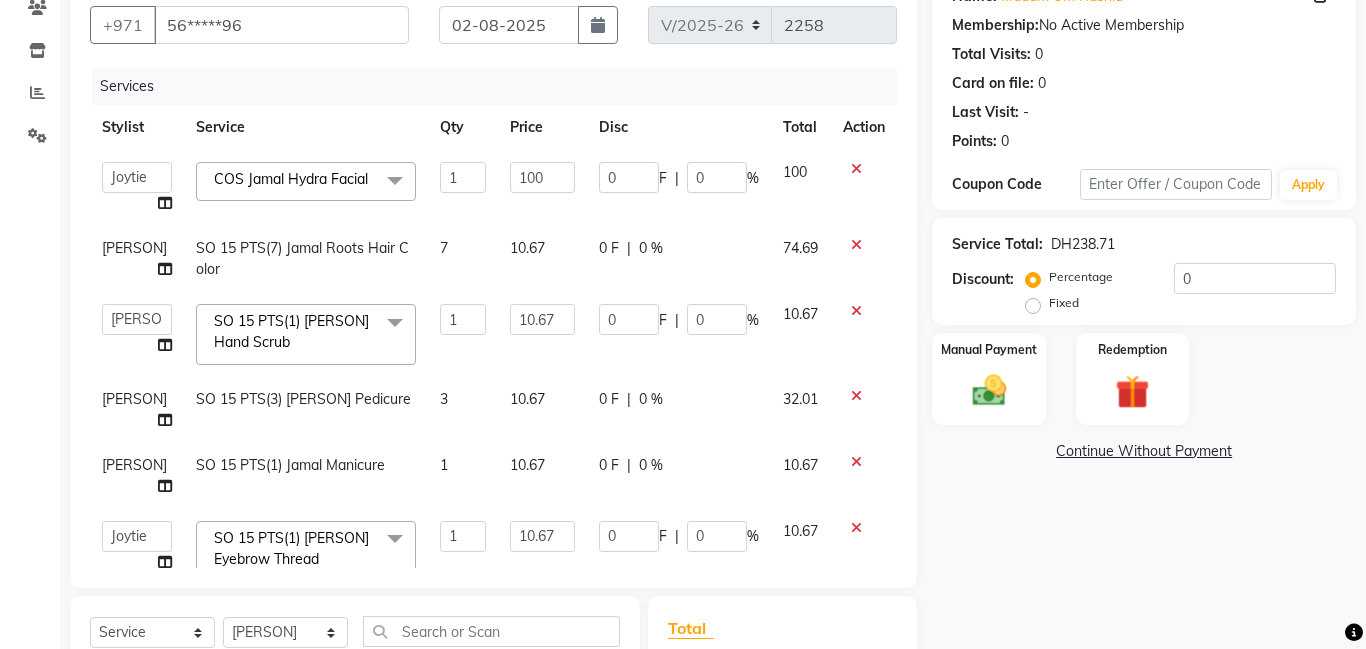 select on "79908" 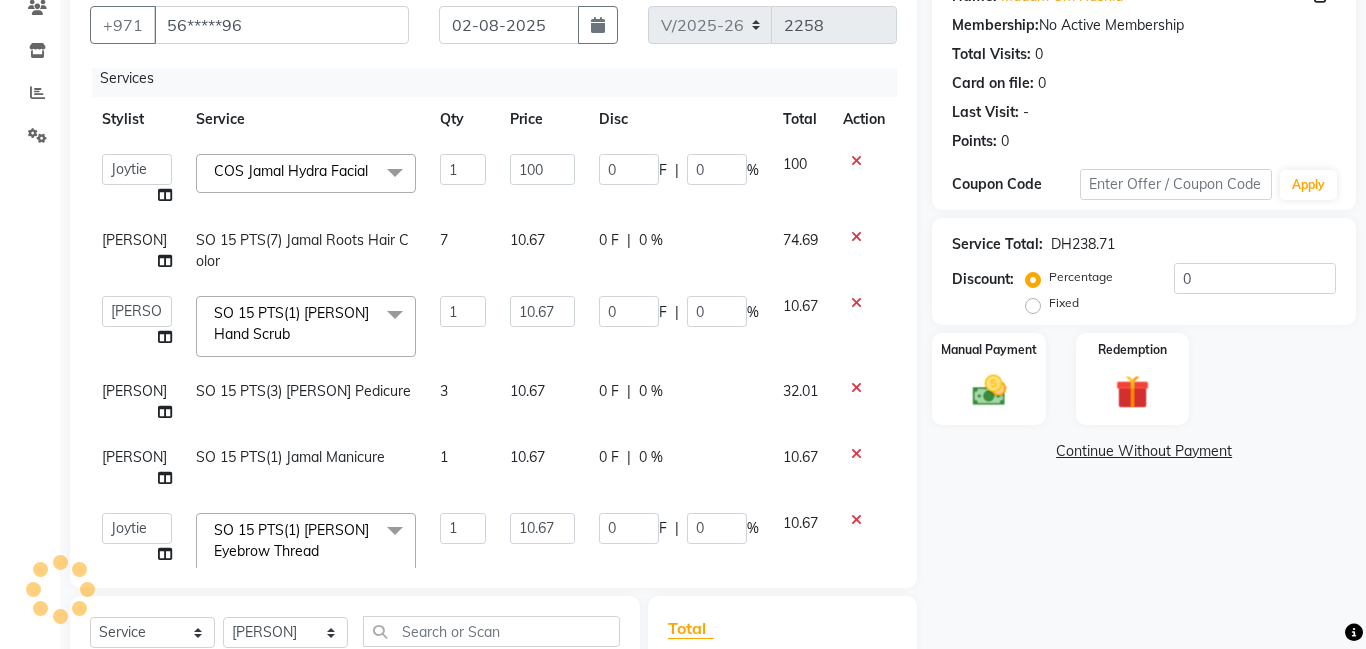 scroll, scrollTop: 211, scrollLeft: 0, axis: vertical 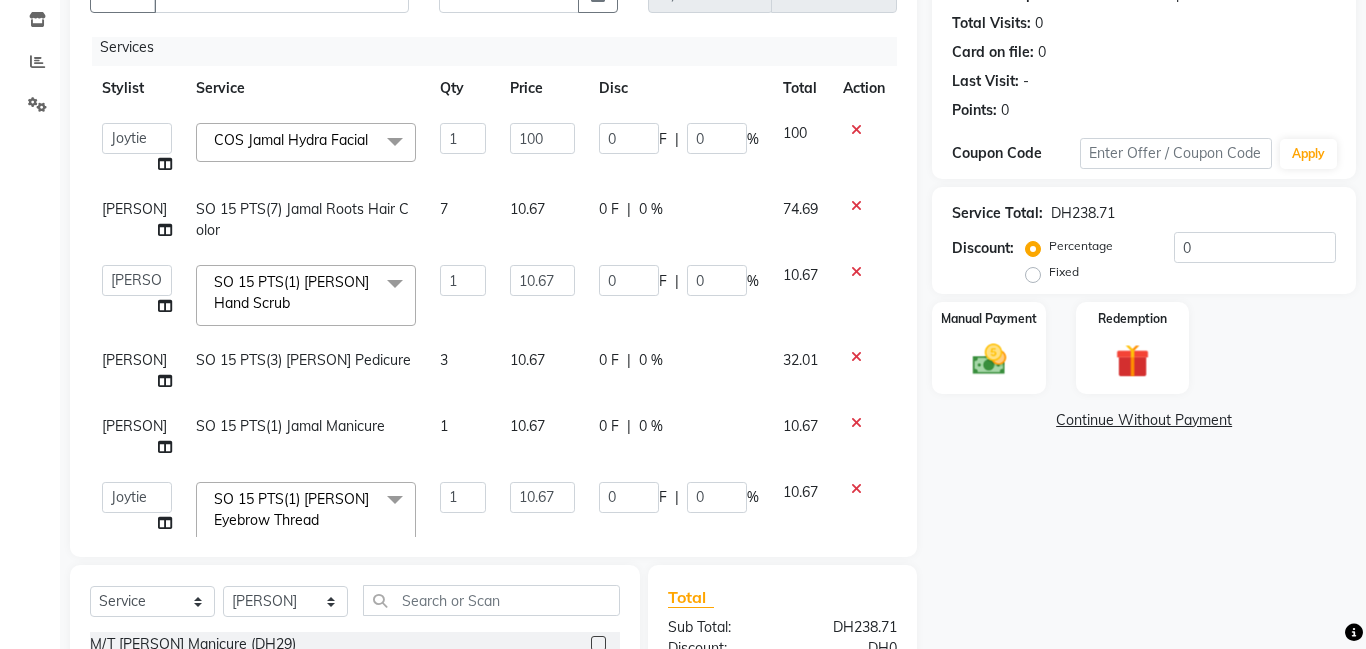 click on "3" 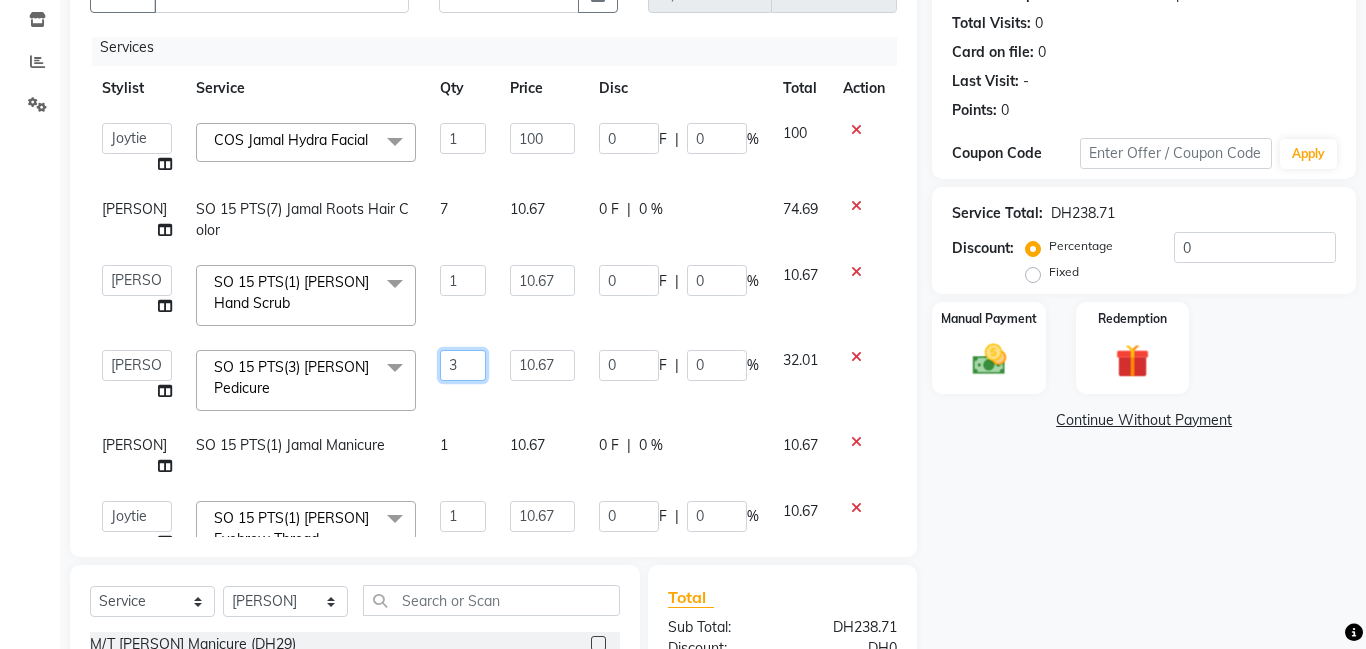 click on "3" 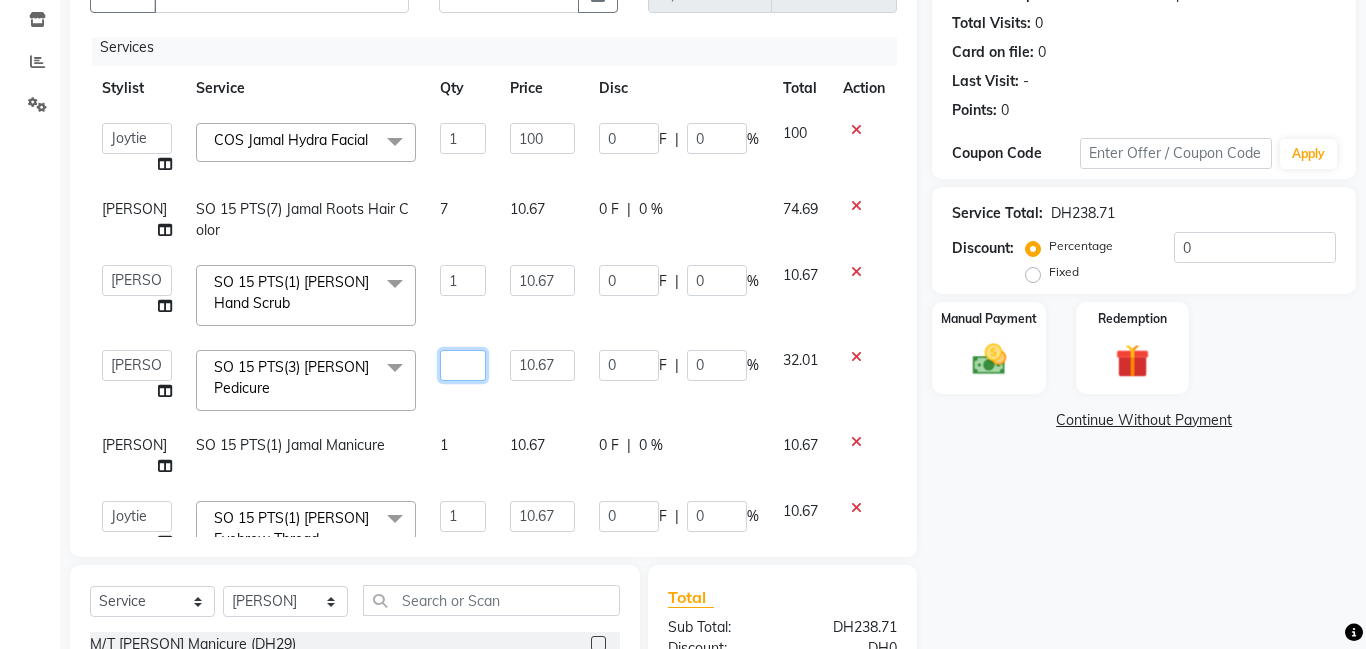 type on "5" 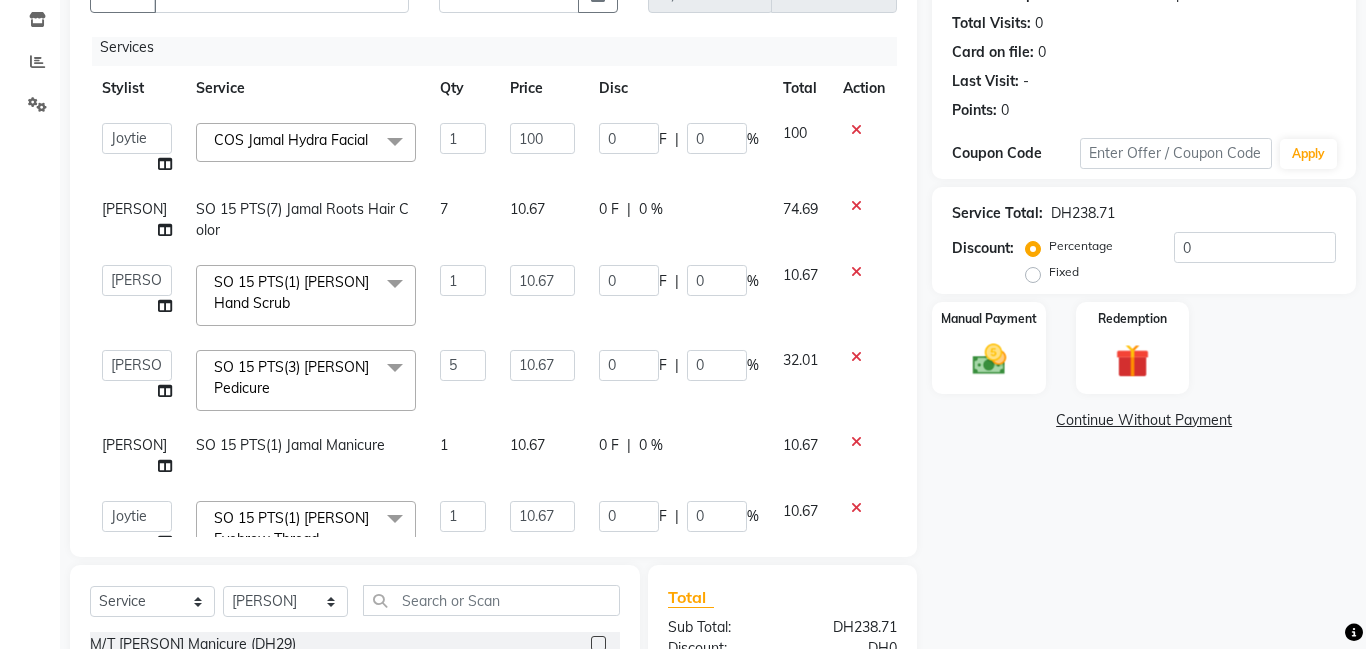 click on "Client +971 [PHONE] Date [DATE] Invoice Number V/2025 V/2025-26 2258 Services Stylist Service Qty Price Disc Total Action  Aldie   Aliya   Amna   Gennie   Joytie   Jude   Lamsat Ebda   Lamsat [PERSON]   Liezel   Maricar   Maychel   Michelle   Nads   Neha   Nhor   Owner Aliya   Priya   Rods   Sana   Sehr Alya   Yeng  COS [PERSON] Hydra Facial  x M/T [PERSON] Manicure M/T [PERSON] Gel Color M/T [PERSON] Pedicure M/T [PERSON] Footspa M/T [PERSON] Plastic Extension M/T [PERSON] Mini Facial M/T [PERSON] Black Heads M/T [PERSON]  Face Bleach M/T [PERSON] Eyebrow Tint M/T [PERSON] Hair Trim M/T [PERSON] Morrocan Bath M/T [PERSON] Soft Gel M/T [PERSON] Roots Color With Hair Trim M/T [PERSON] Hair Spa With Hair Trim M/T [PERSON] Hot Oil With Hair Trim M/T [PERSON] Manicure & Pedicure for 2 Pax M/T [PERSON] Morrocan Bath + 30 Min Massage M/T [PERSON] Normal Facial, Manicure, Pedicure M/T [PERSON] Manicure, Pedicure, With Massage Lamsat [PERSON] Nails Classic Manicure Lamsat [PERSON] Nails Classic Pedicure Lamsat [PERSON] Nails Special Manicure Lamsat [PERSON] Nails Special Pedicure 1 0" 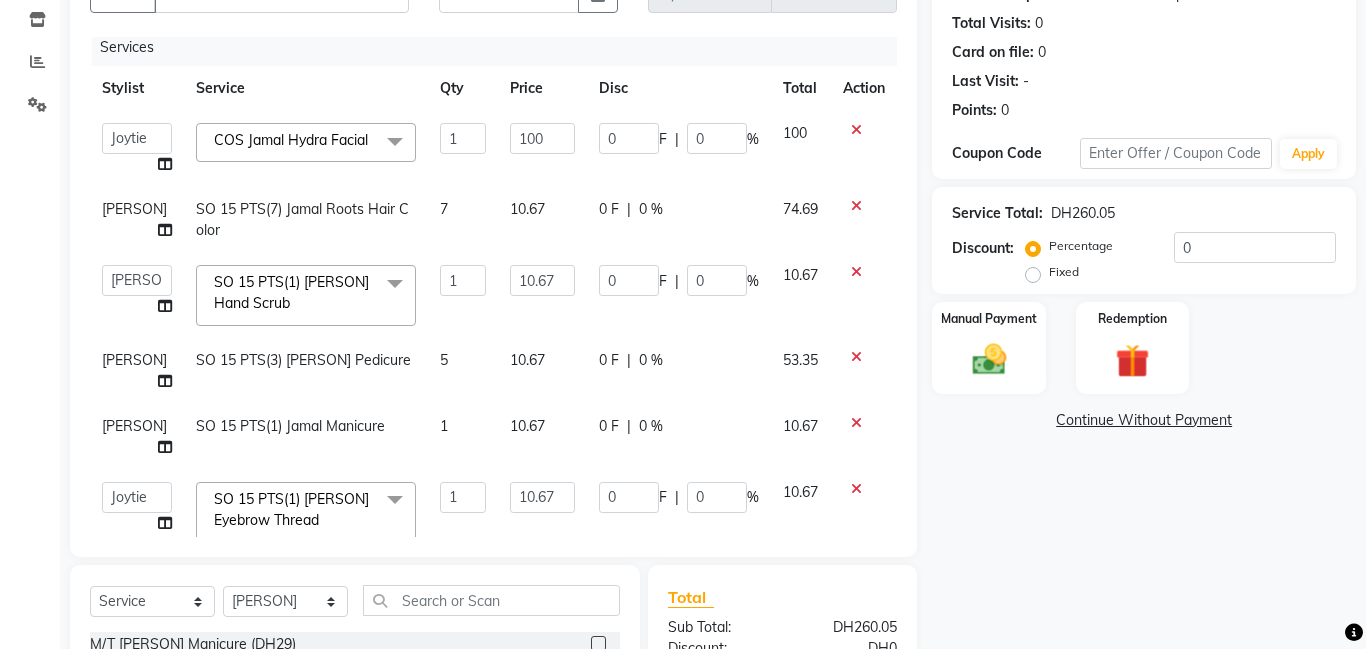 click on "10.67" 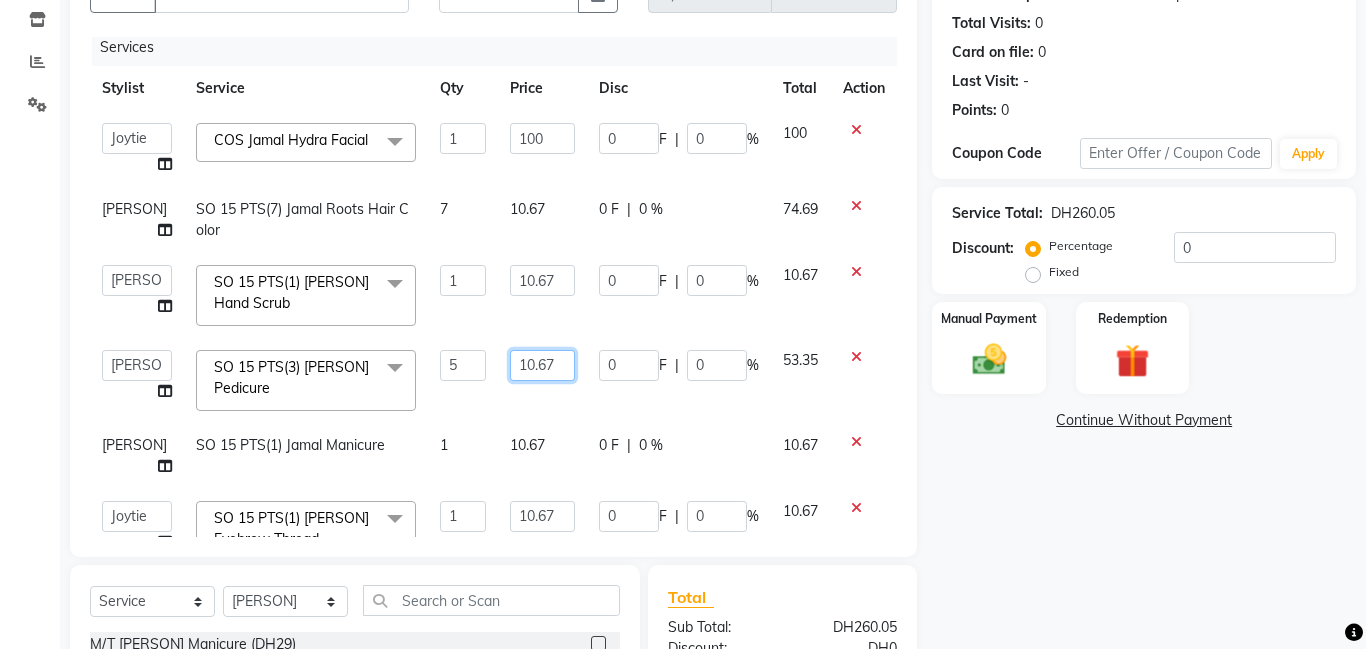 click on "10.67" 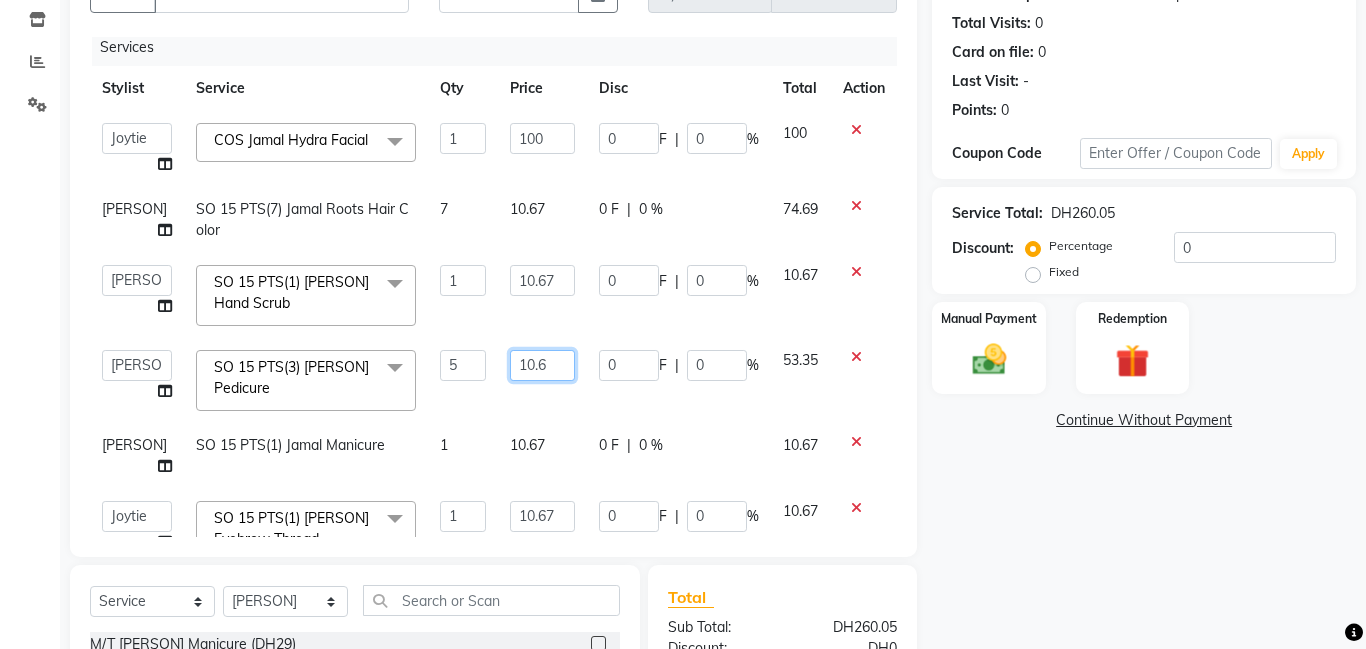type on "10.66" 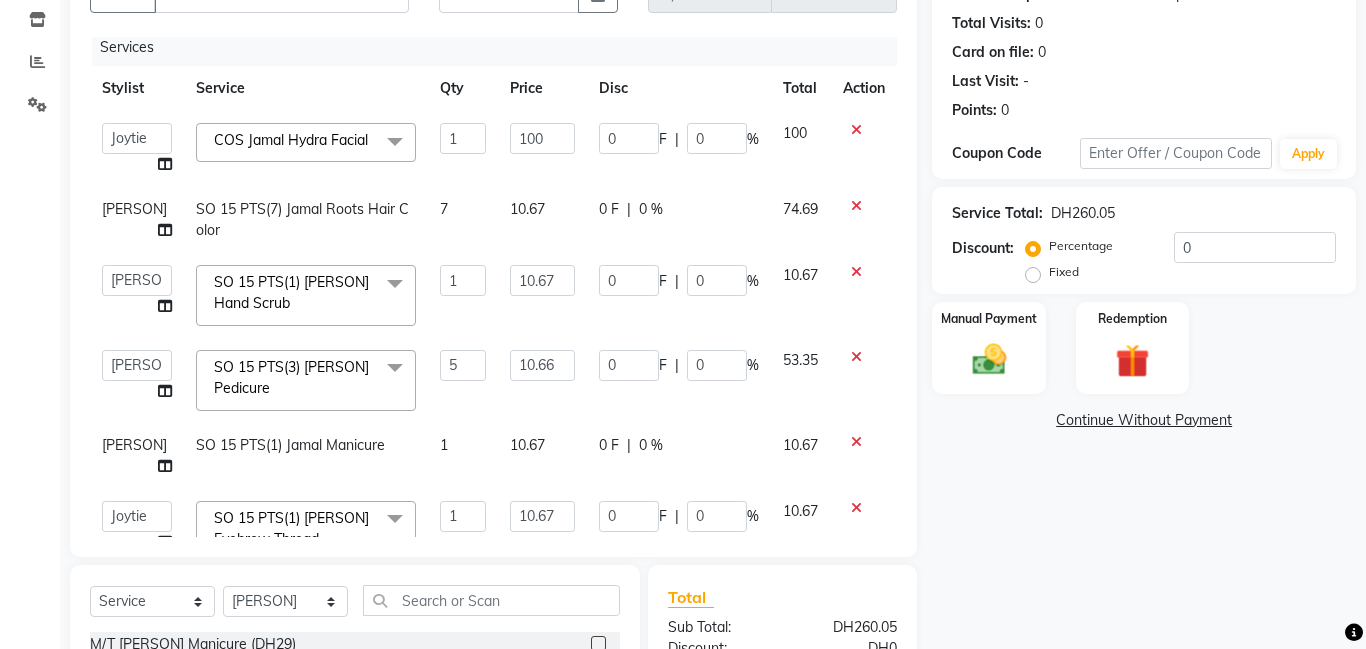 click on "Calendar  Invoice  Clients  Inventory  Reports  Settings Completed InProgress Upcoming Dropped Tentative Check-In Confirm Bookings Segments Page Builder" 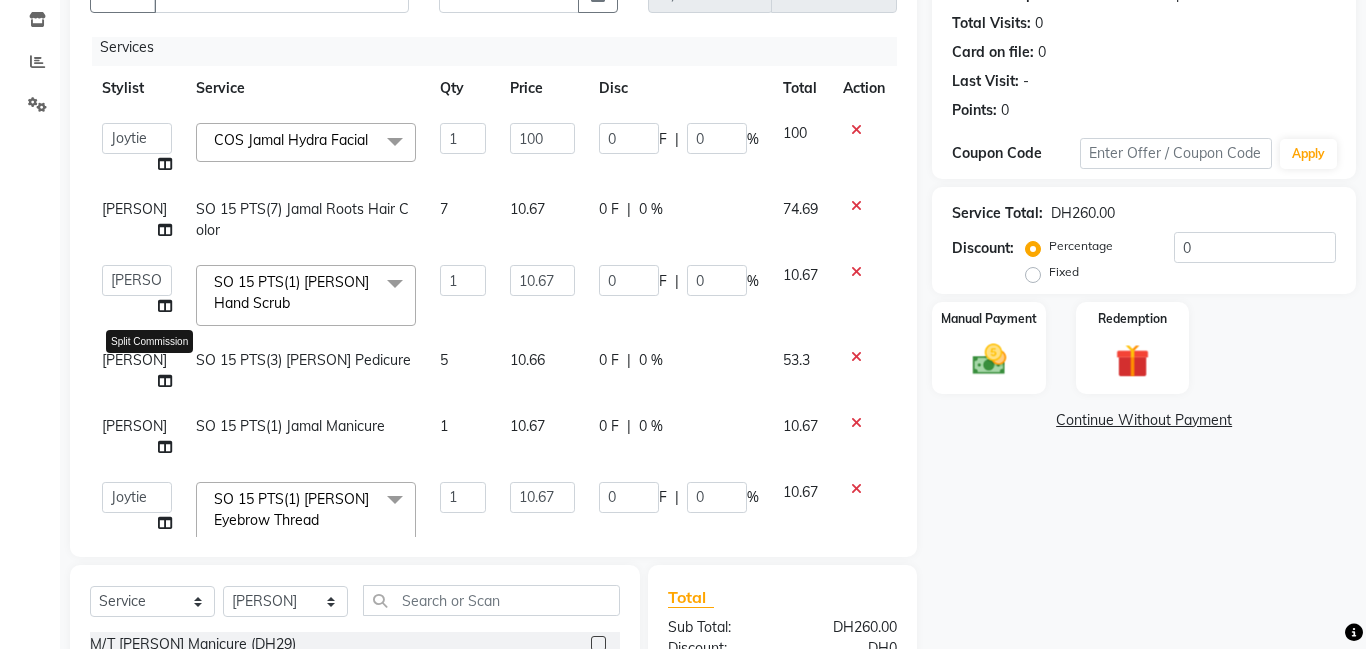 click 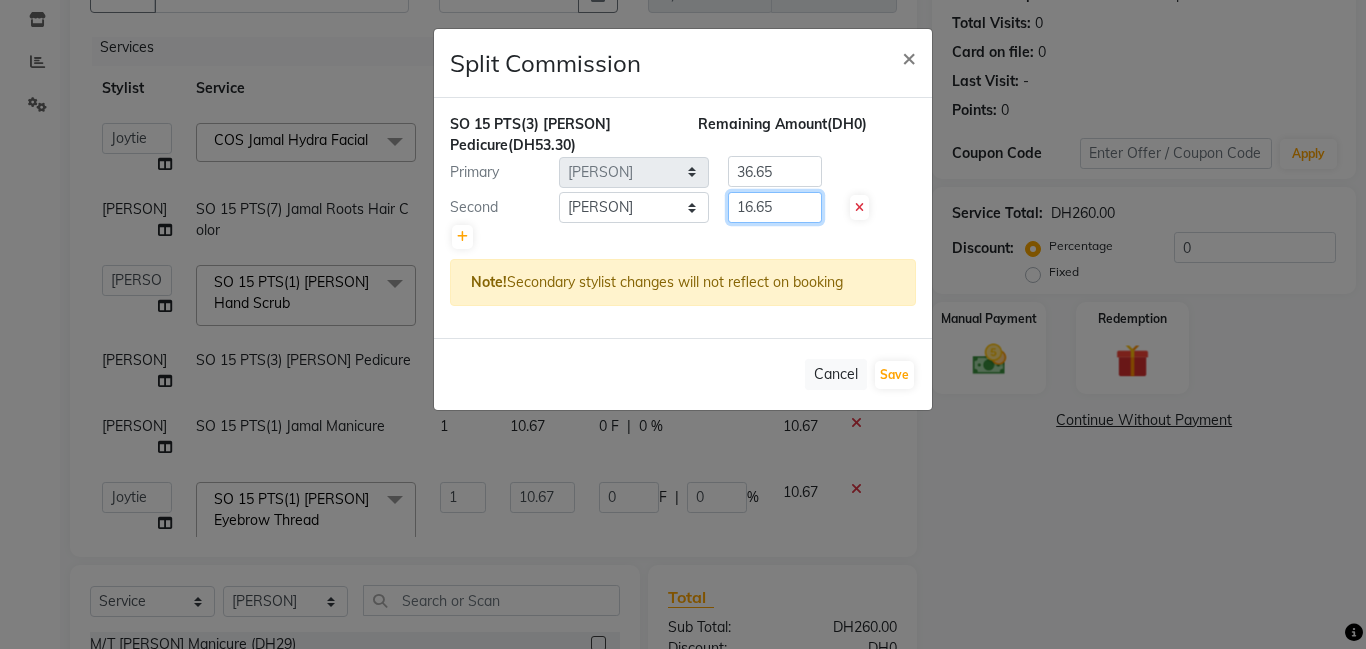 click on "16.65" 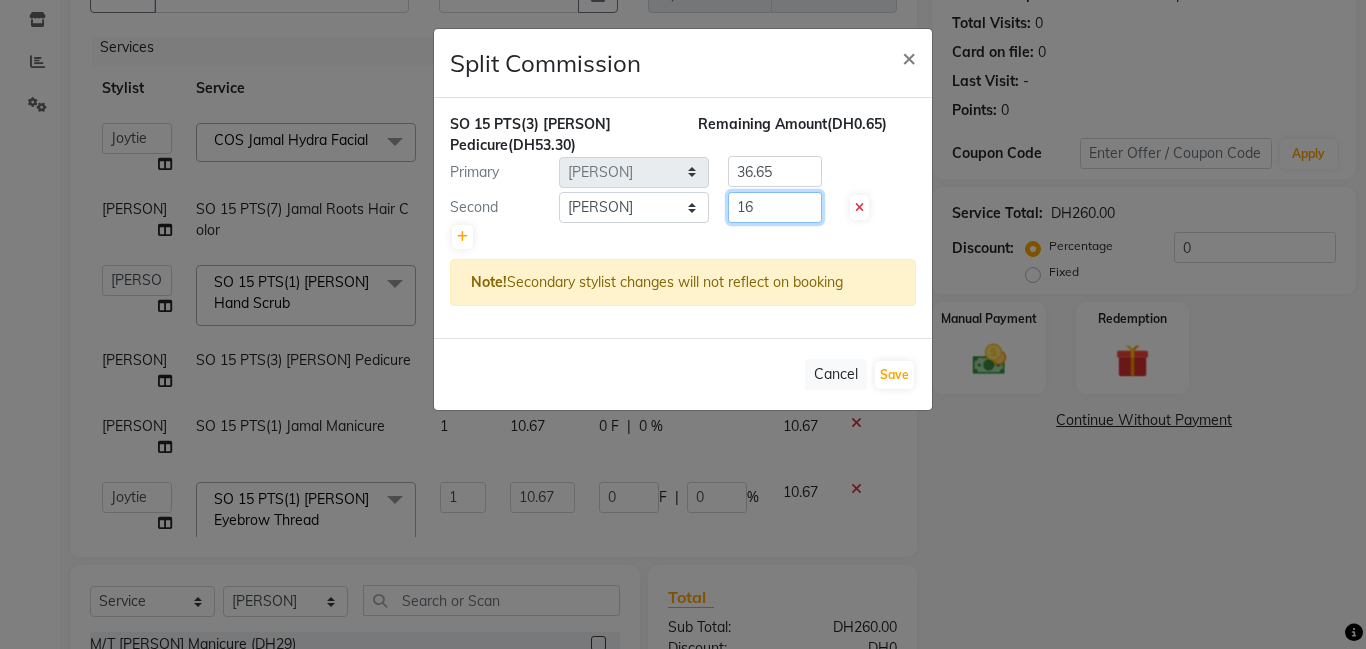 type on "1" 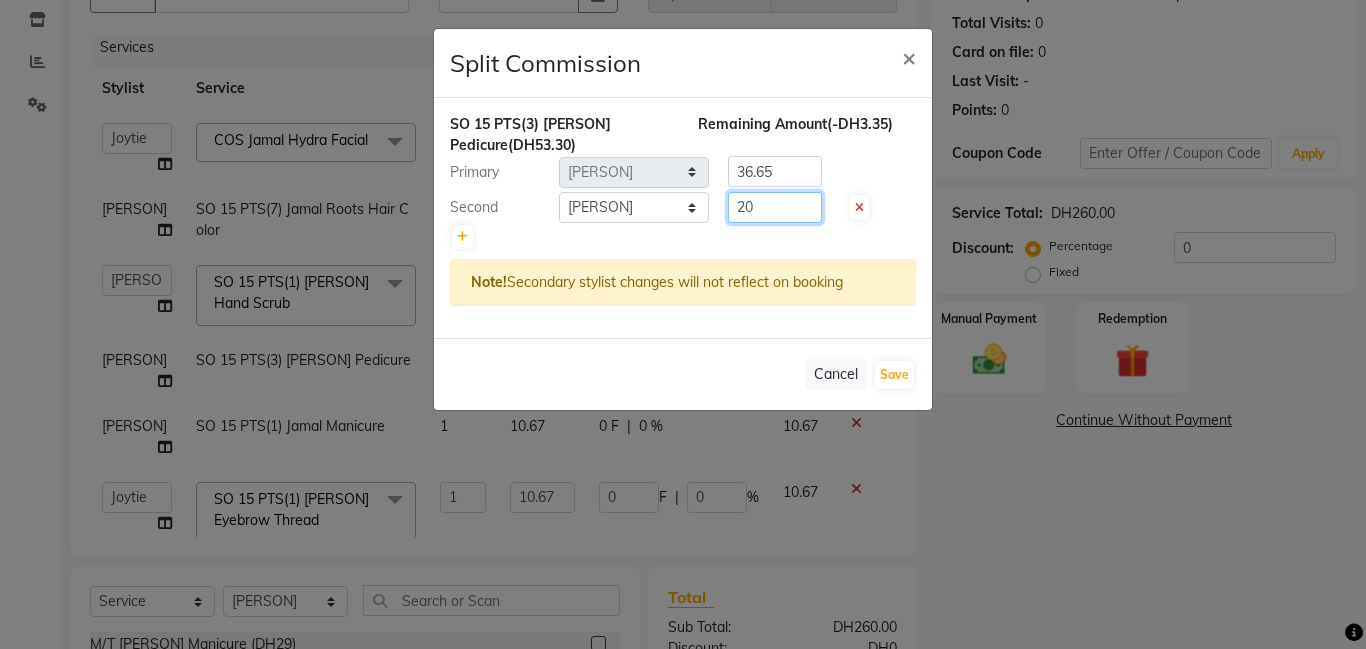 type on "20" 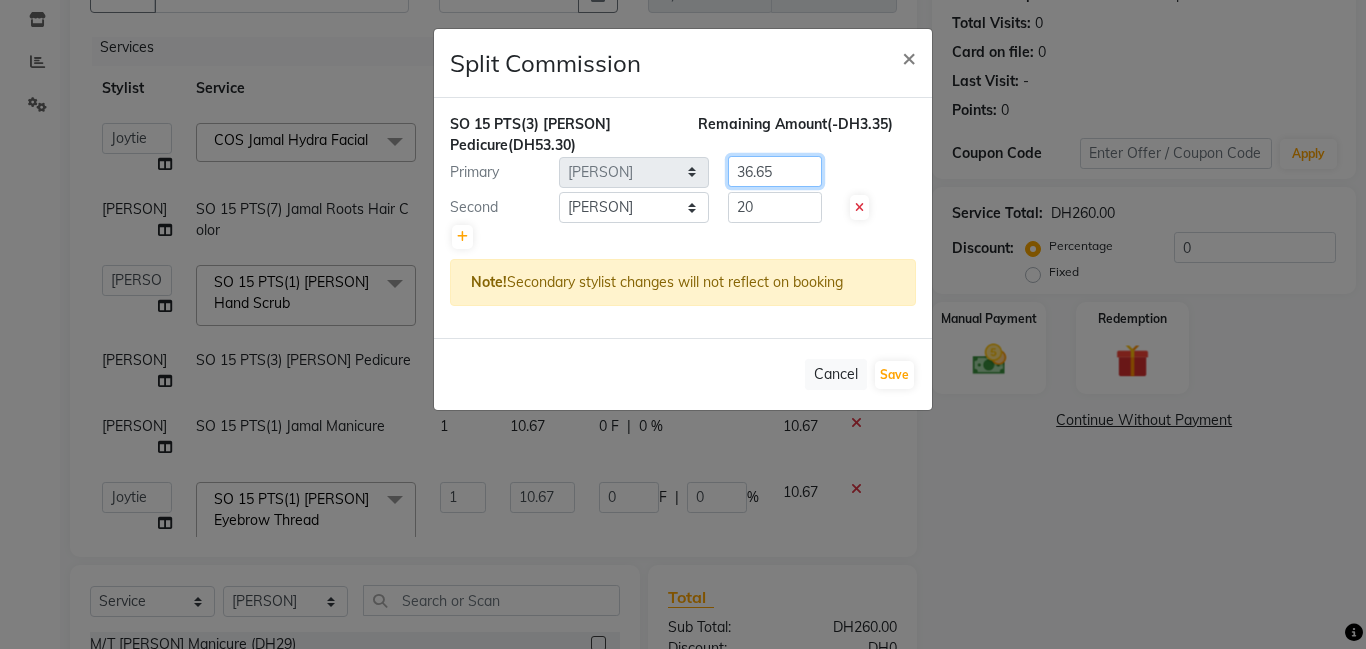 click on "36.65" 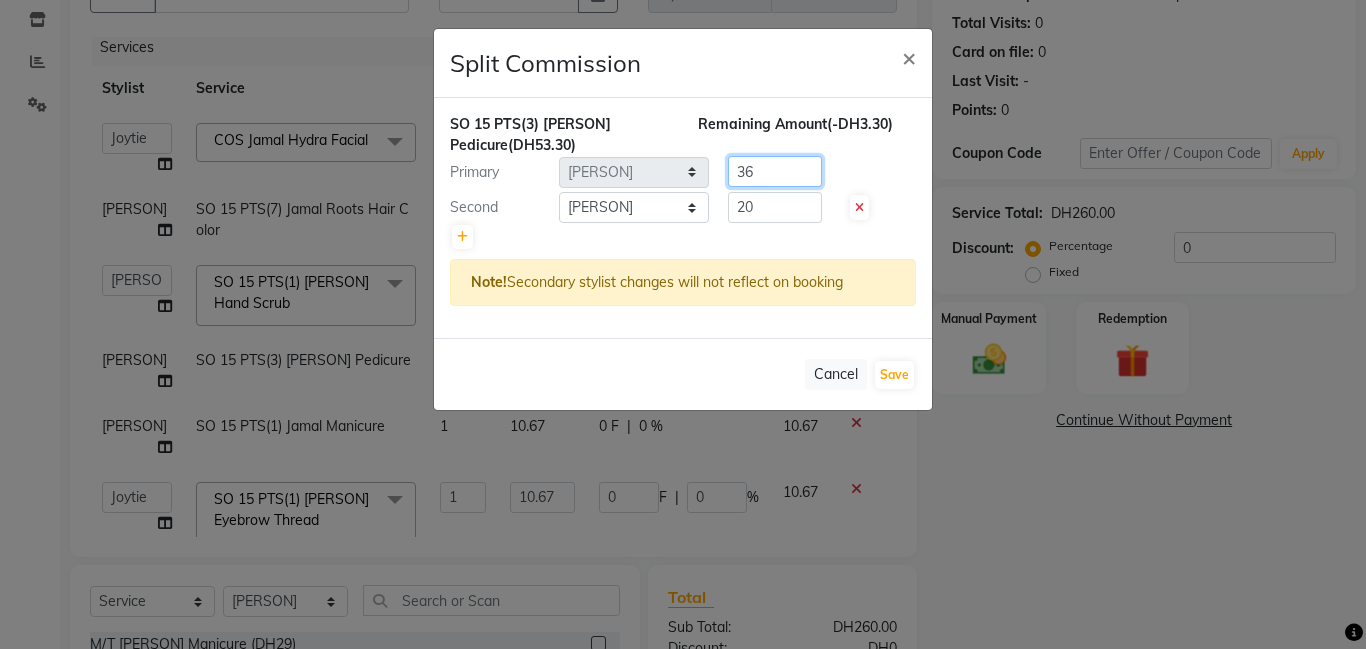 type on "3" 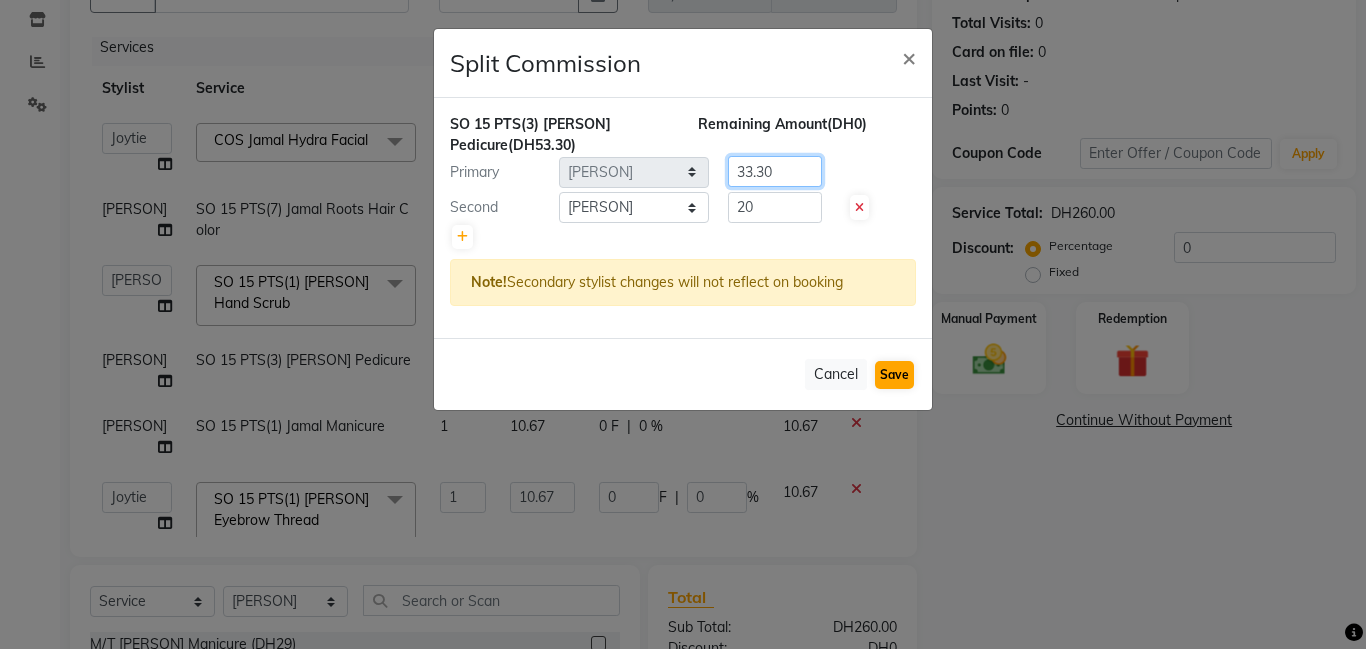 type on "33.30" 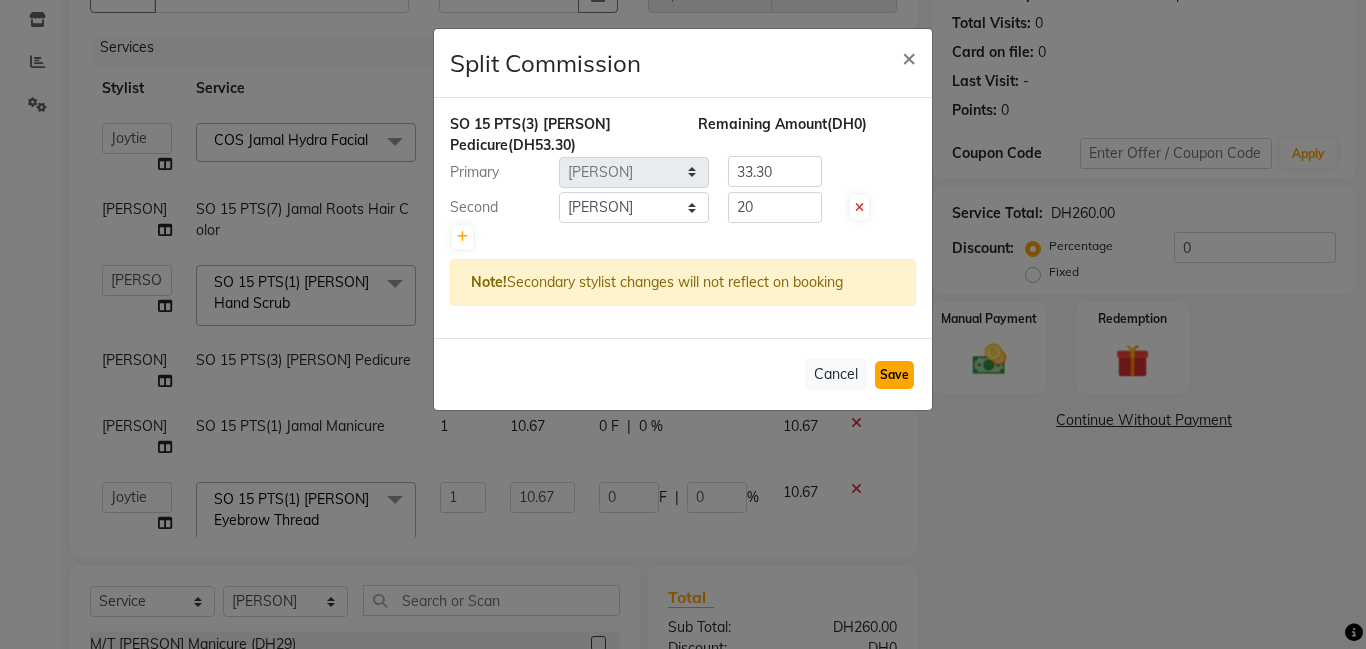 click on "Save" 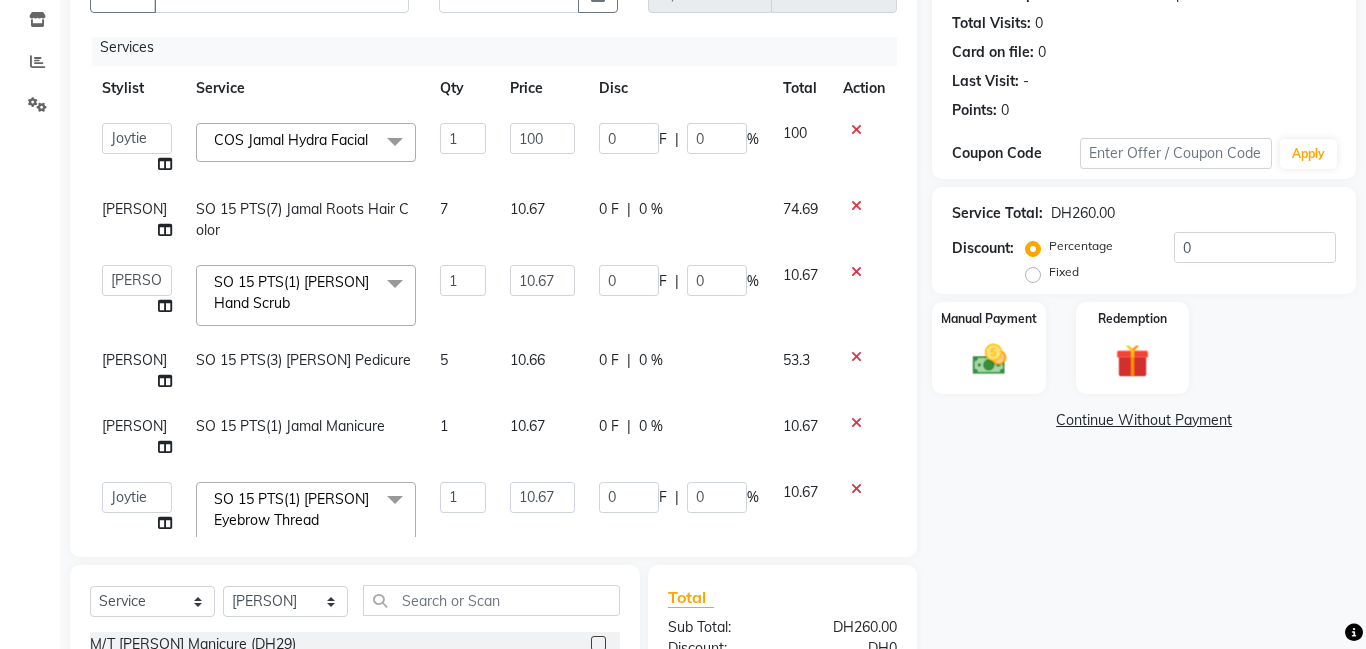 scroll, scrollTop: 452, scrollLeft: 0, axis: vertical 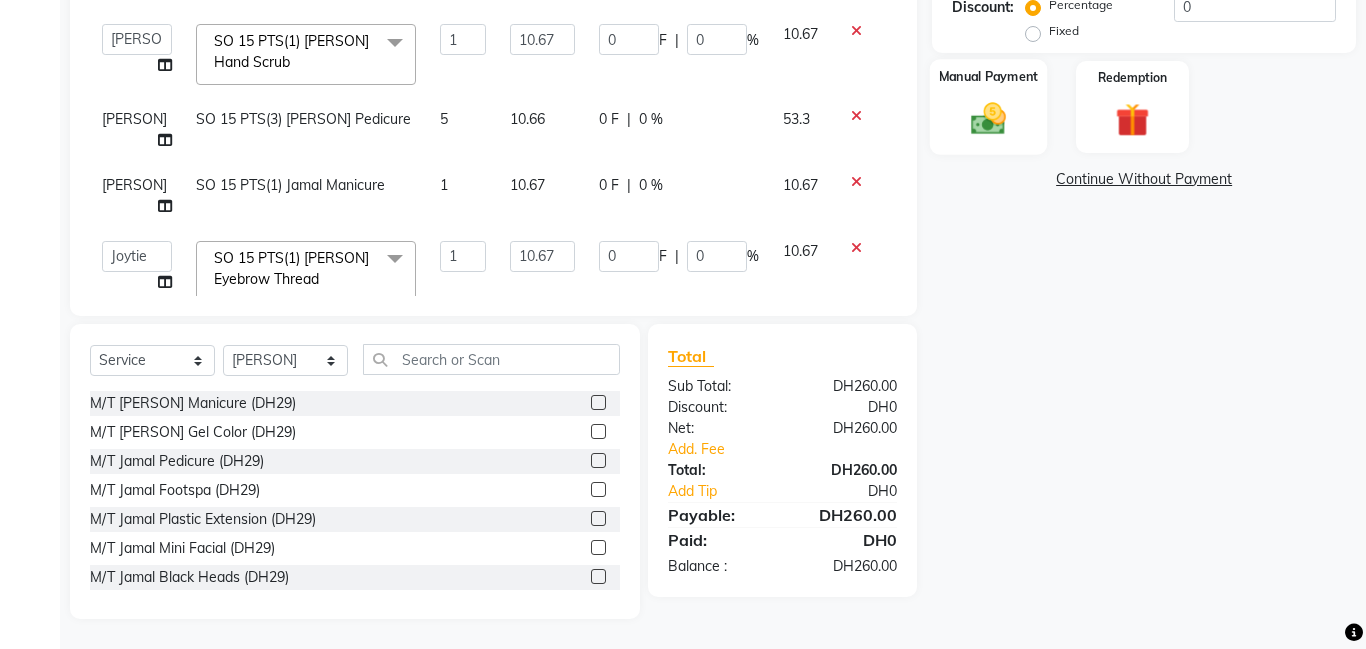 click 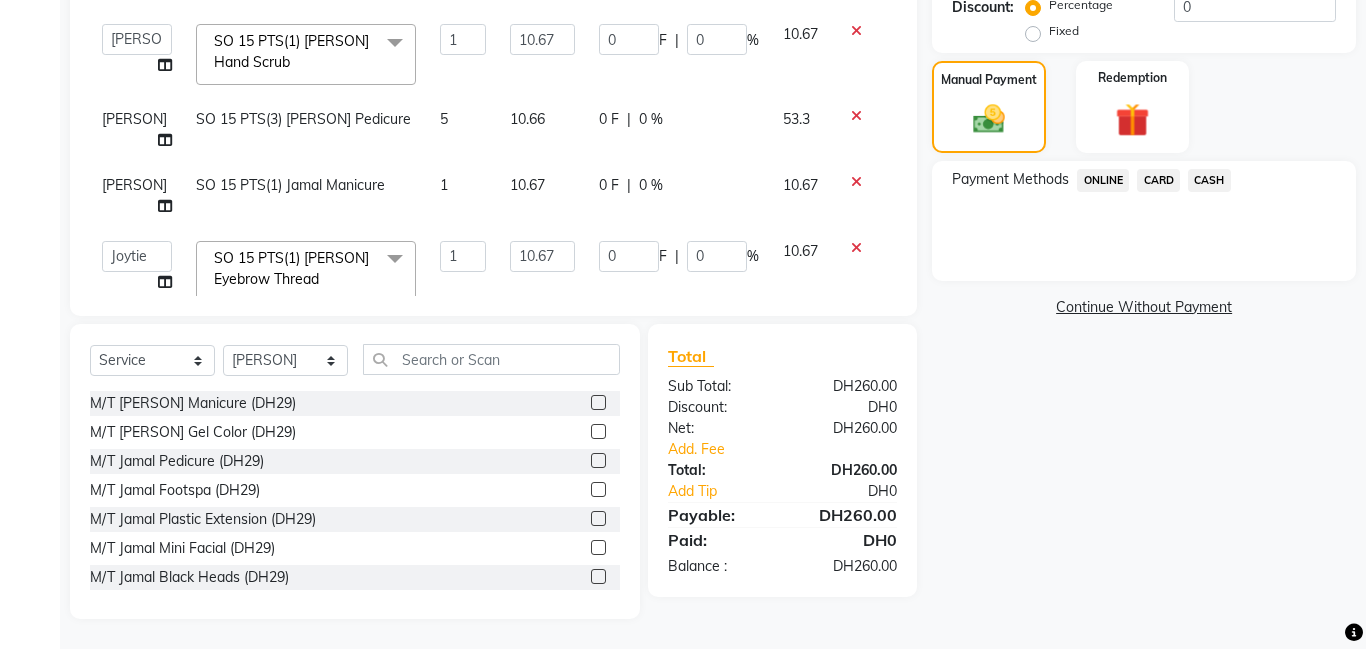 click on "CASH" 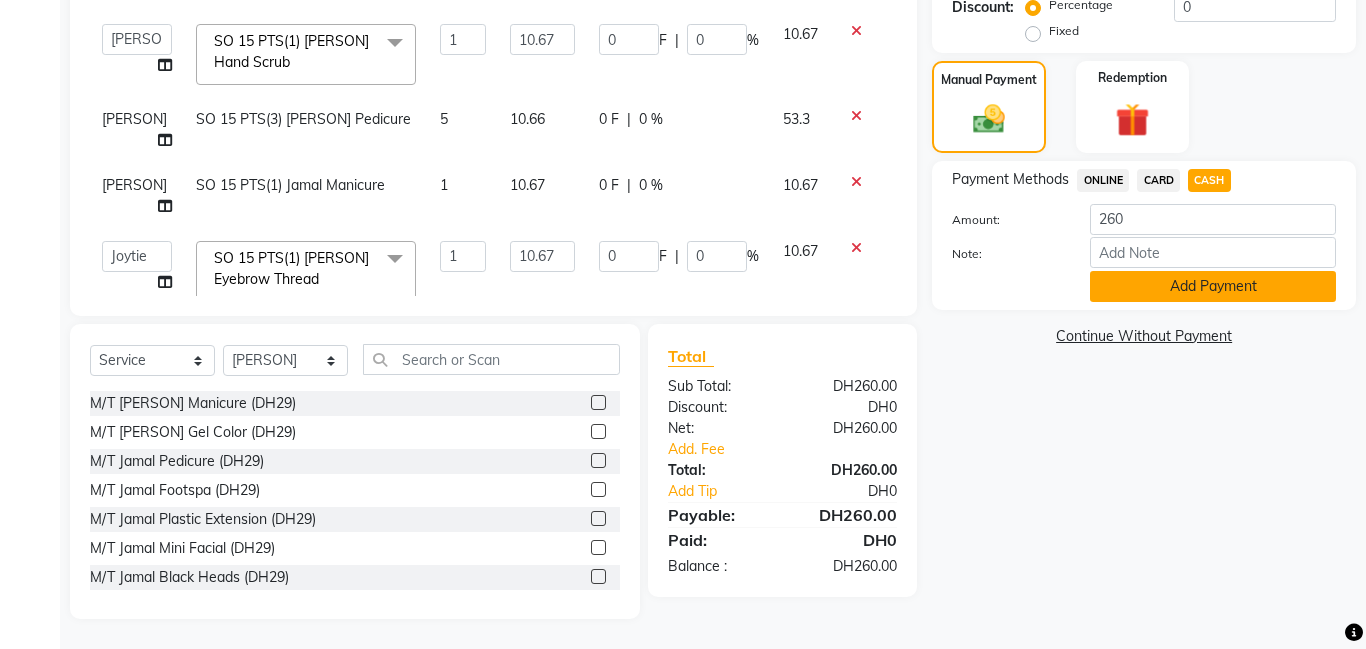 click on "Add Payment" 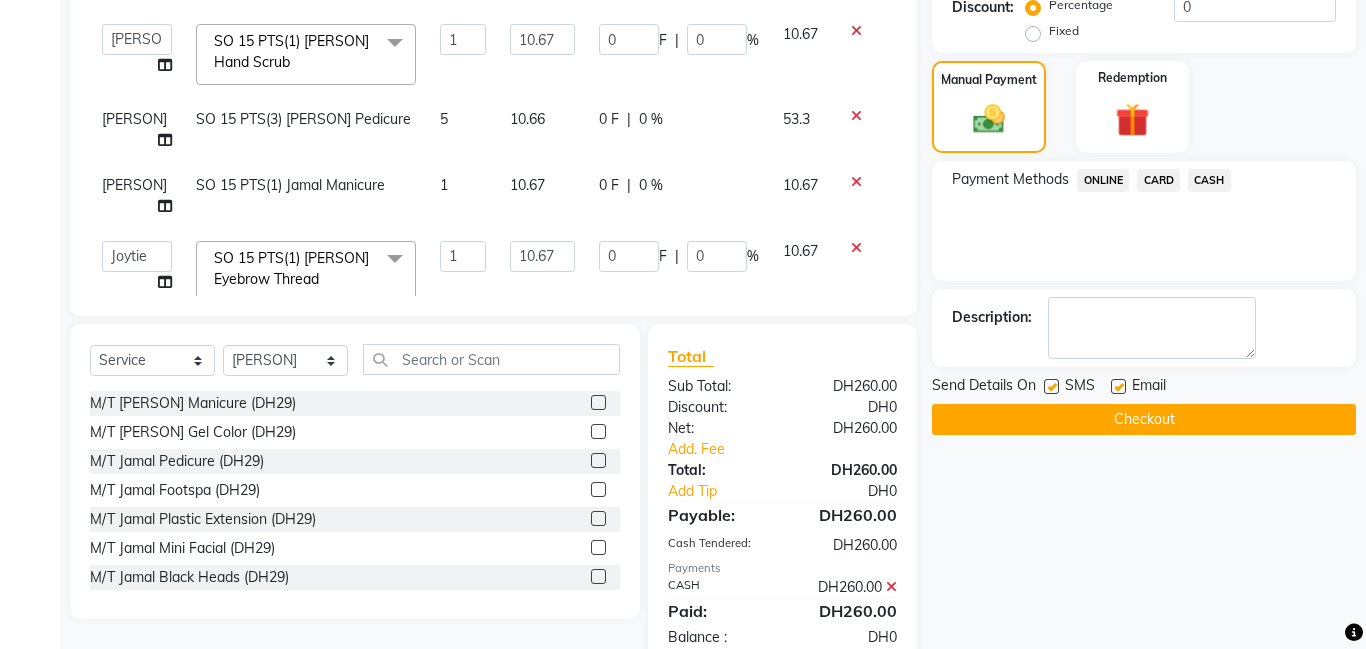 click on "Checkout" 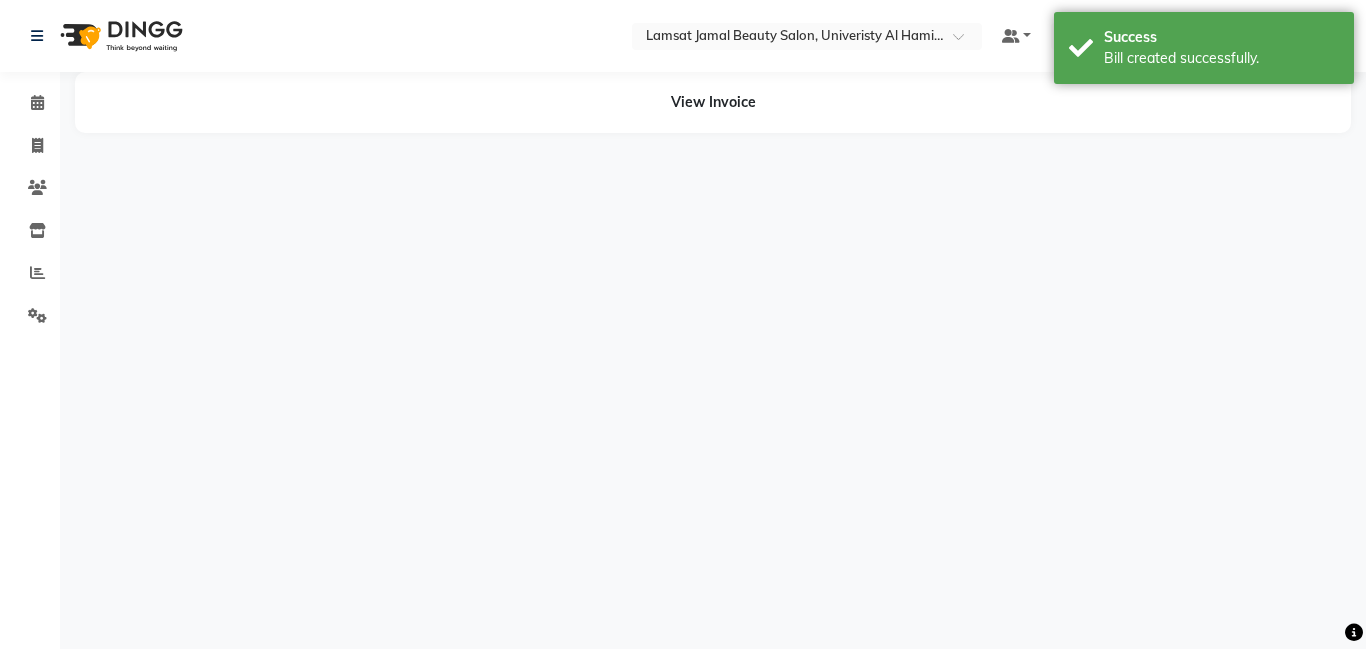 scroll, scrollTop: 0, scrollLeft: 0, axis: both 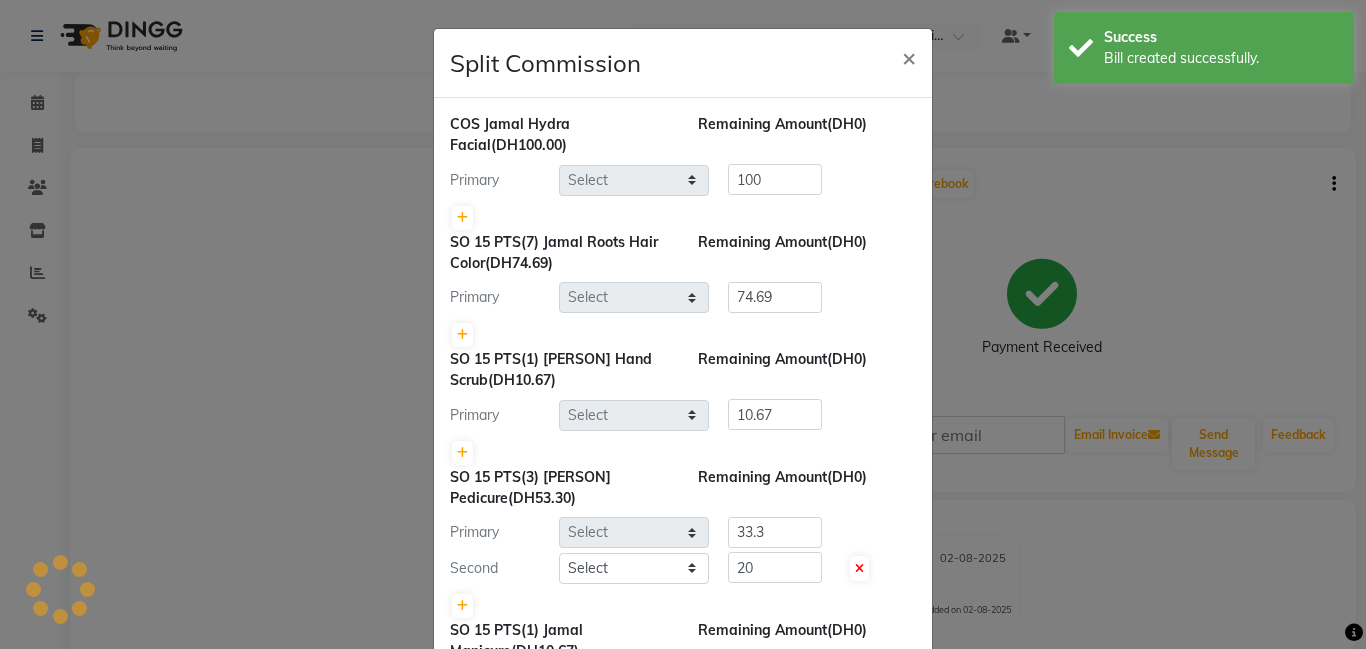 select on "79908" 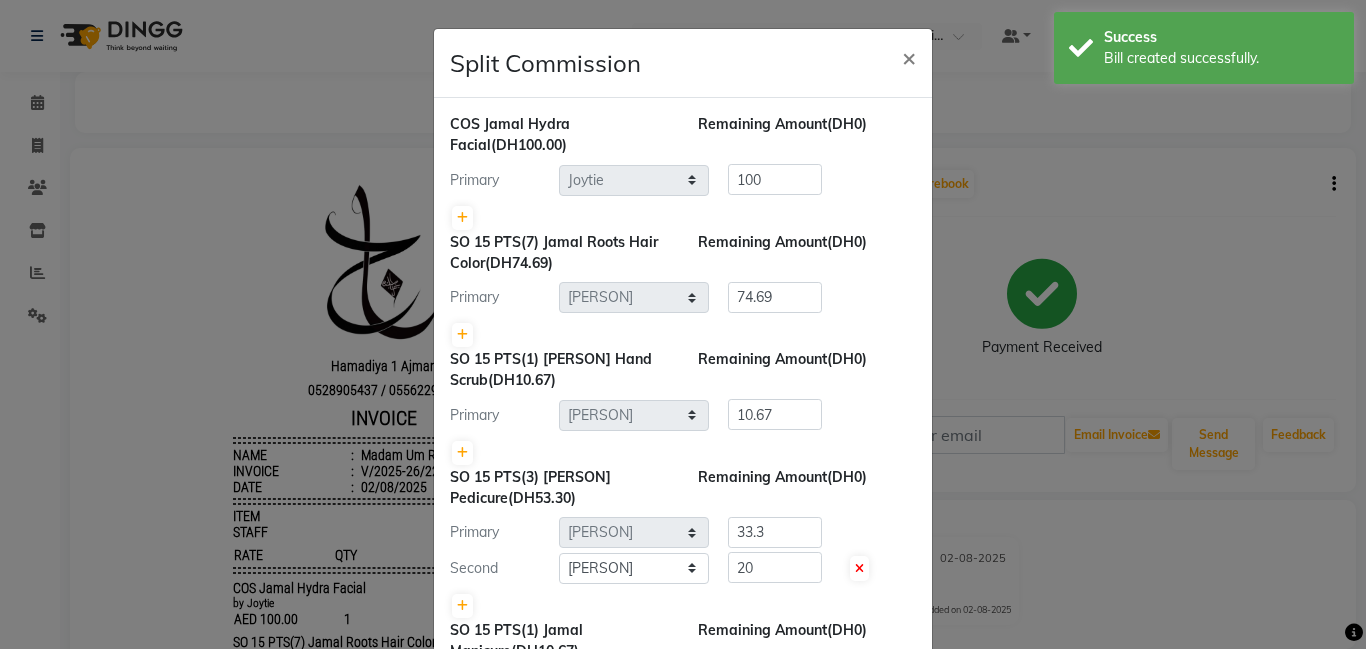 scroll, scrollTop: 0, scrollLeft: 0, axis: both 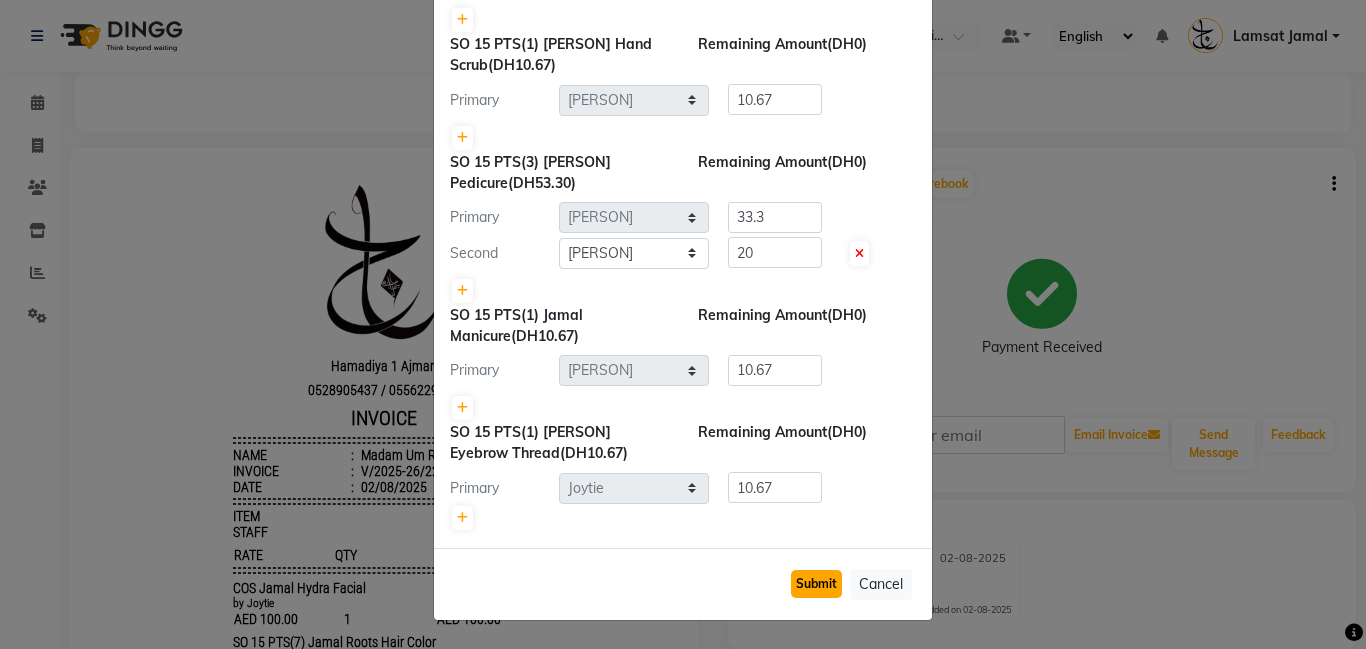 click on "Submit" 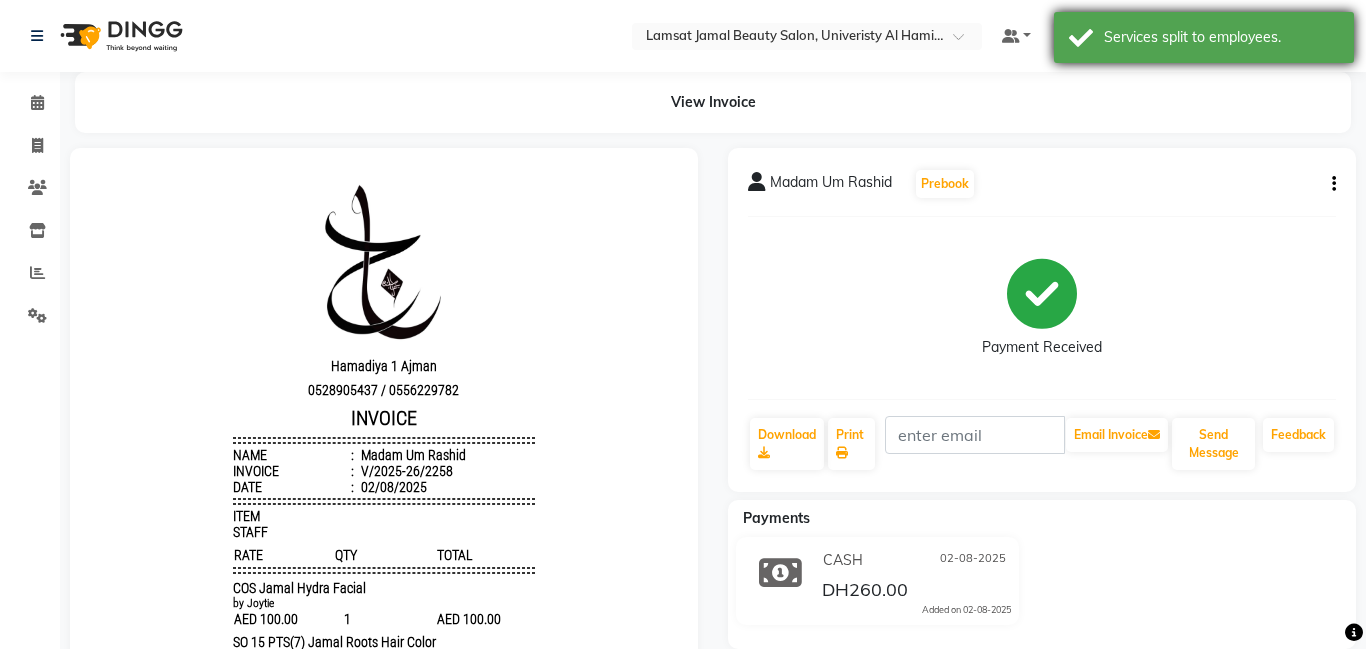 click on "Services split to employees." at bounding box center [1204, 37] 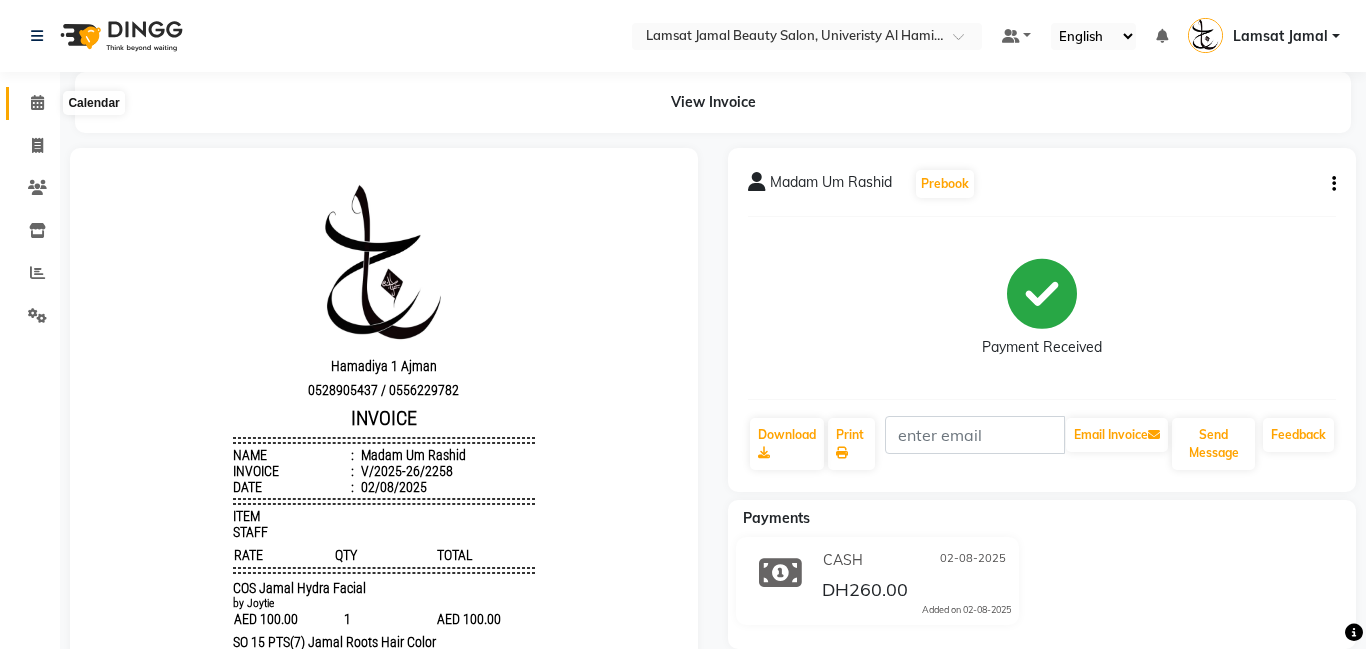 click 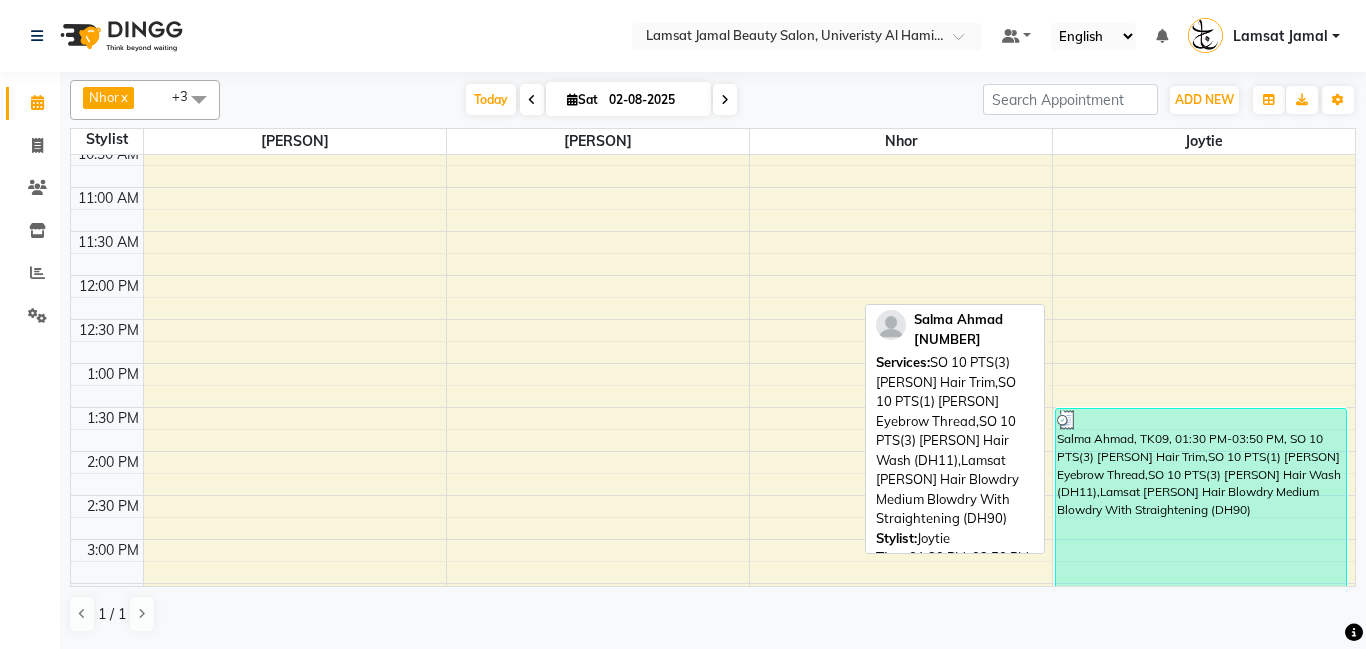 scroll, scrollTop: 147, scrollLeft: 0, axis: vertical 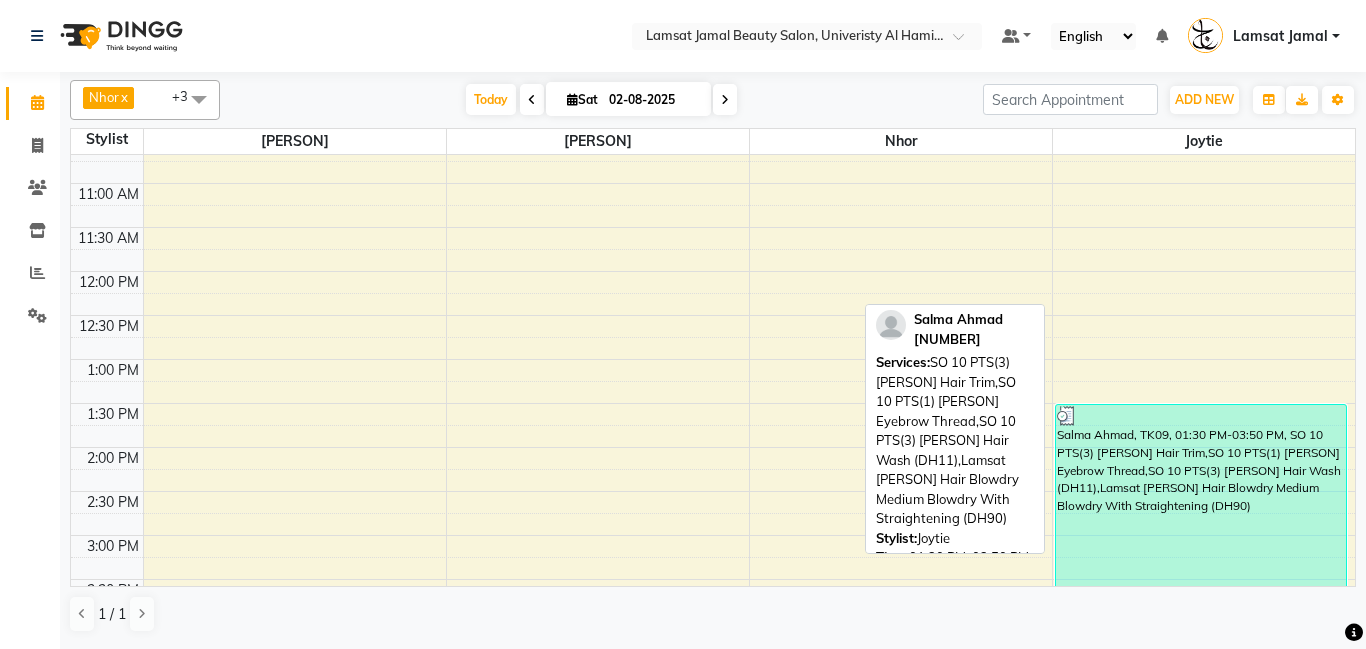 click on "Salma Ahmad, TK09, 01:30 PM-03:50 PM, SO 10 PTS(3) [PERSON] Hair Trim,SO 10 PTS(1) [PERSON] Eyebrow Thread,SO 10 PTS(3) [PERSON] Hair Wash (DH11),Lamsat [PERSON] Hair Blowdry Medium Blowdry With Straightening (DH90)" at bounding box center (1201, 506) 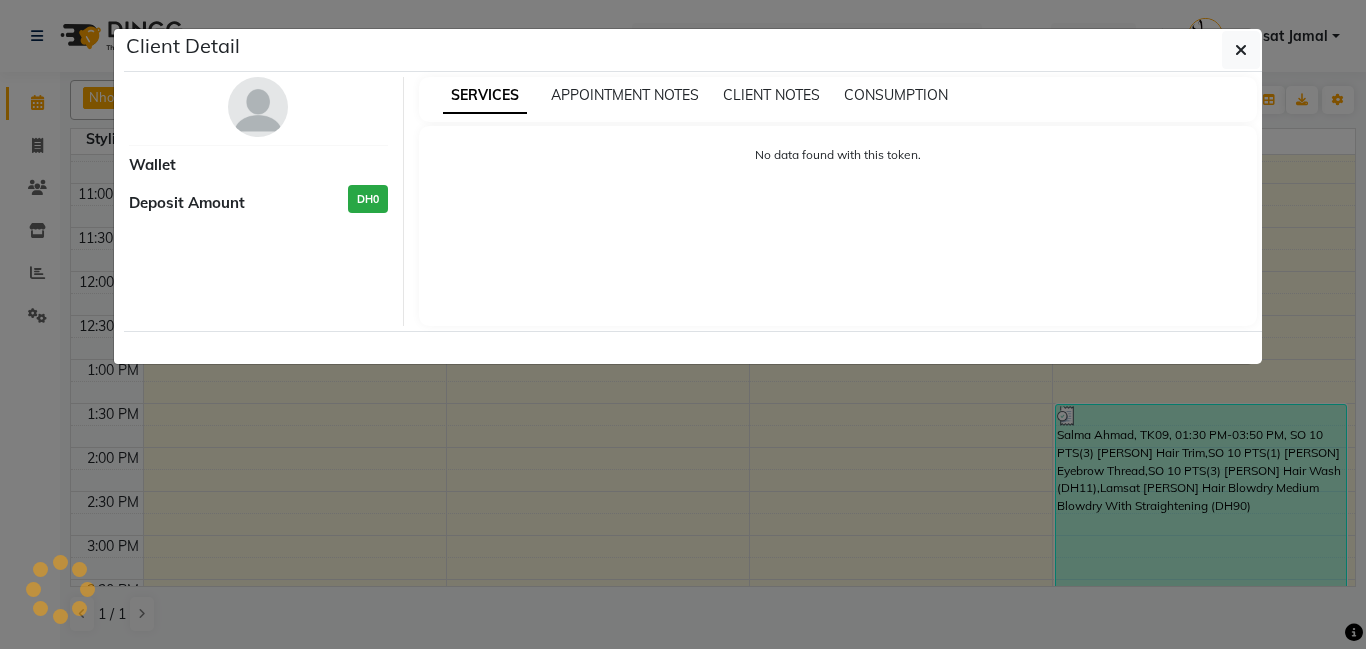 select on "3" 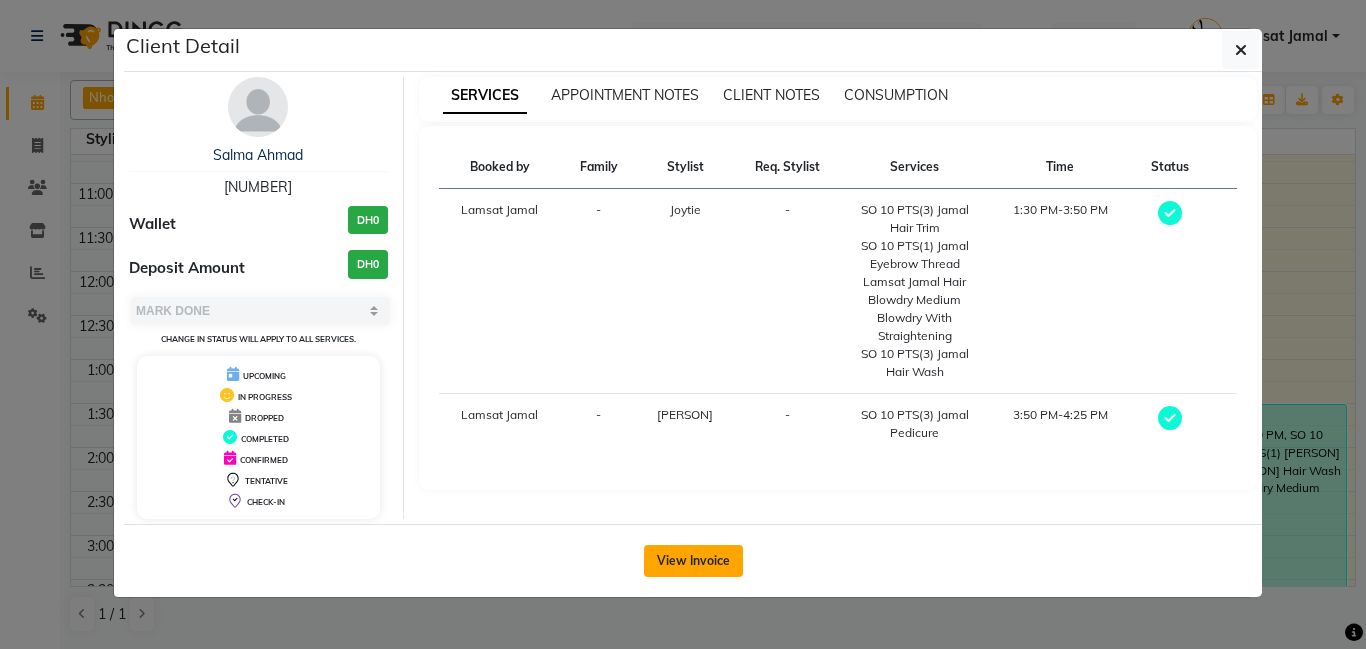 click on "View Invoice" 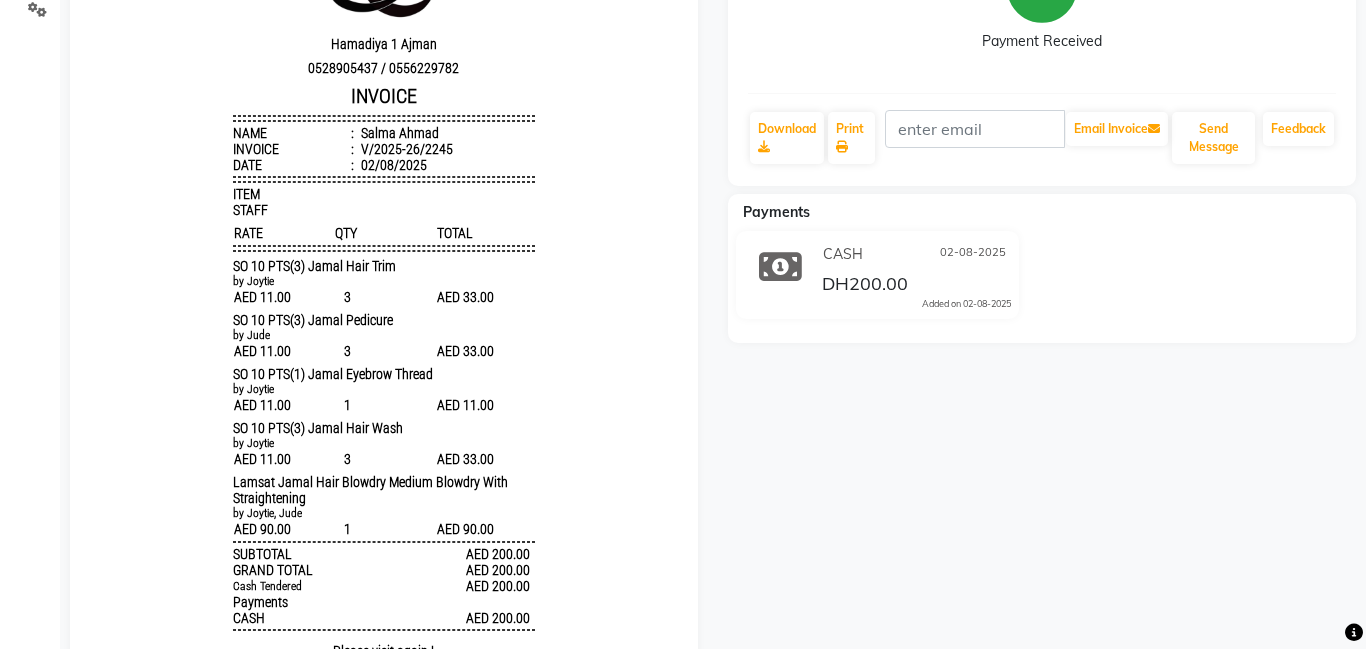 scroll, scrollTop: 0, scrollLeft: 0, axis: both 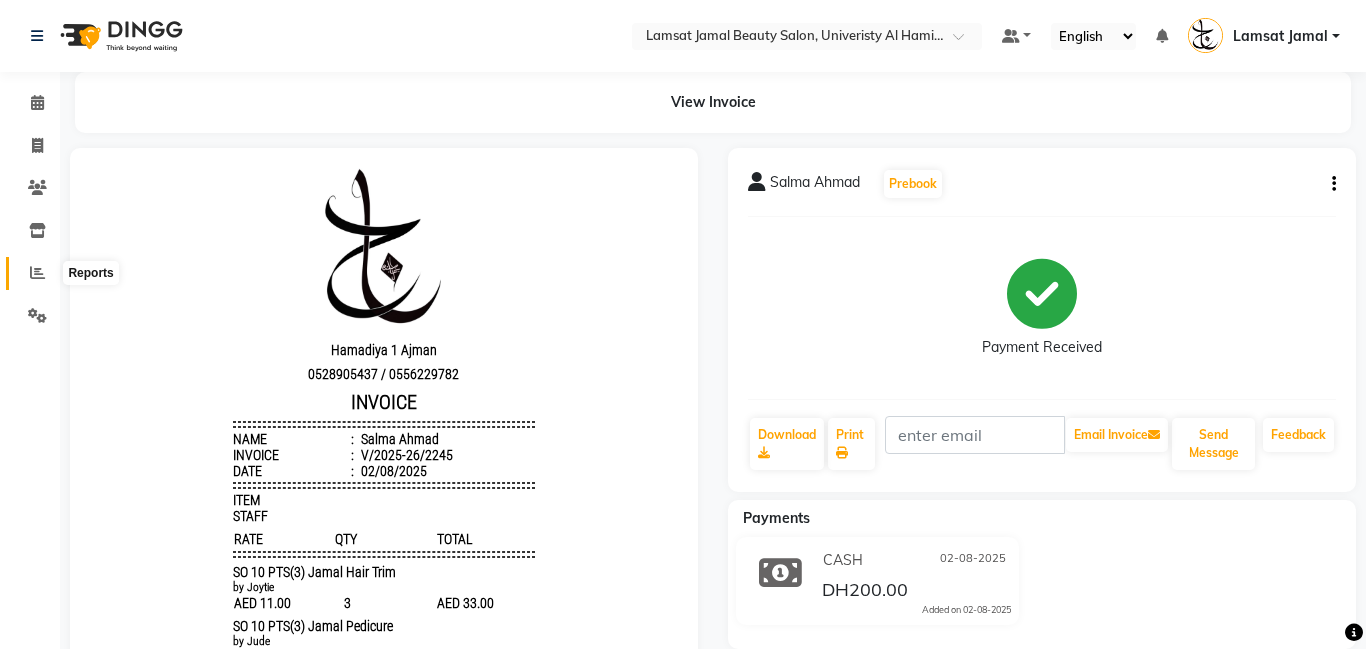 click 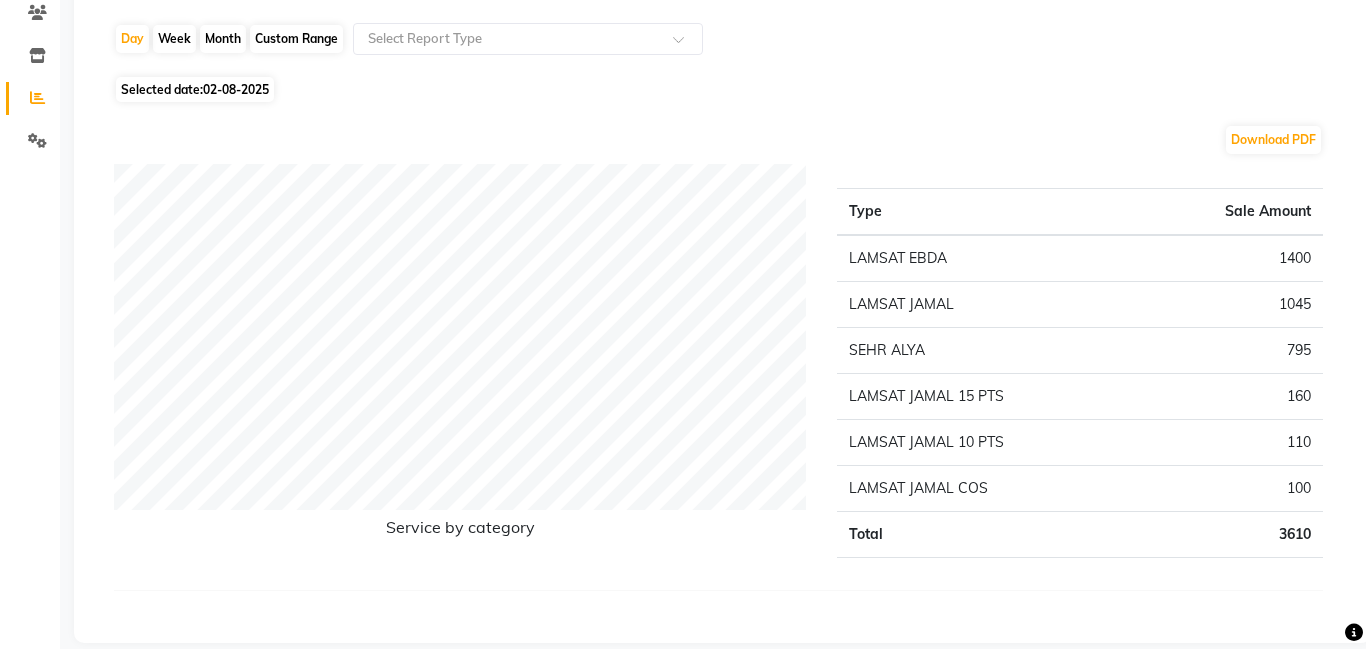 scroll, scrollTop: 0, scrollLeft: 0, axis: both 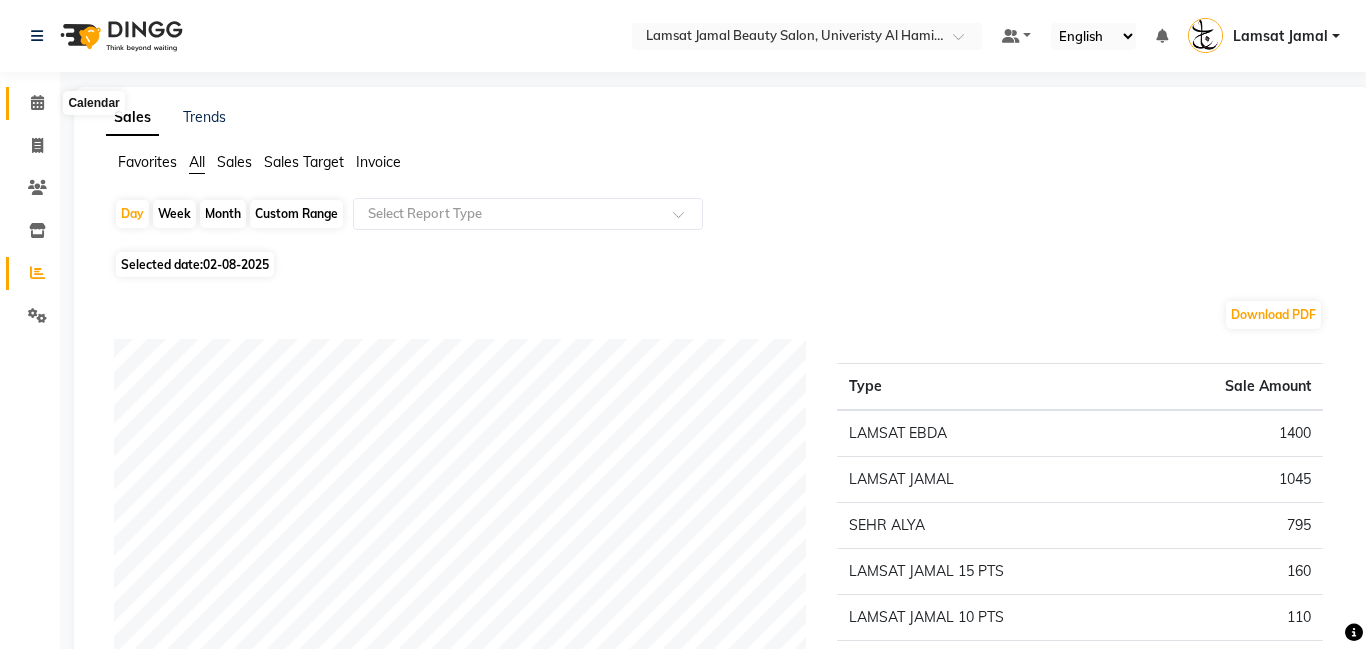 click 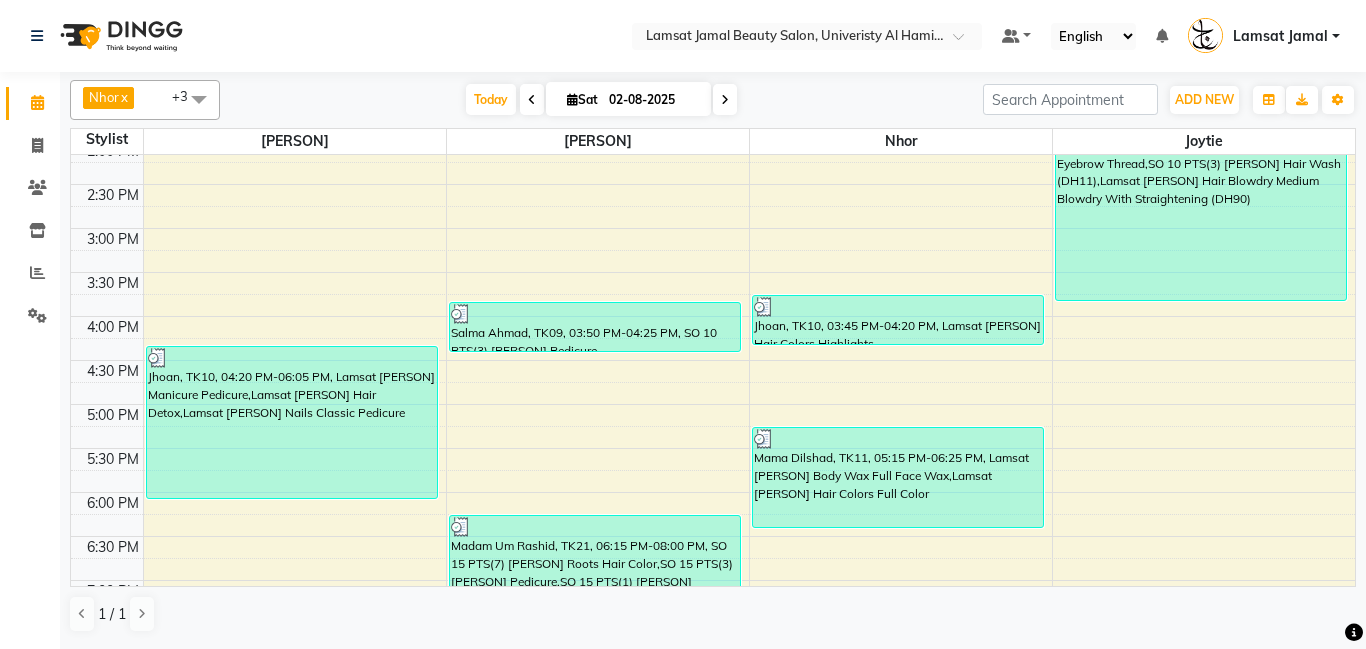 scroll, scrollTop: 436, scrollLeft: 0, axis: vertical 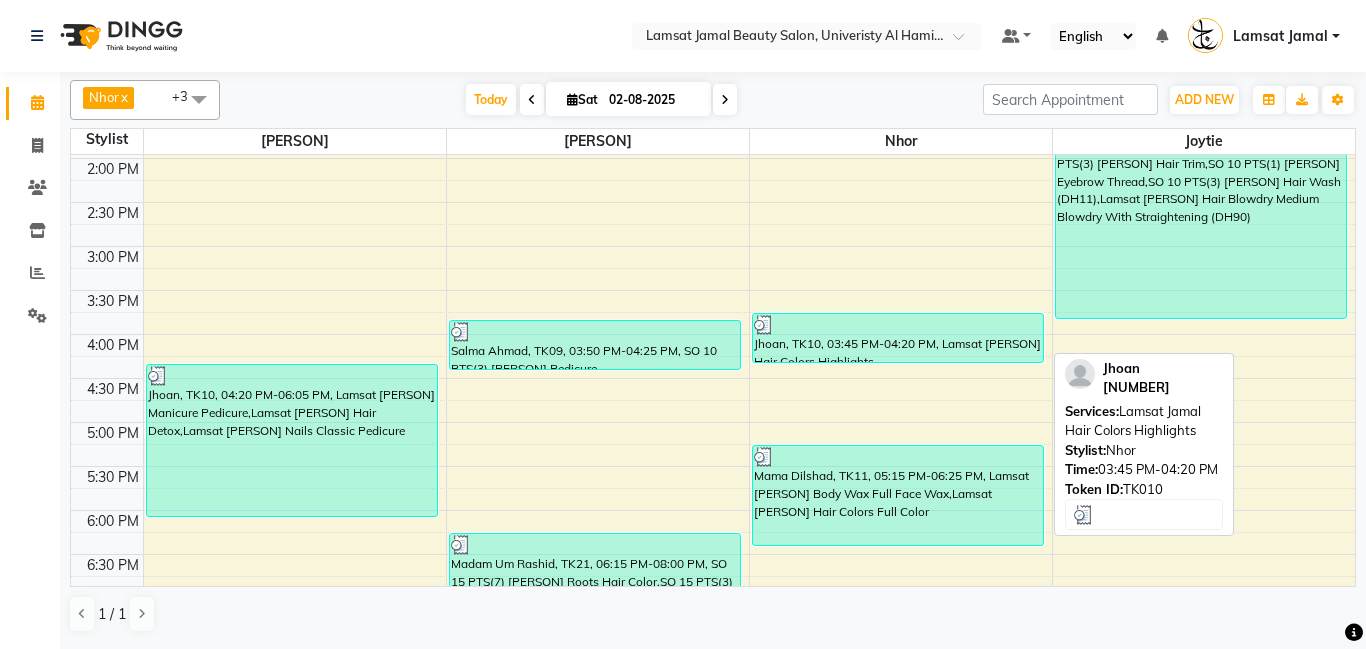click on "Jhoan, TK10, 03:45 PM-04:20 PM, Lamsat [PERSON] Hair Colors Highlights" at bounding box center [898, 338] 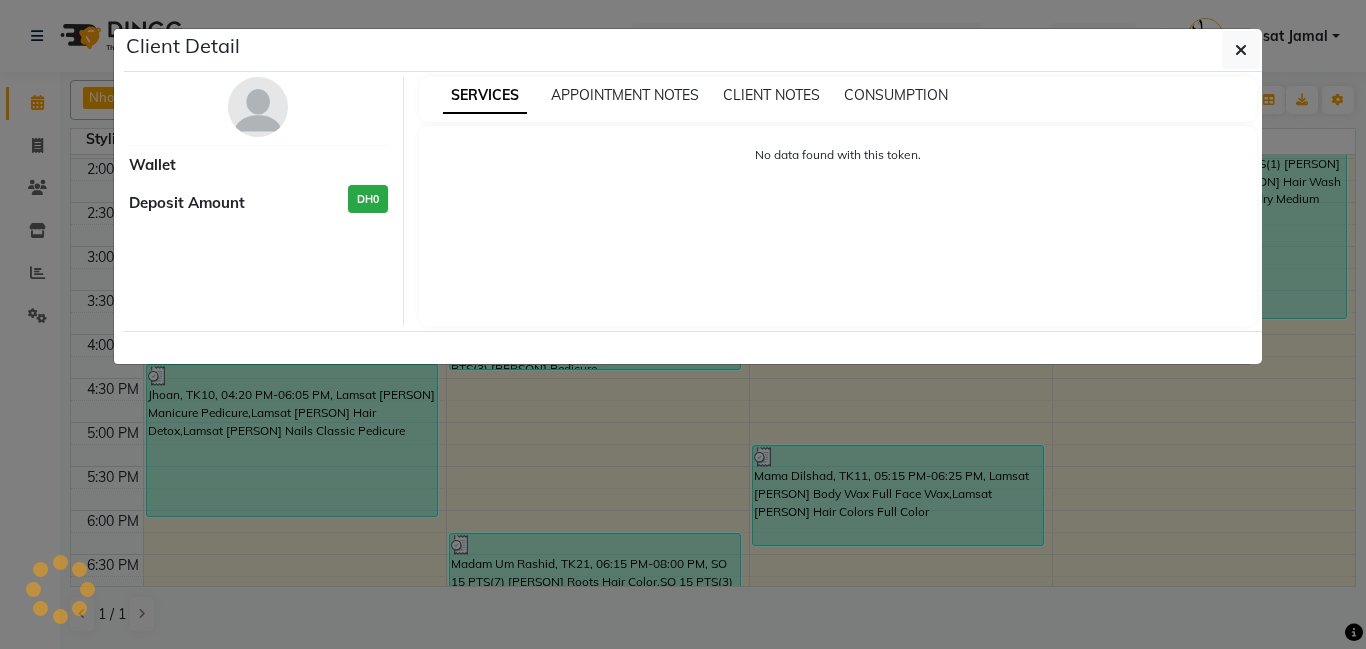 select on "3" 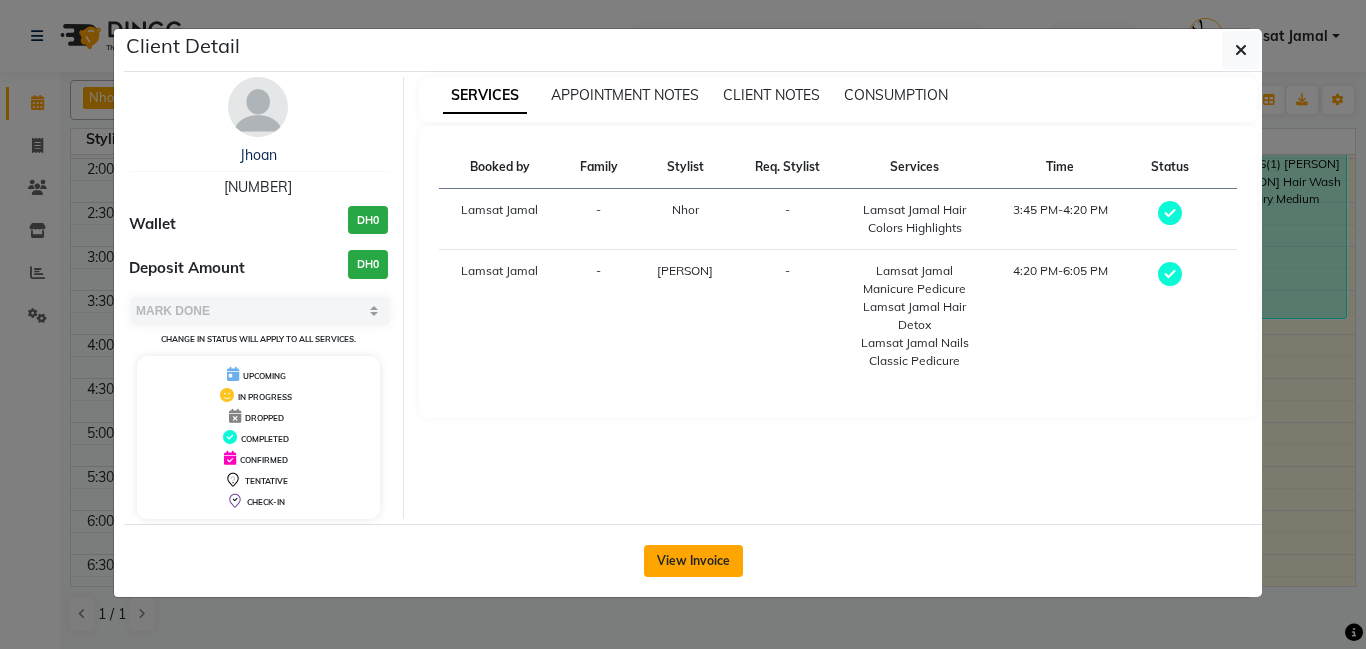 click on "View Invoice" 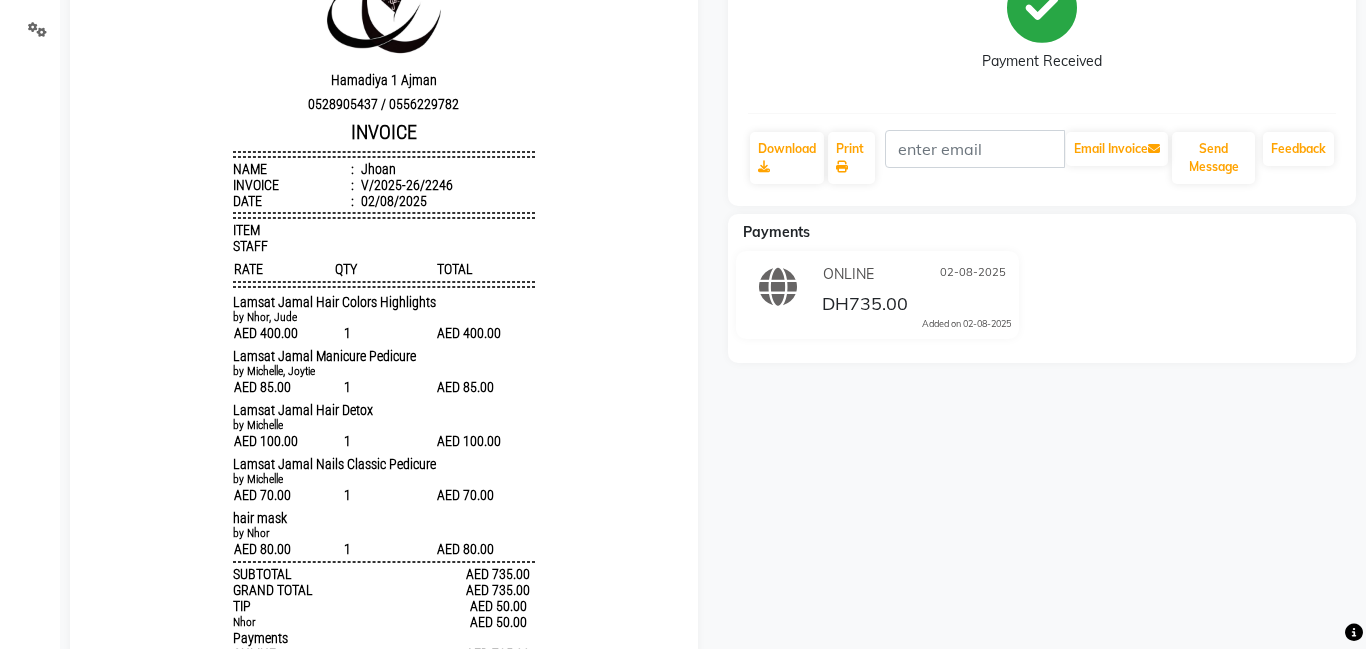scroll, scrollTop: 0, scrollLeft: 0, axis: both 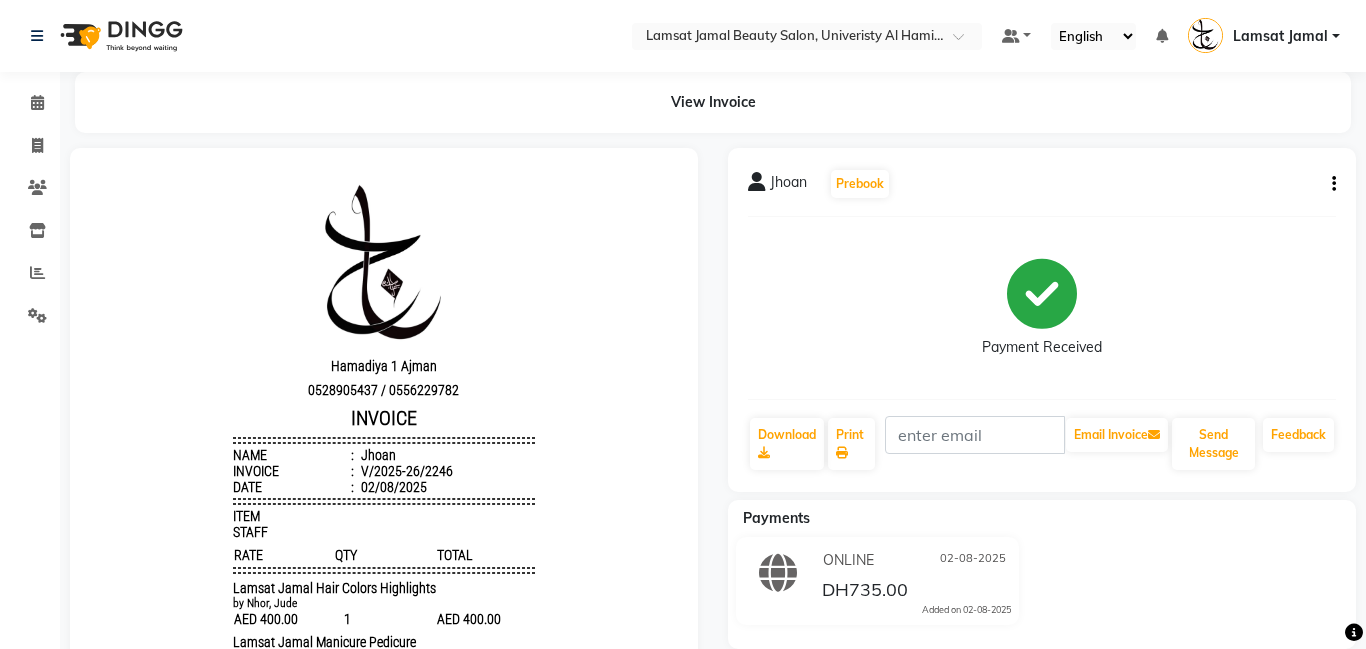 click 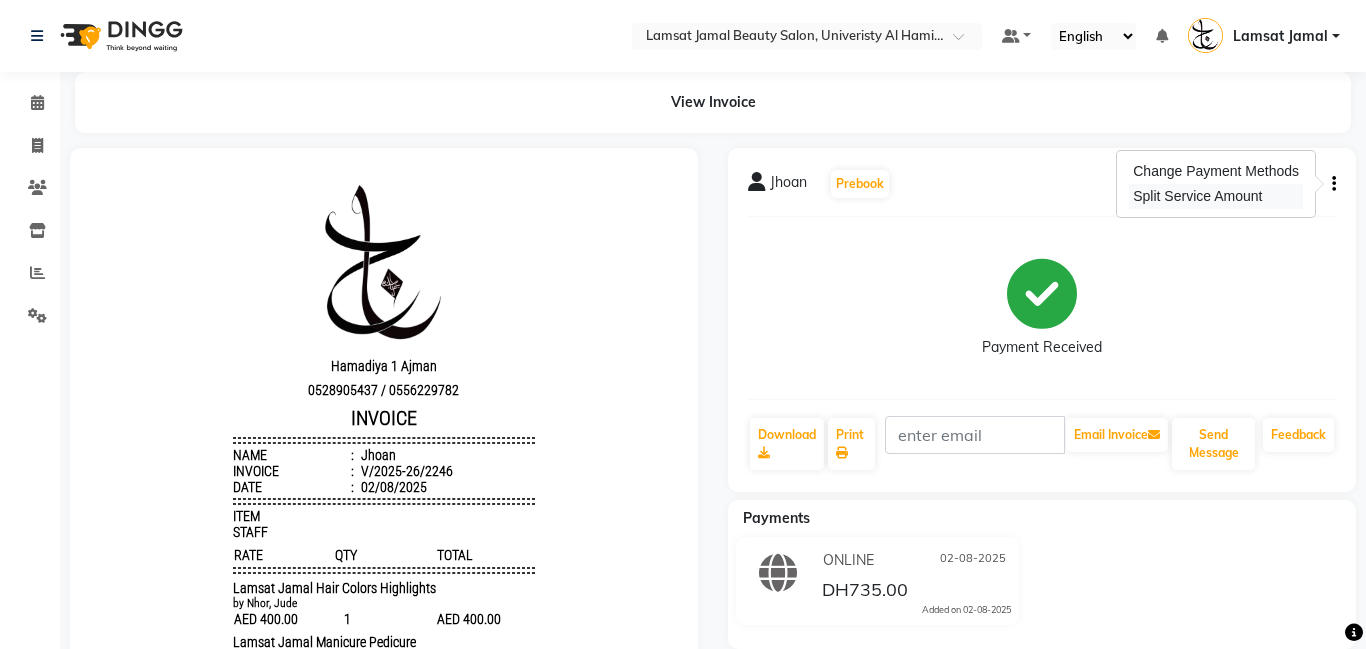 click on "Split Service Amount" at bounding box center (1216, 196) 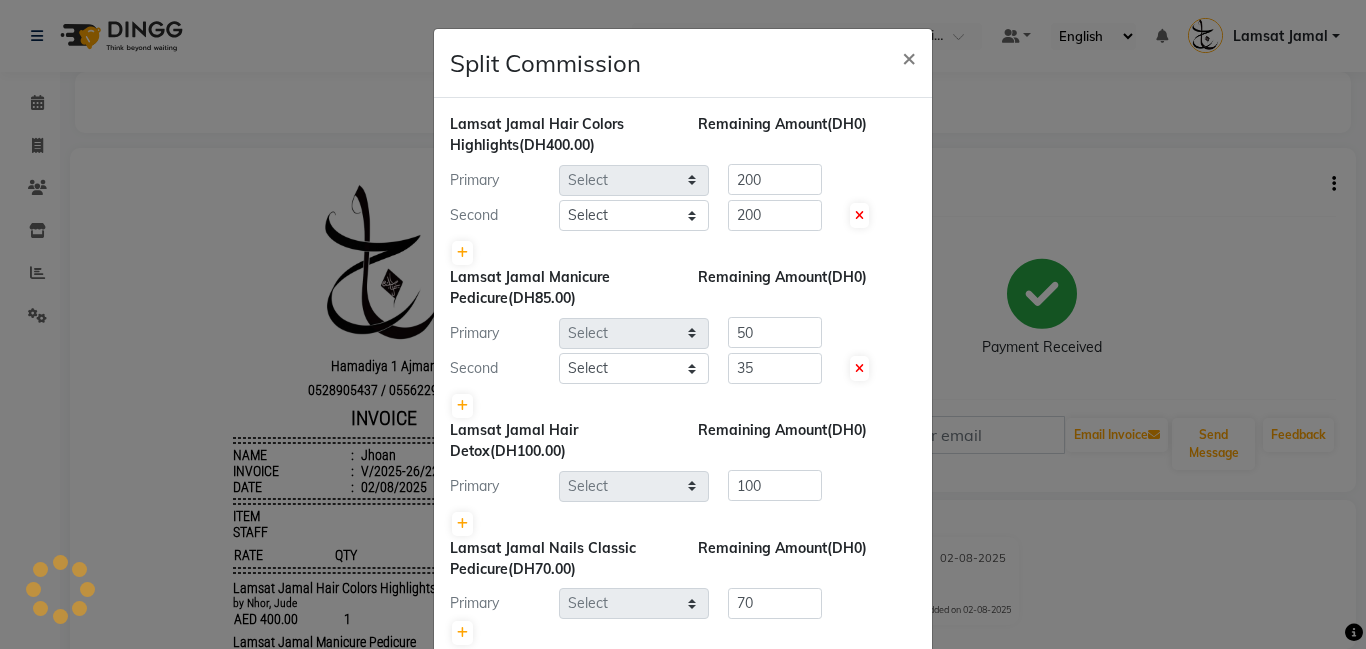 select on "79907" 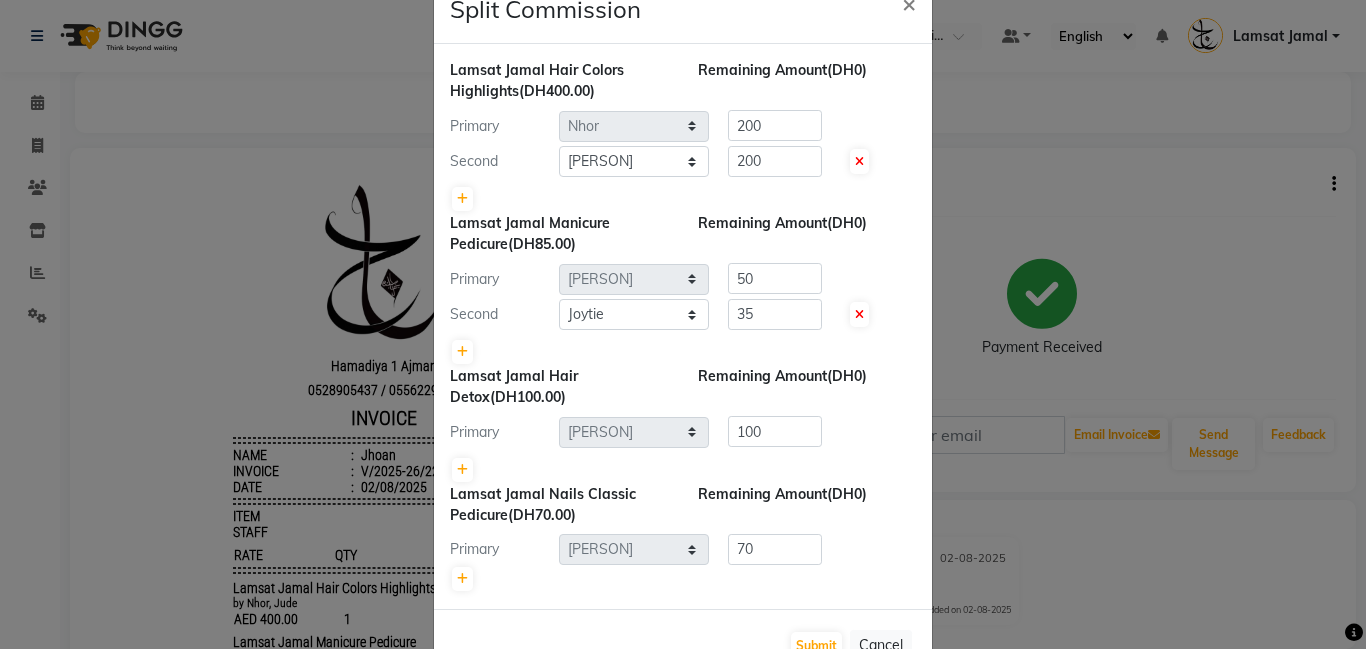 scroll, scrollTop: 0, scrollLeft: 0, axis: both 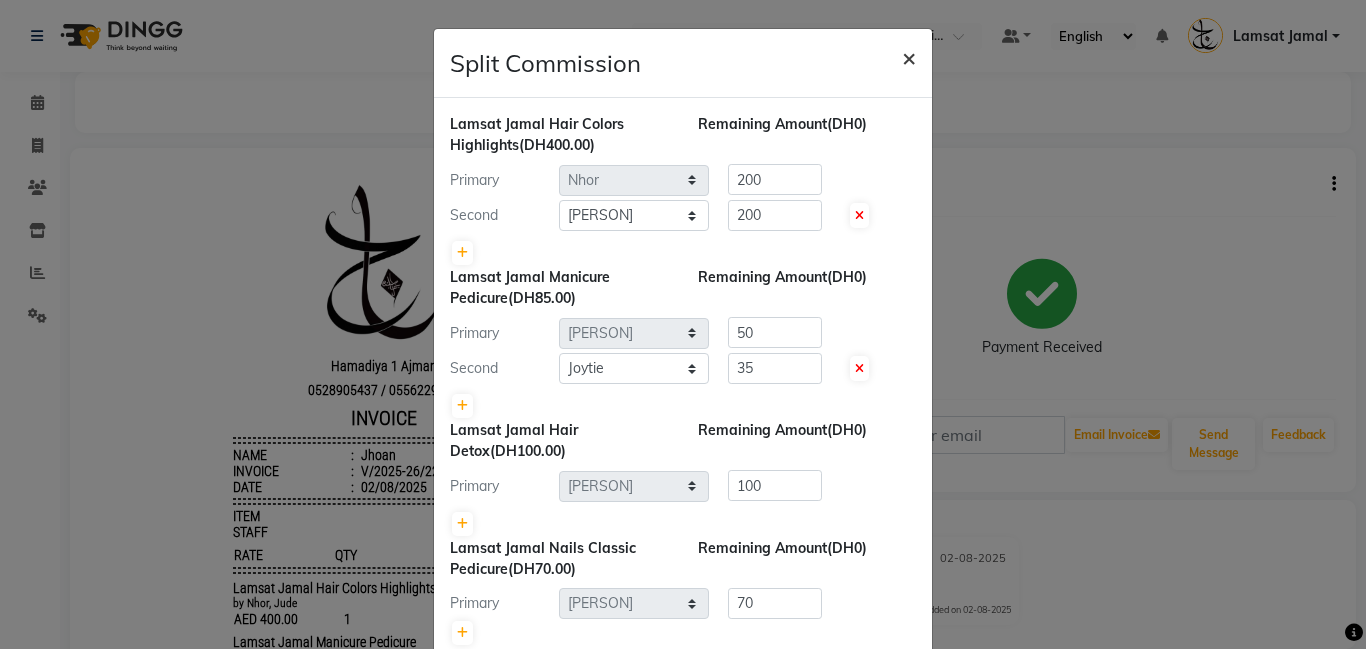 click on "×" 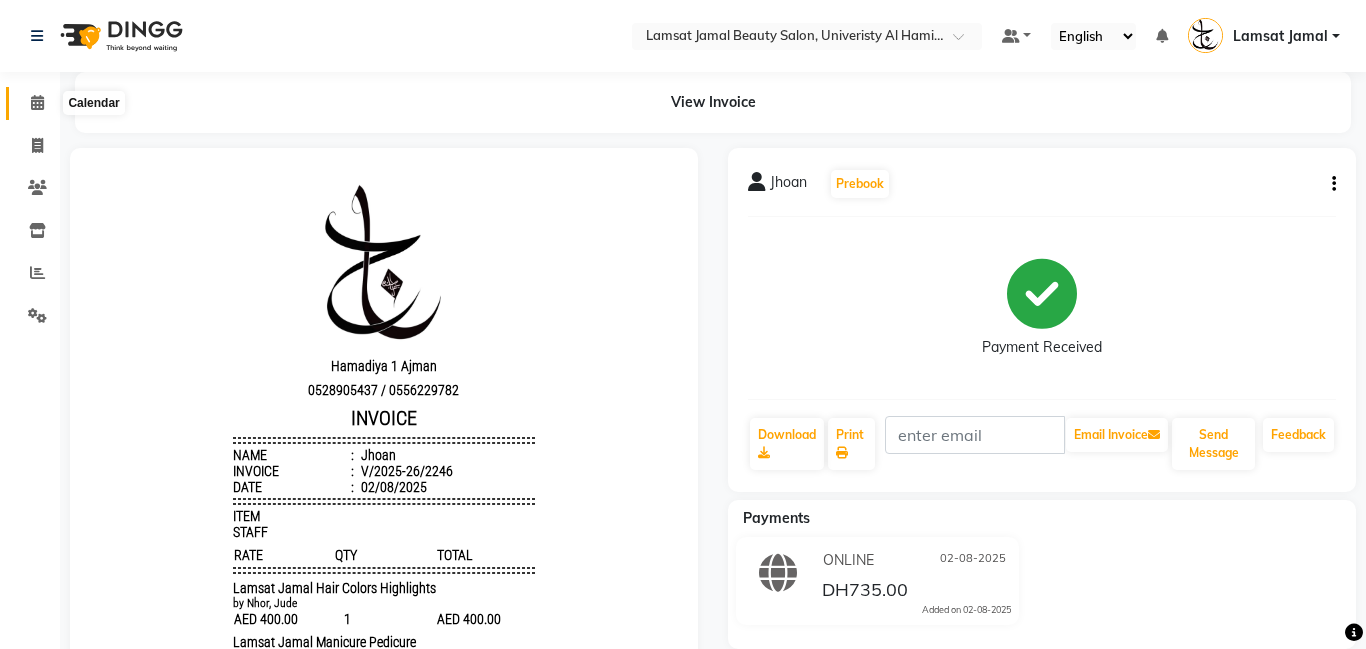 click 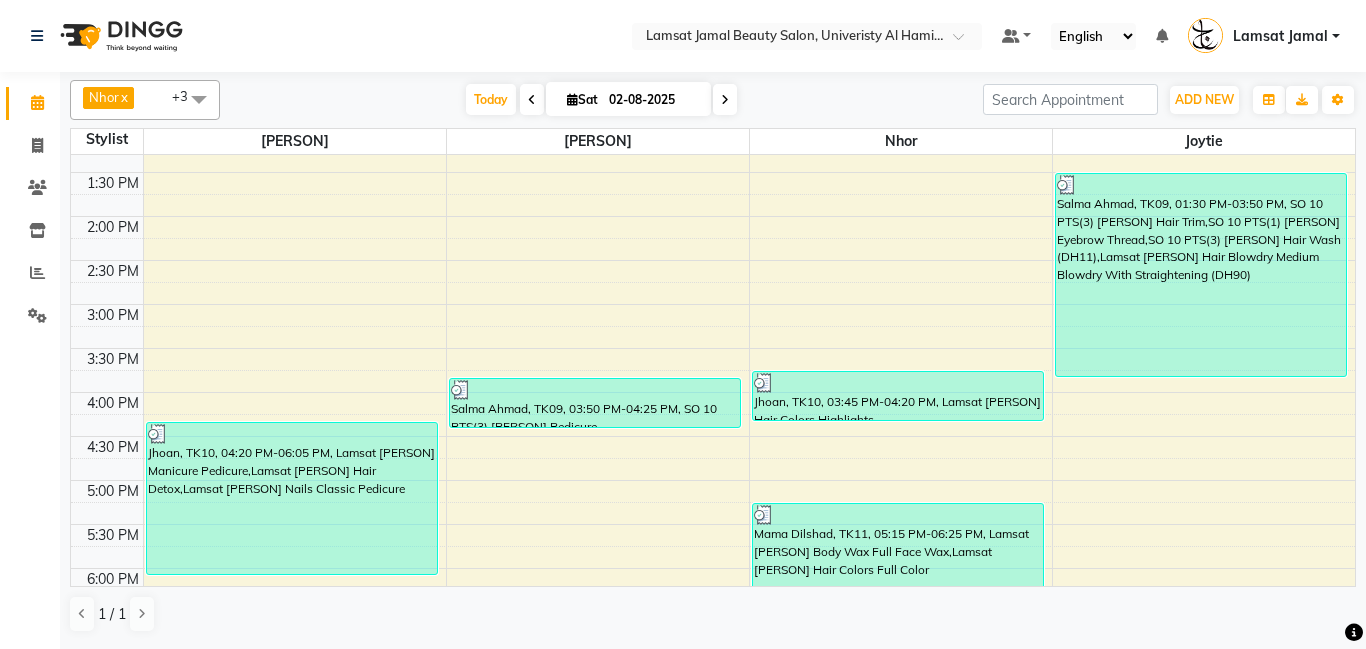 scroll, scrollTop: 422, scrollLeft: 0, axis: vertical 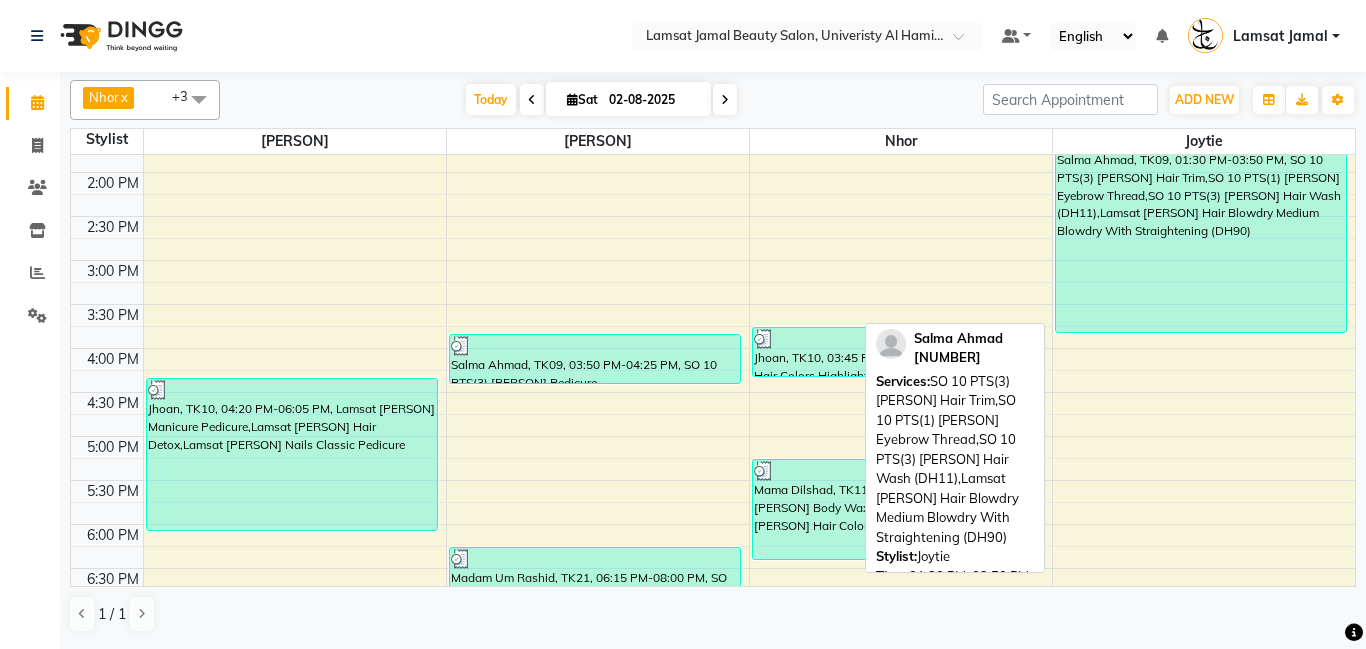 click on "Salma Ahmad, TK09, 01:30 PM-03:50 PM, SO 10 PTS(3) [PERSON] Hair Trim,SO 10 PTS(1) [PERSON] Eyebrow Thread,SO 10 PTS(3) [PERSON] Hair Wash (DH11),Lamsat [PERSON] Hair Blowdry Medium Blowdry With Straightening (DH90)" at bounding box center (1201, 231) 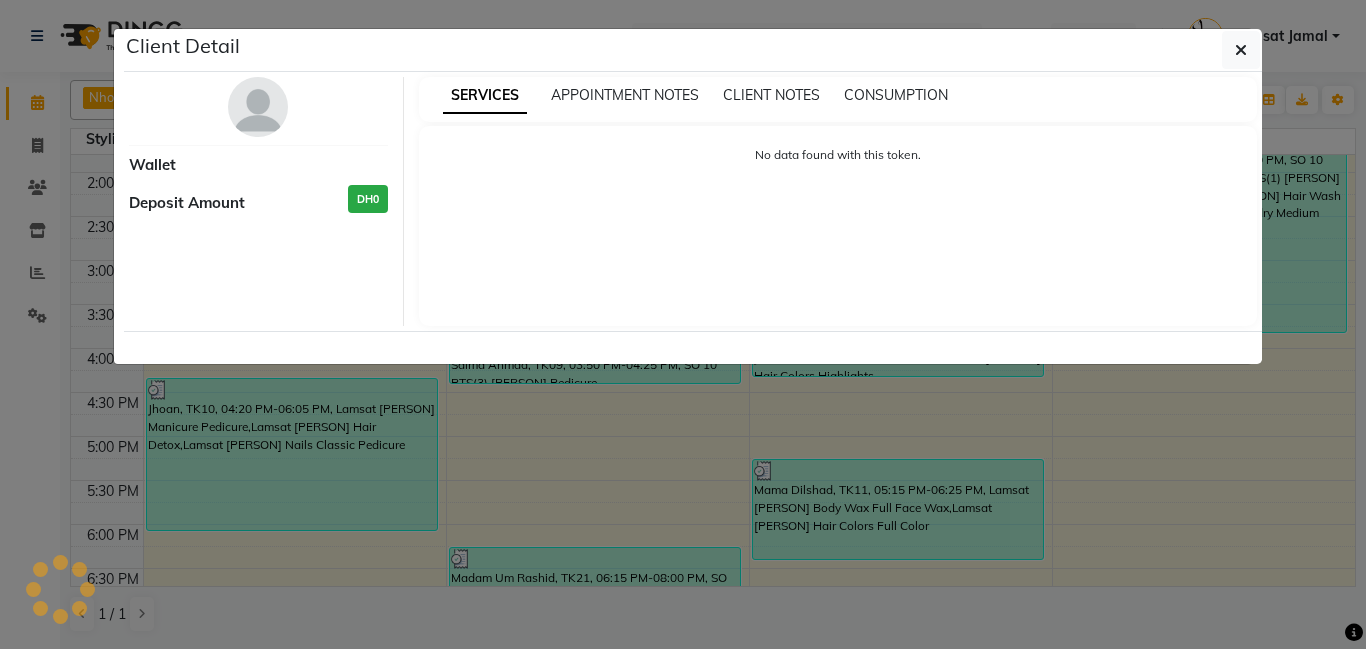 select on "3" 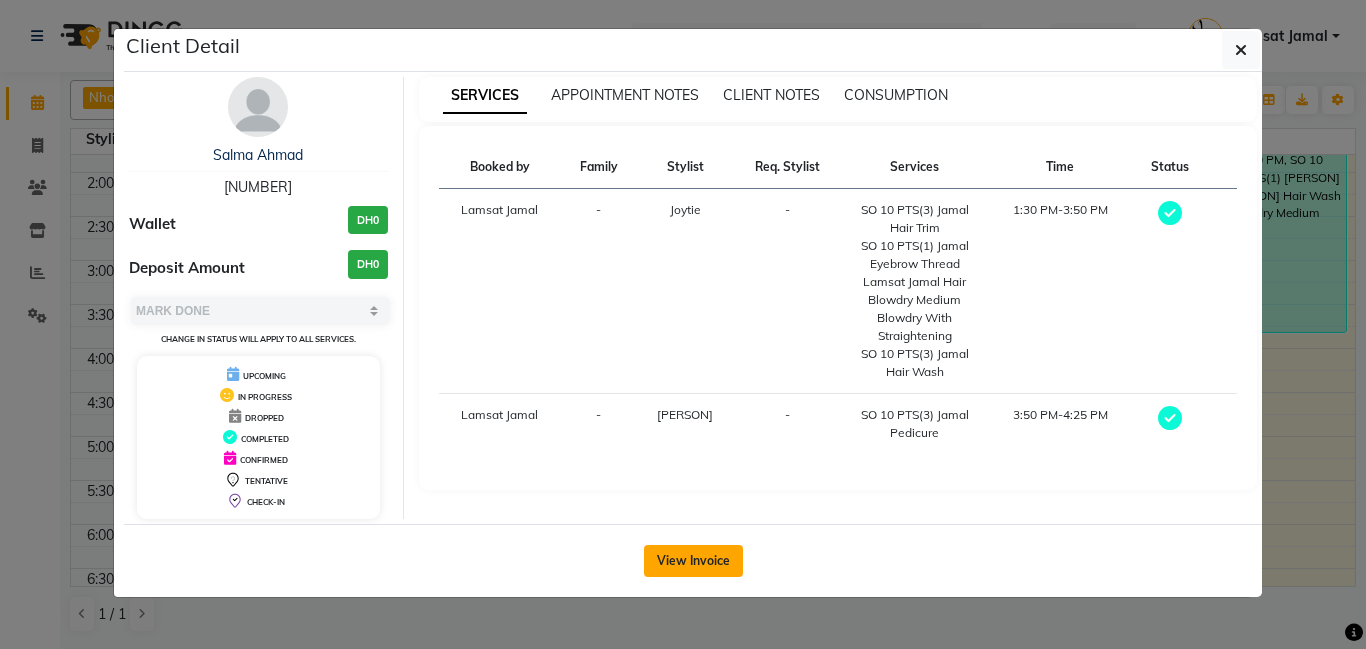 click on "View Invoice" 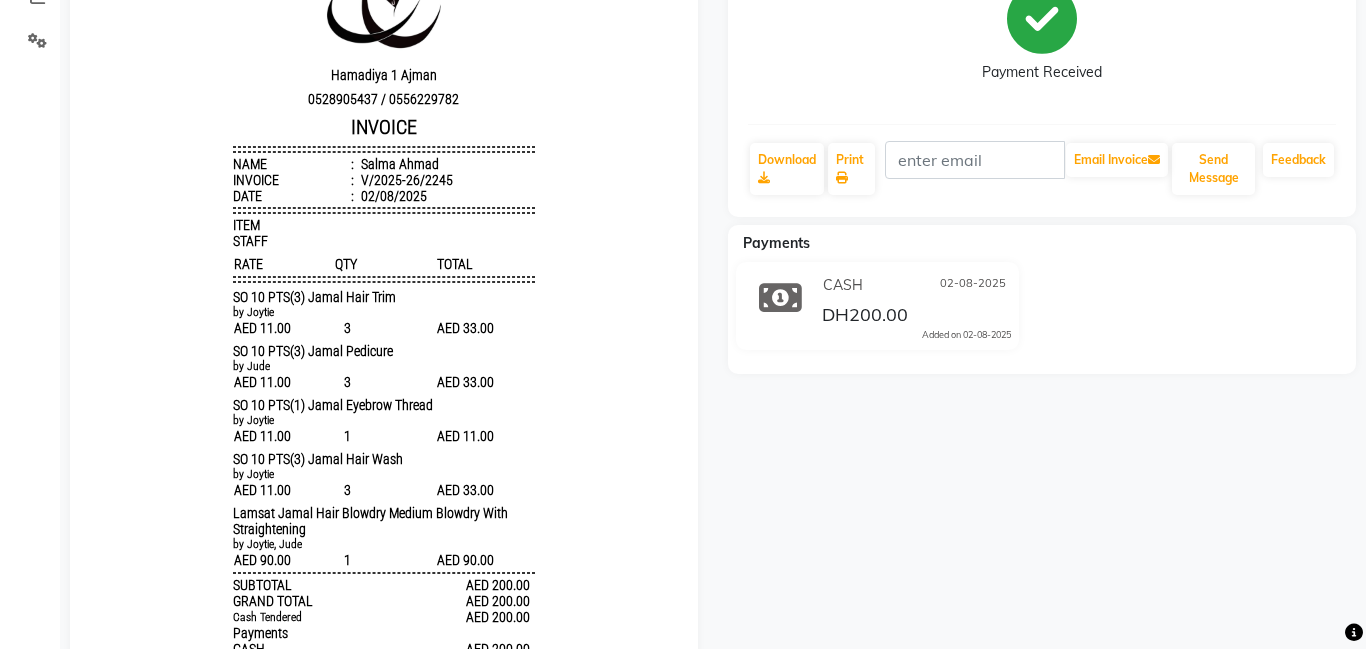 scroll, scrollTop: 0, scrollLeft: 0, axis: both 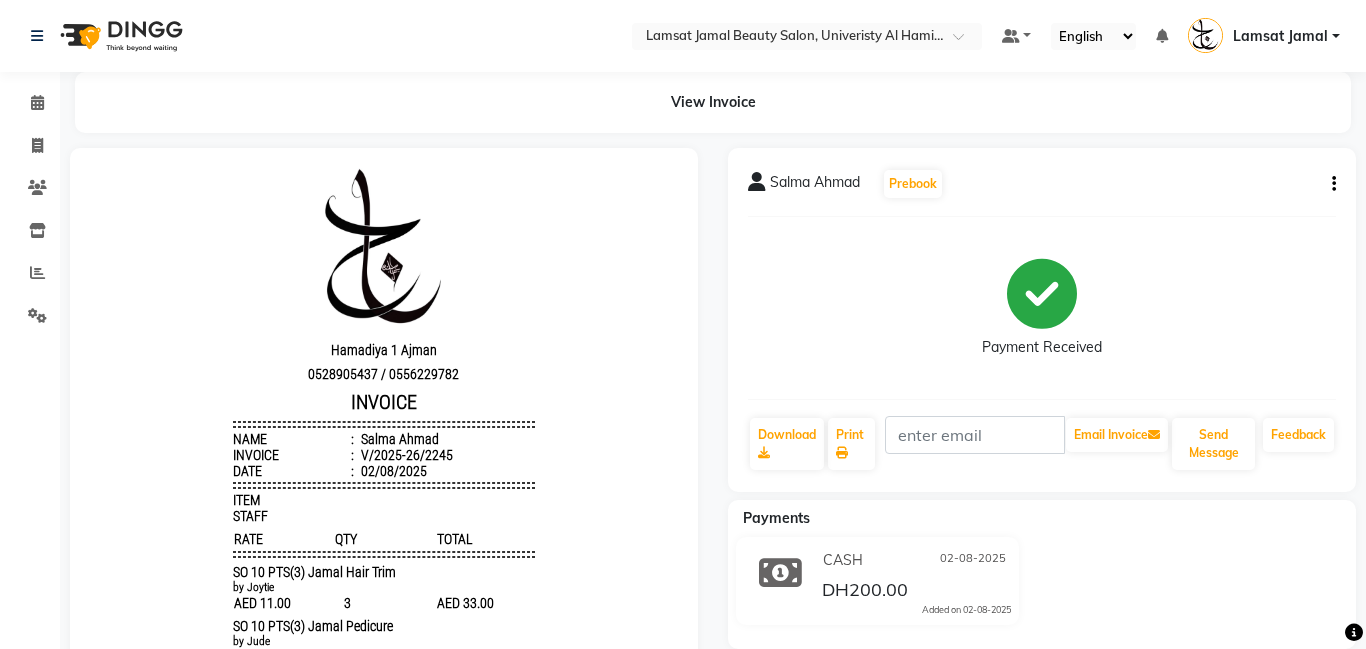click 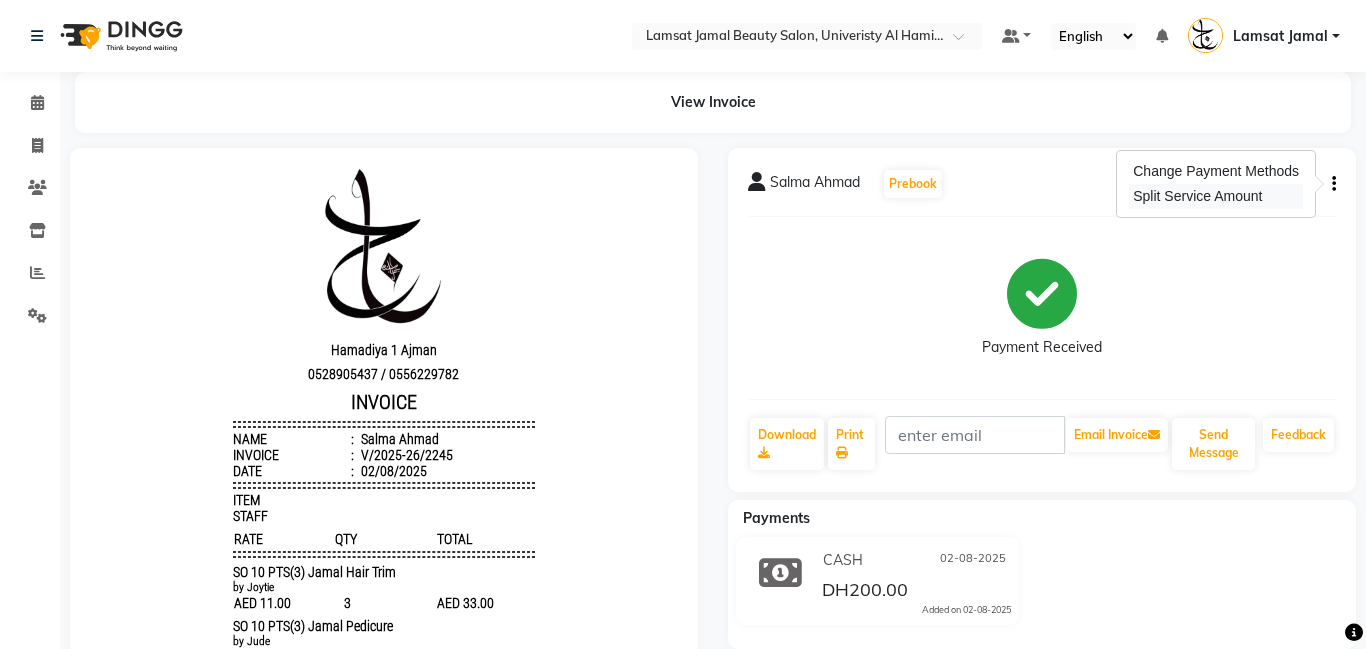 click on "Split Service Amount" at bounding box center [1216, 196] 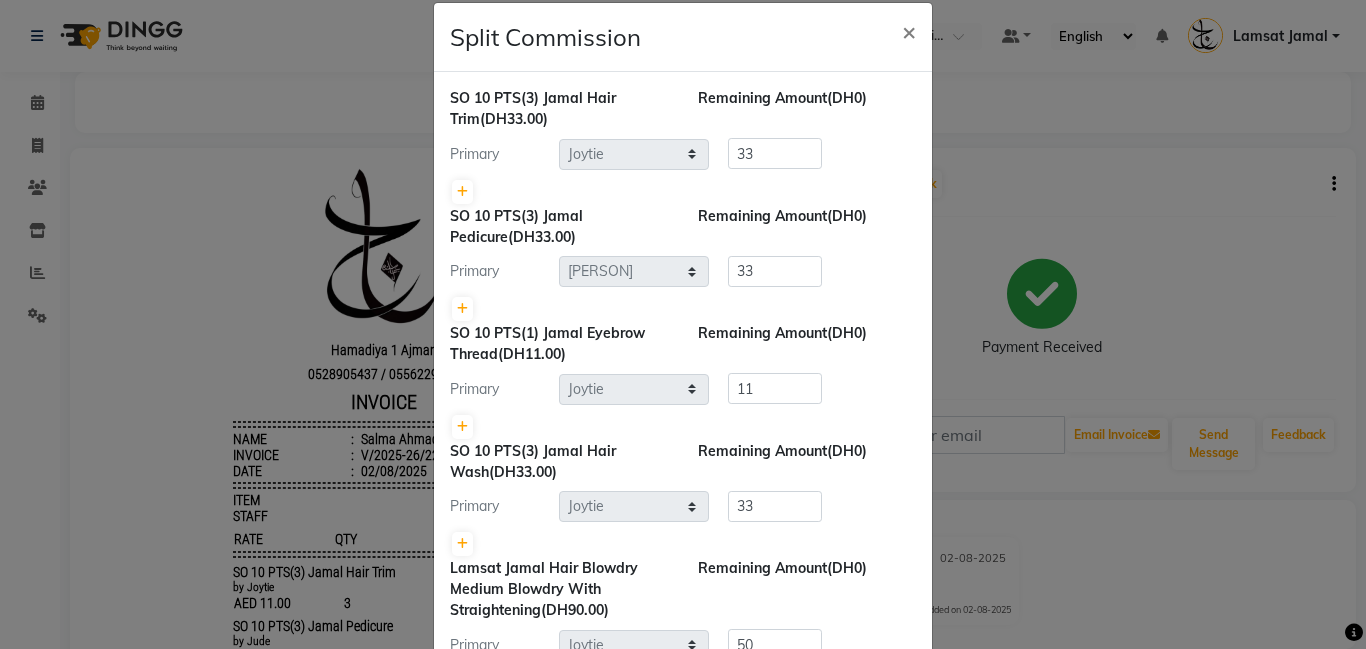 scroll, scrollTop: 0, scrollLeft: 0, axis: both 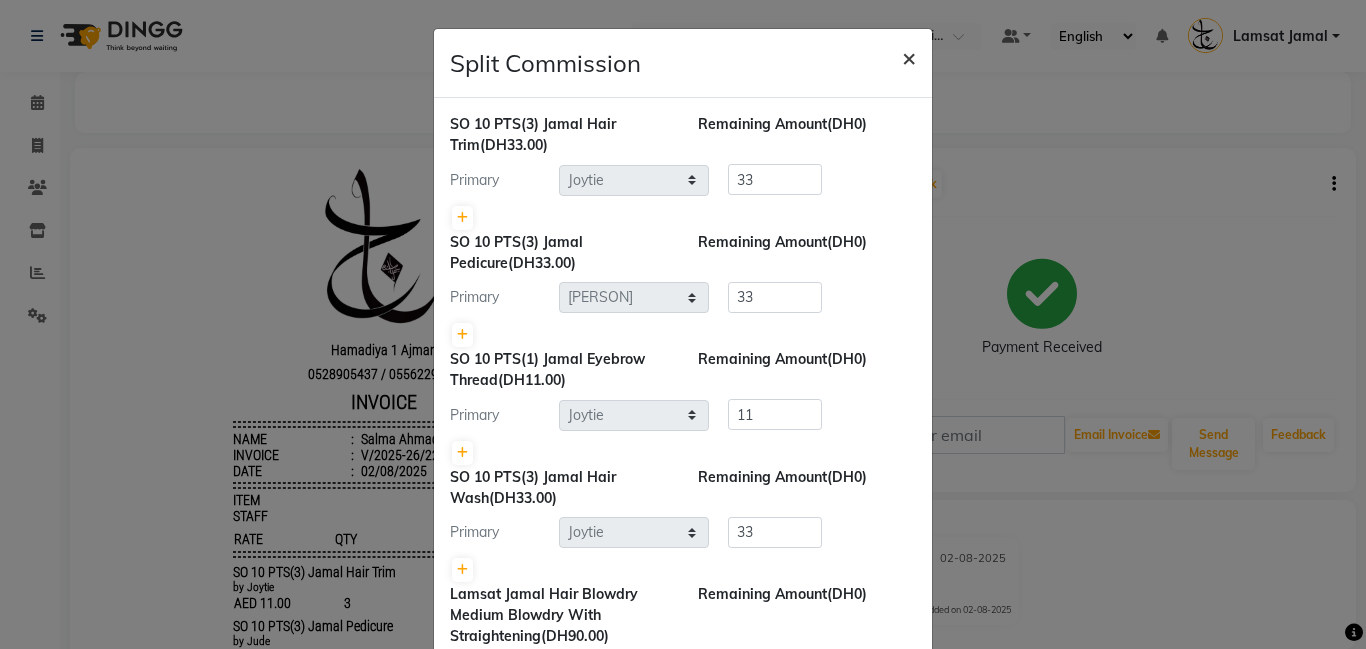 click on "×" 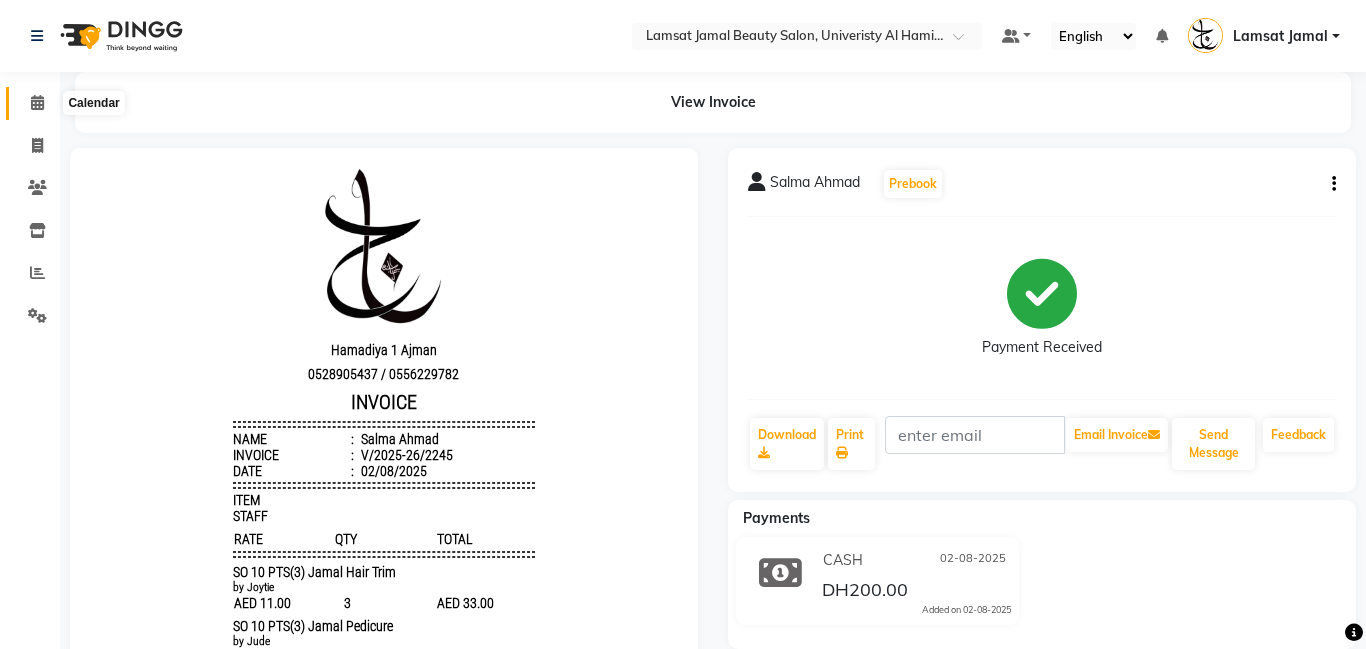 click 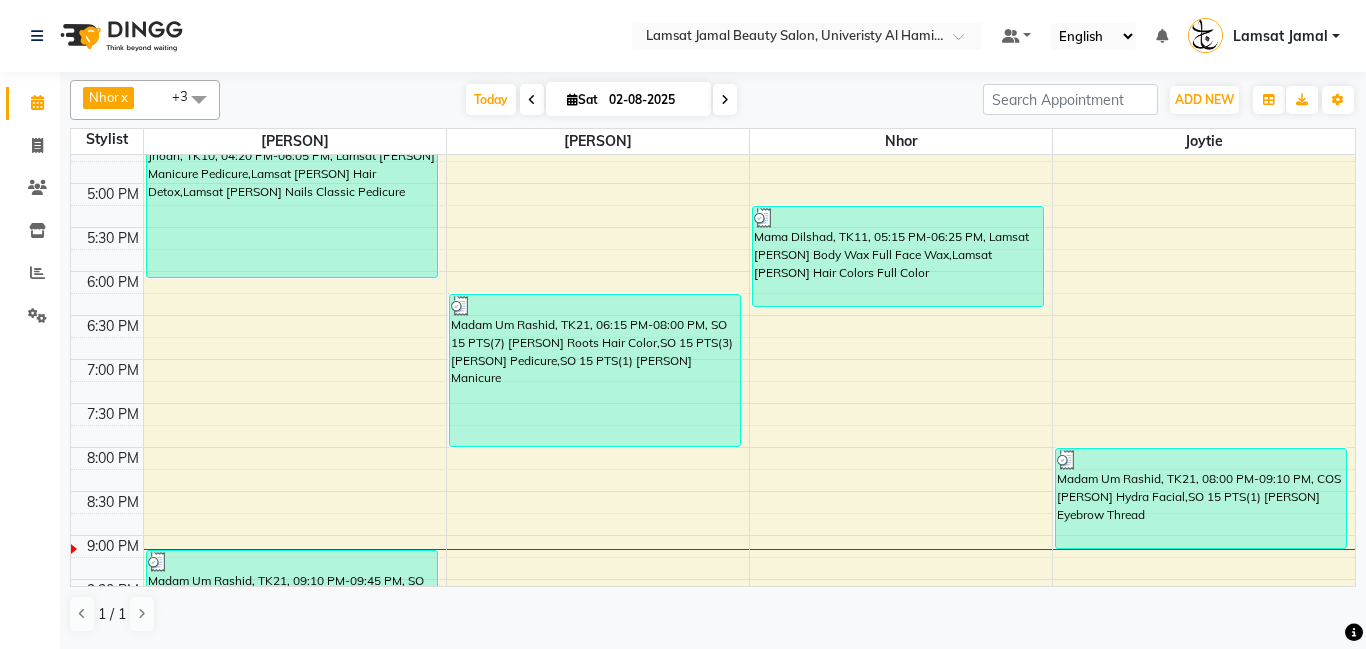 scroll, scrollTop: 747, scrollLeft: 0, axis: vertical 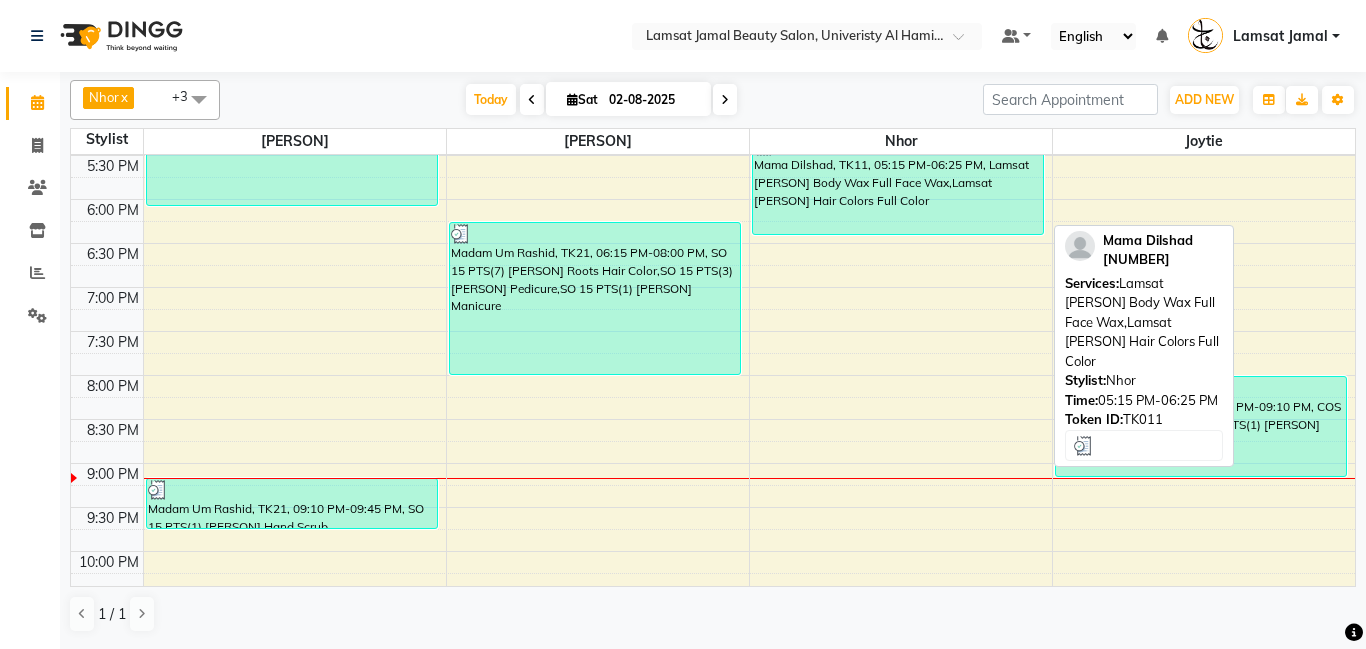 click on "Mama Dilshad, TK11, 05:15 PM-06:25 PM, Lamsat [PERSON] Body Wax Full Face Wax,Lamsat [PERSON] Hair Colors Full Color" at bounding box center (898, 184) 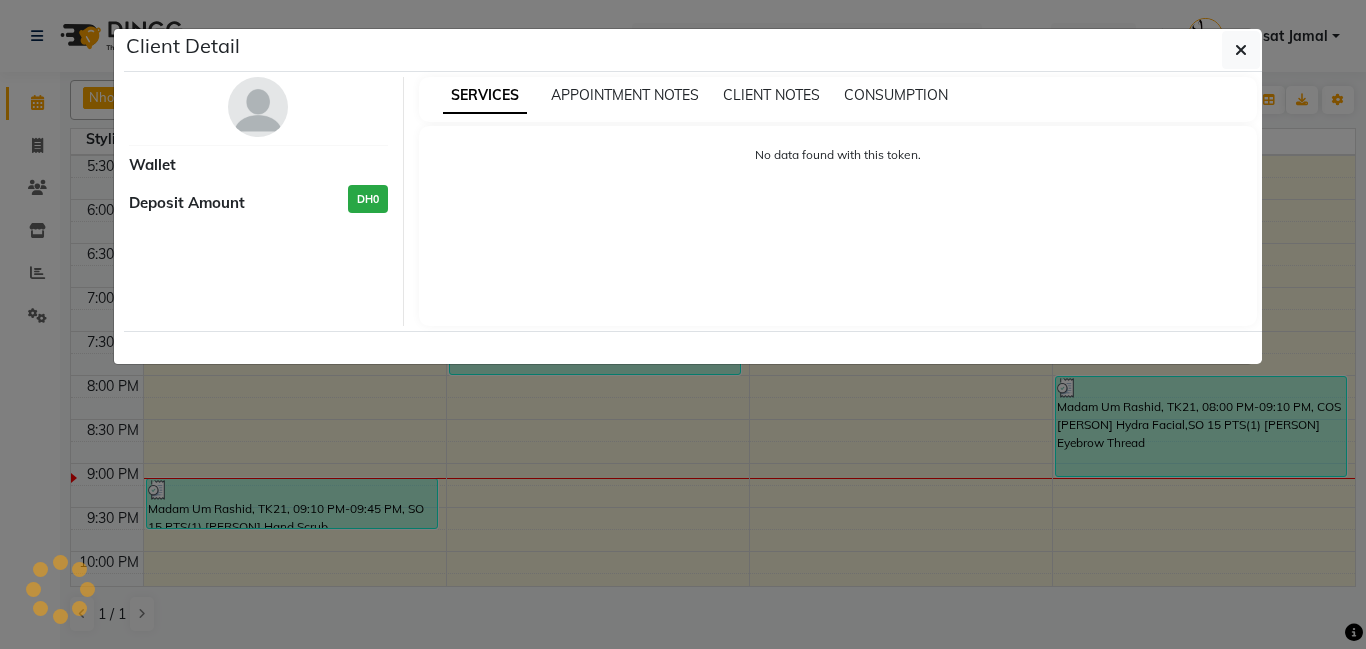 select on "3" 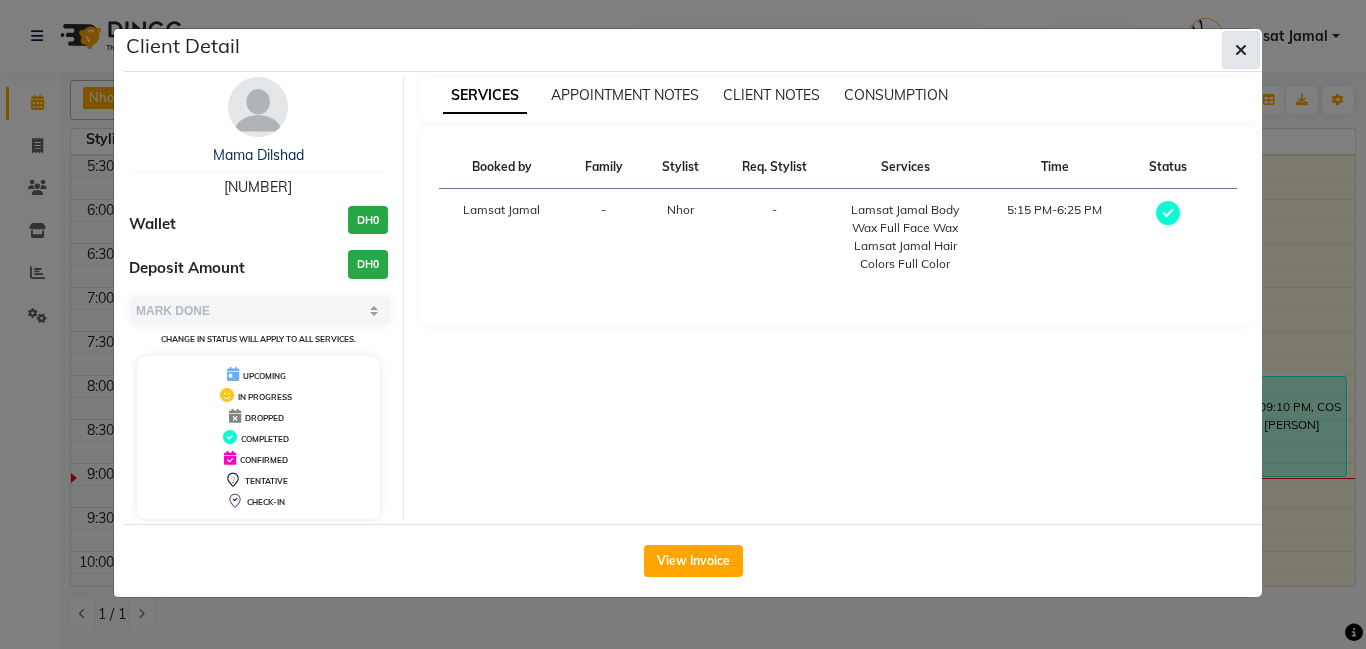 click 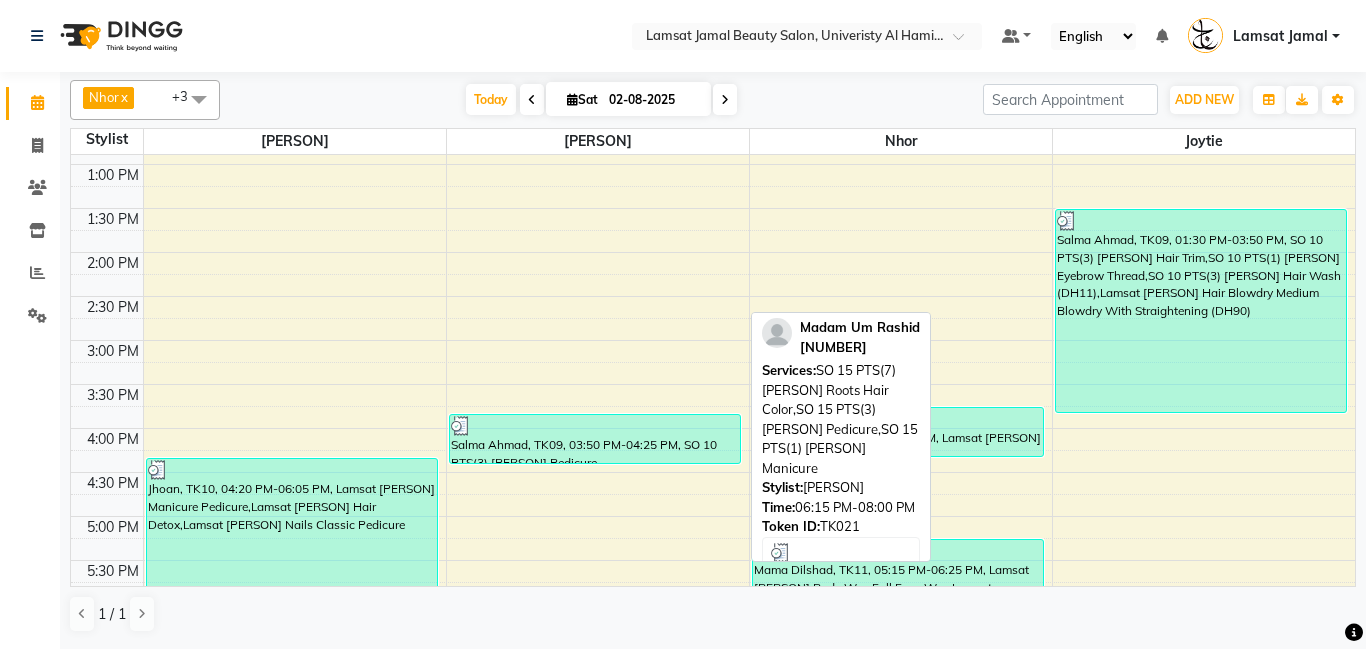 scroll, scrollTop: 326, scrollLeft: 0, axis: vertical 